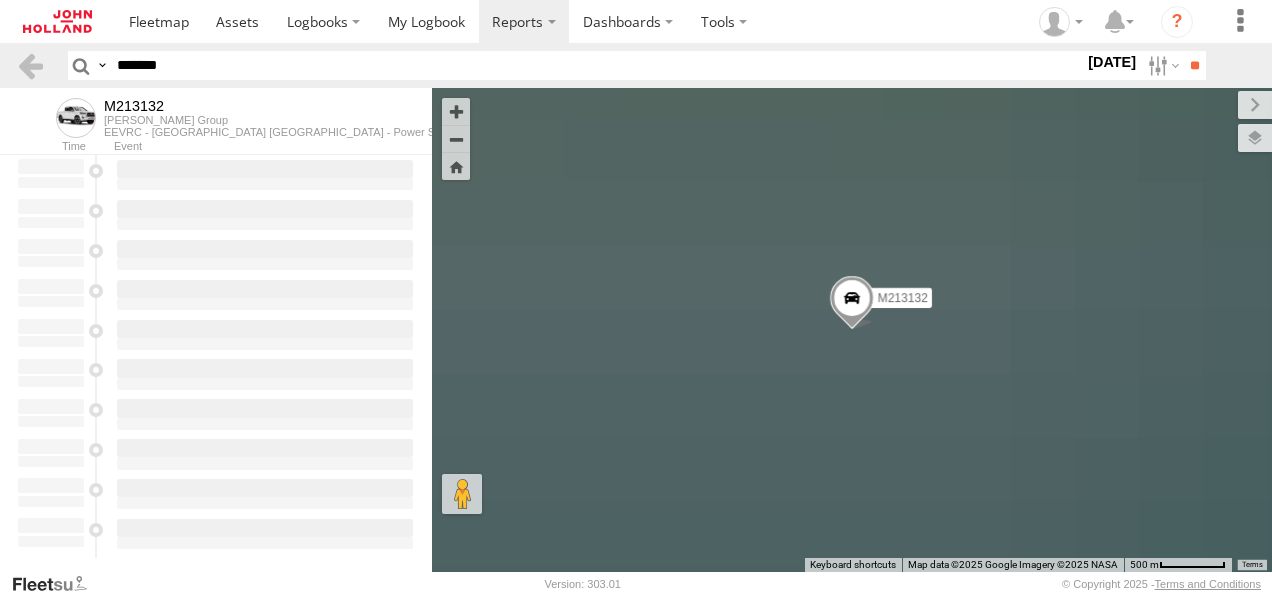 scroll, scrollTop: 0, scrollLeft: 0, axis: both 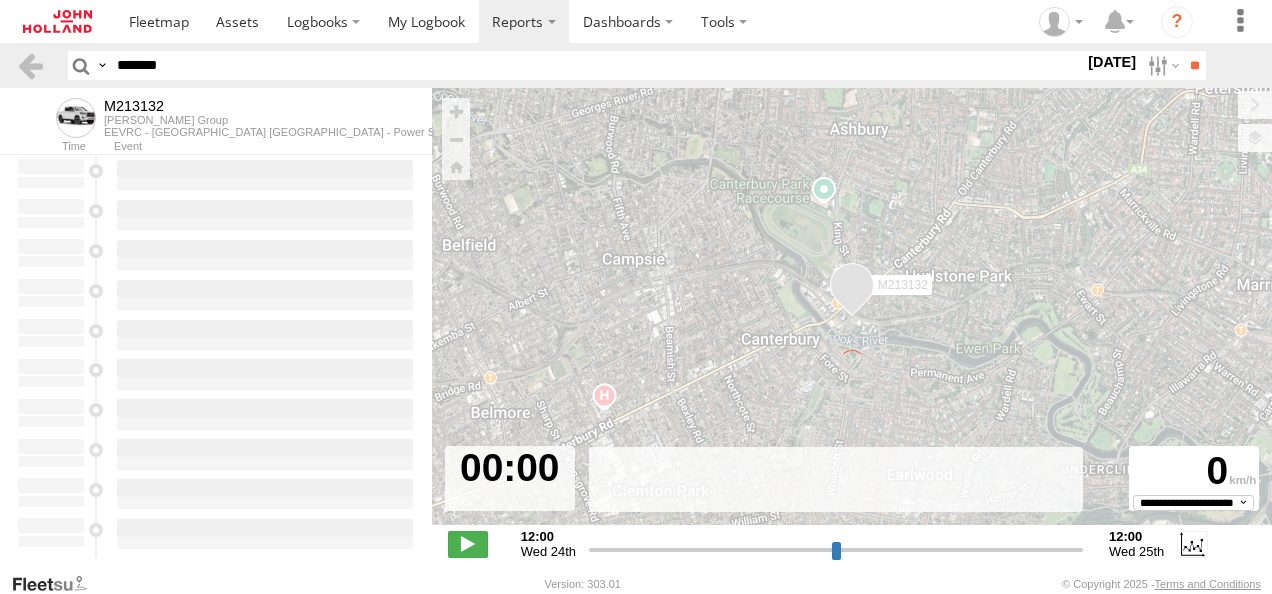 type on "**********" 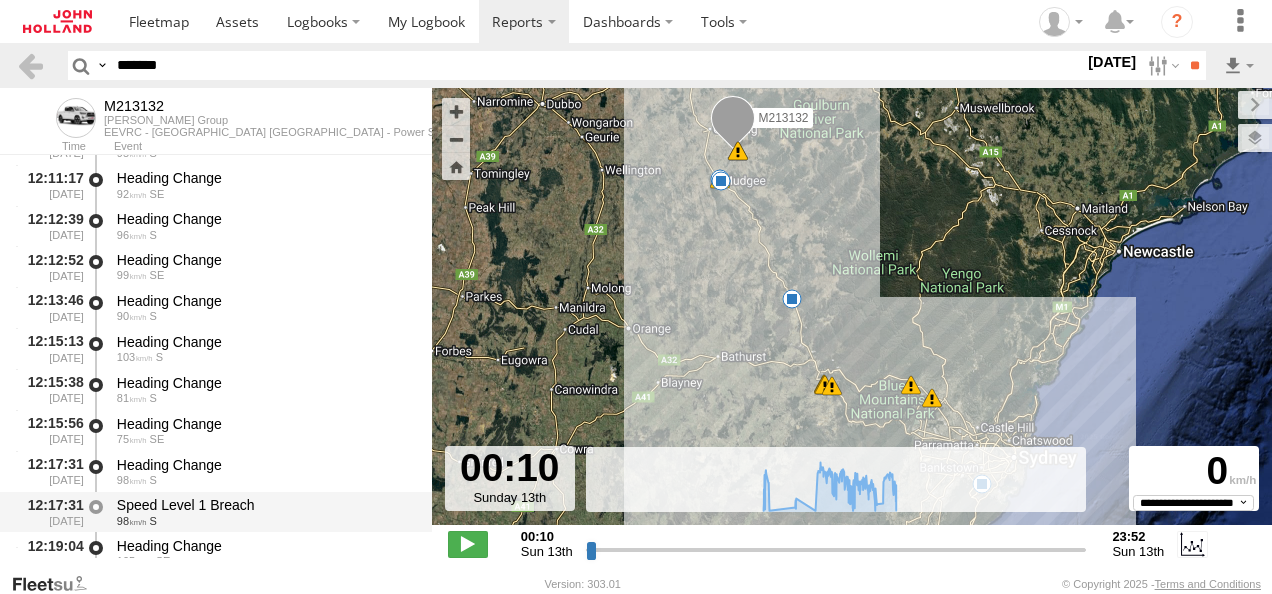 scroll, scrollTop: 5998, scrollLeft: 0, axis: vertical 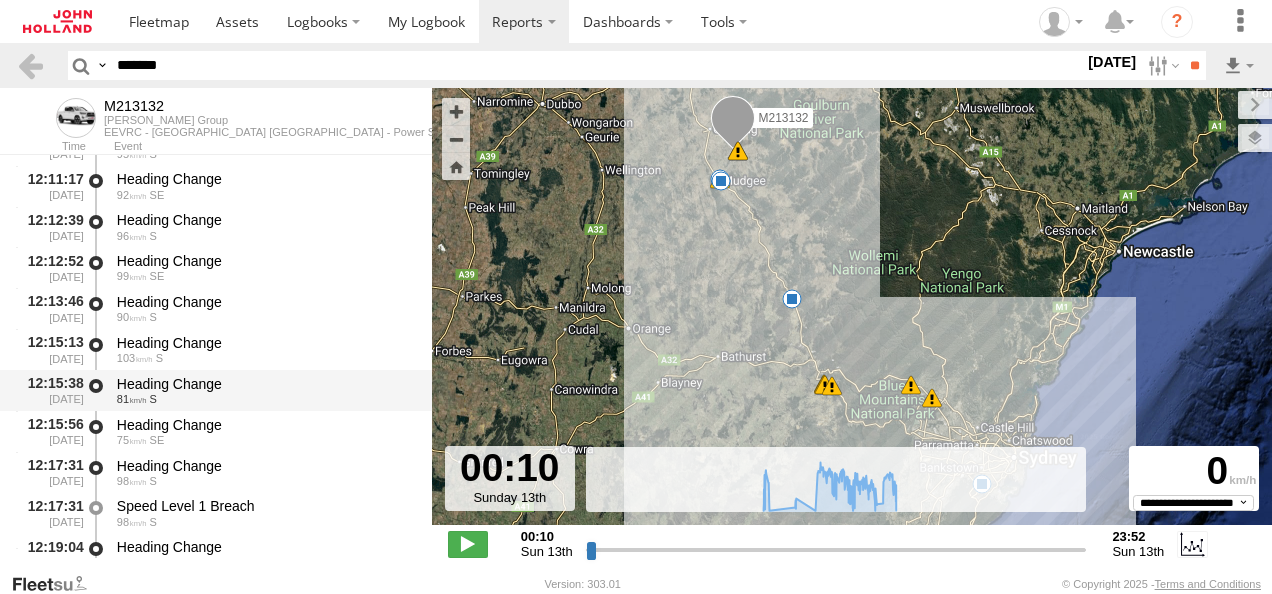 click on "81" at bounding box center (132, 399) 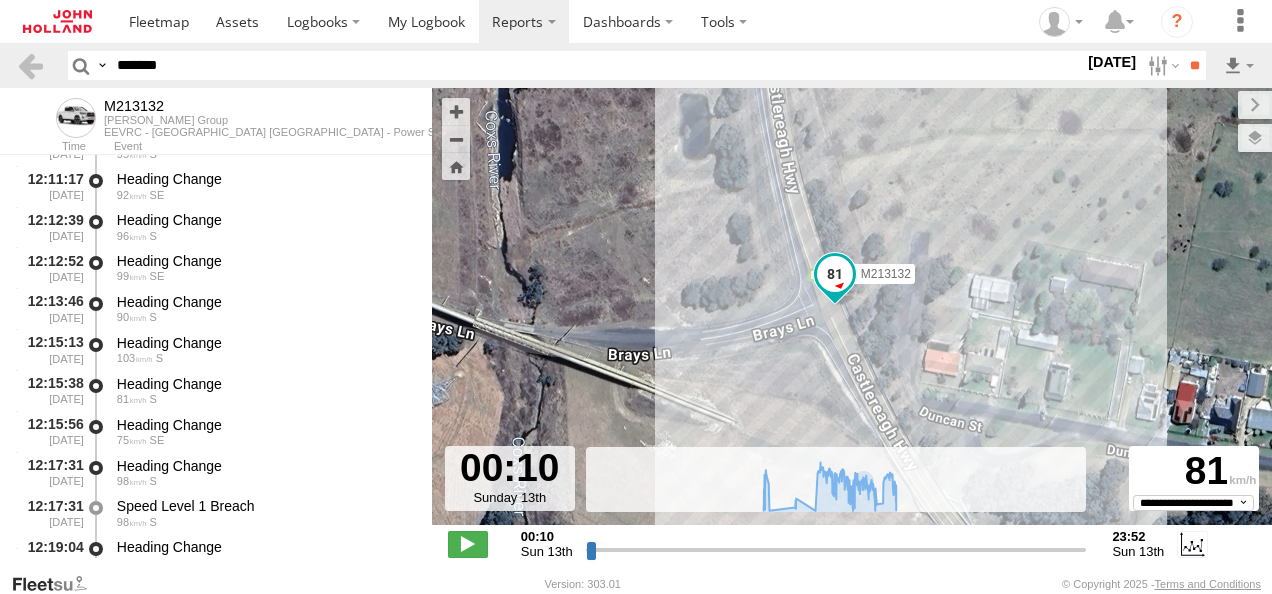 drag, startPoint x: 237, startPoint y: 70, endPoint x: 0, endPoint y: 73, distance: 237.01898 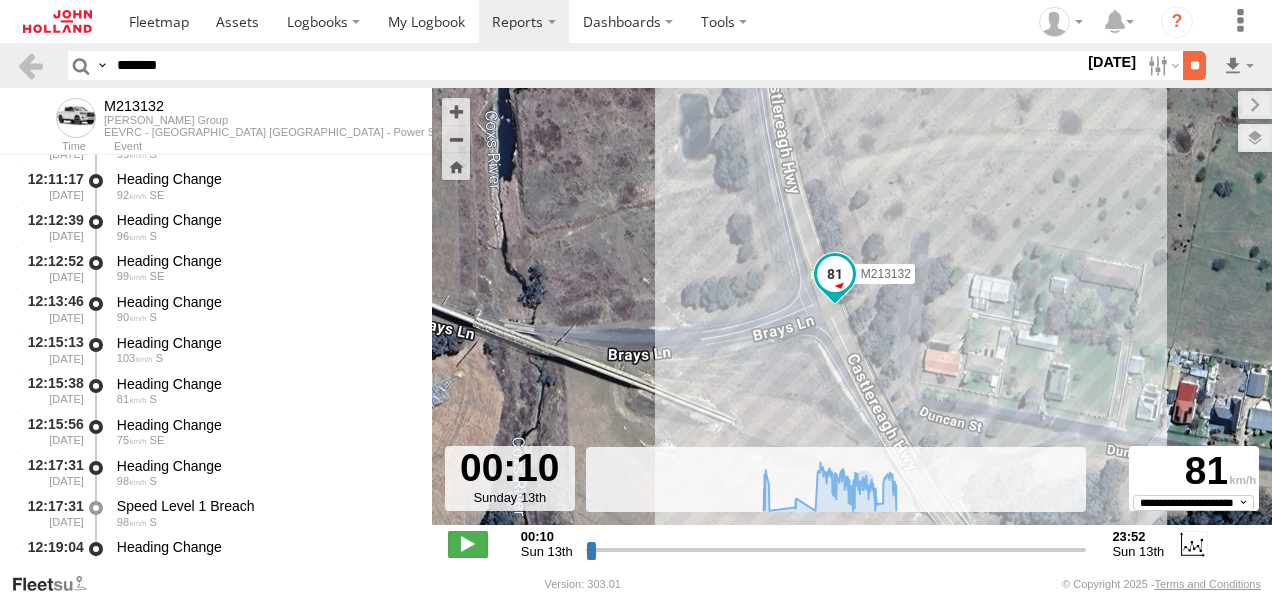 type on "*******" 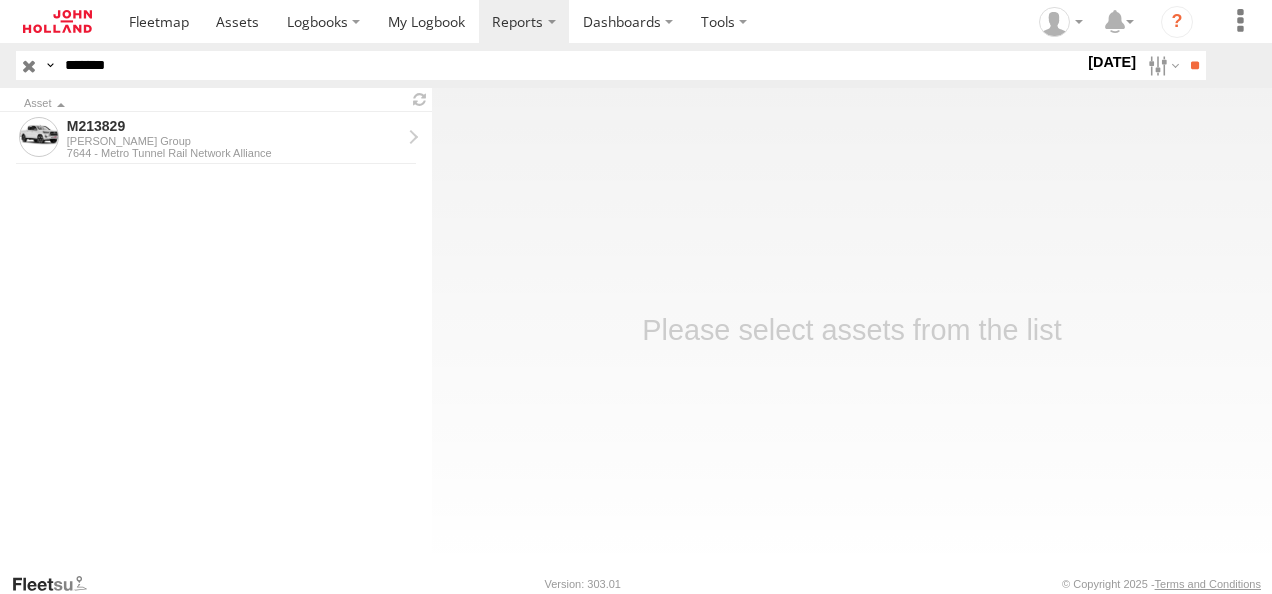 scroll, scrollTop: 0, scrollLeft: 0, axis: both 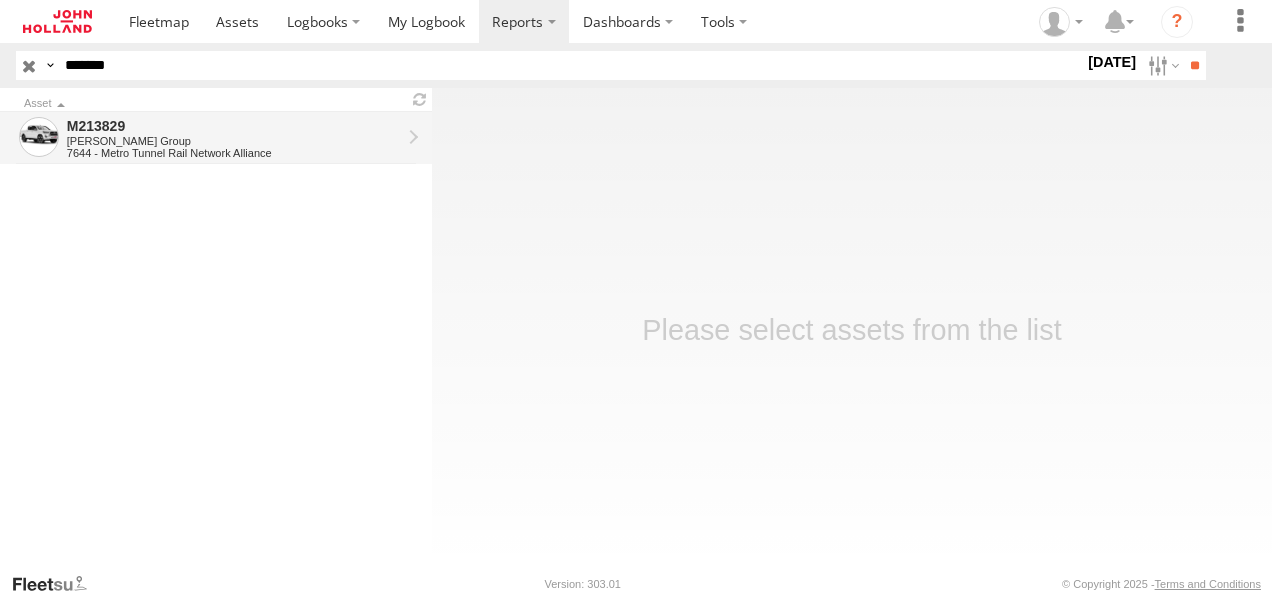 click on "M213829" at bounding box center (234, 126) 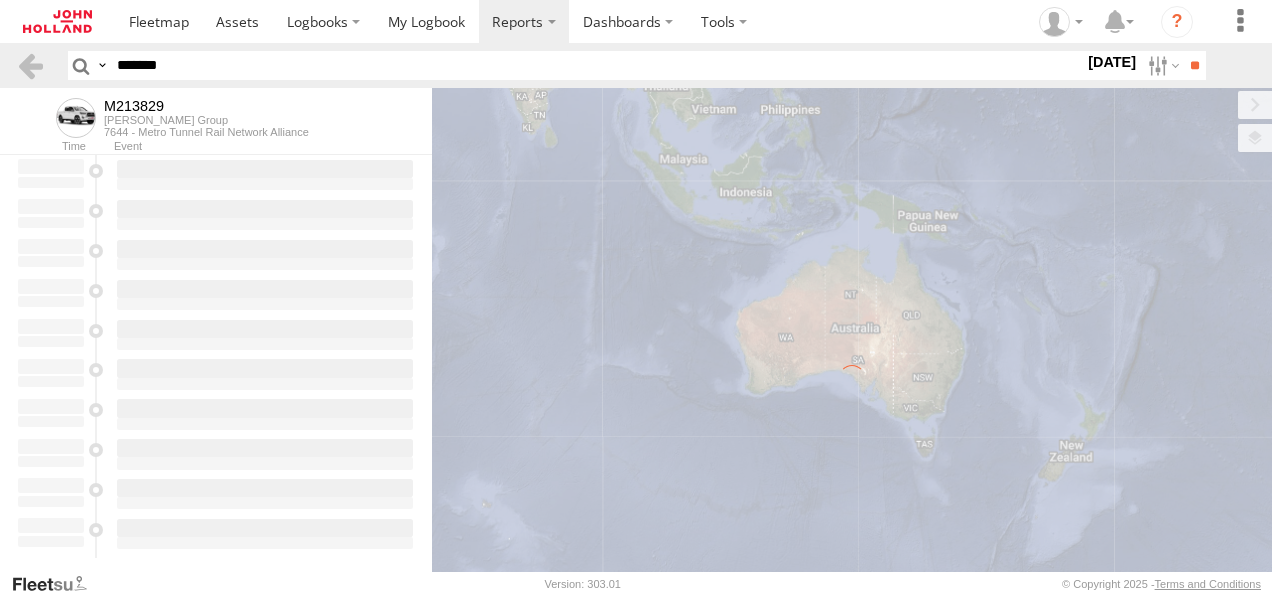 scroll, scrollTop: 0, scrollLeft: 0, axis: both 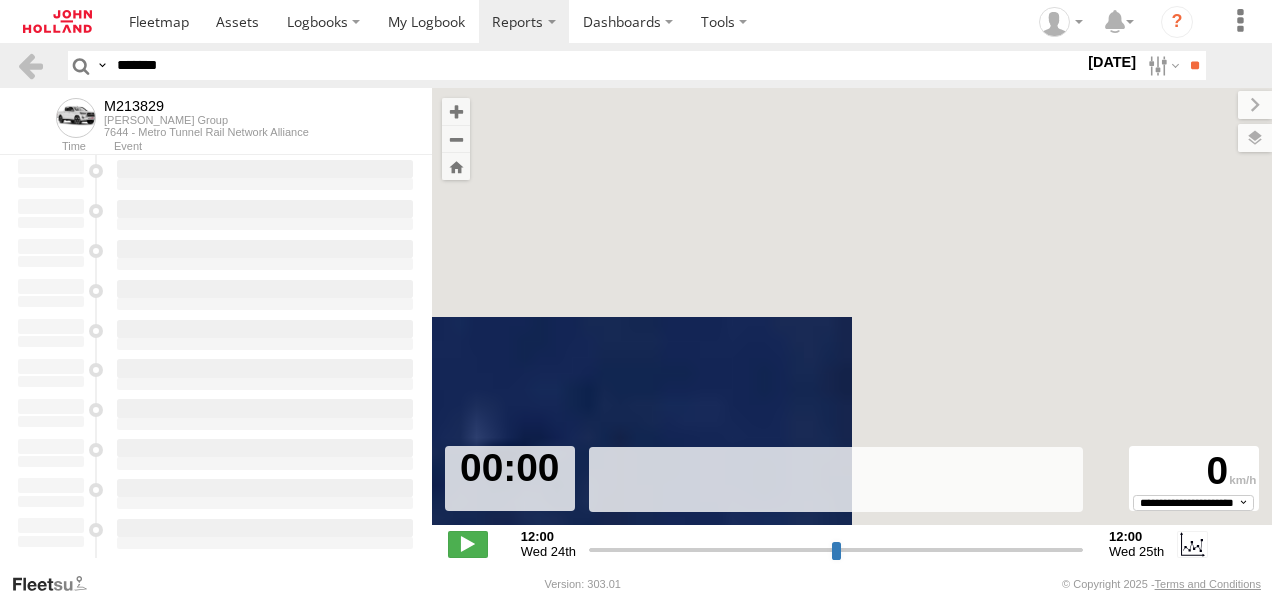 type on "**********" 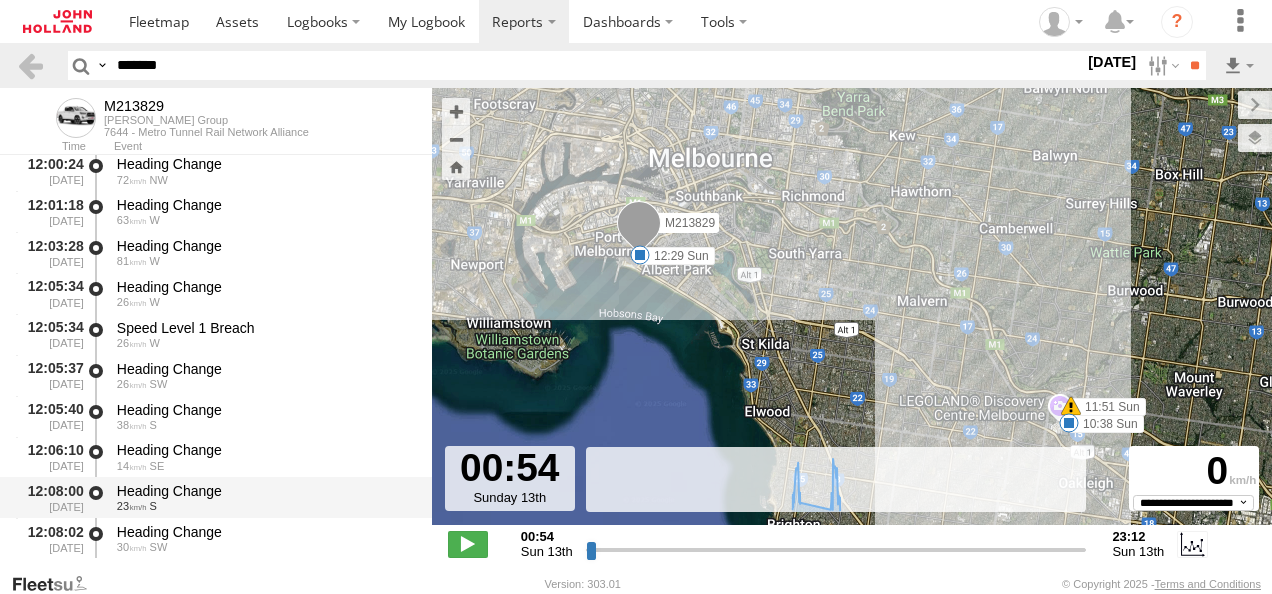 scroll, scrollTop: 3000, scrollLeft: 0, axis: vertical 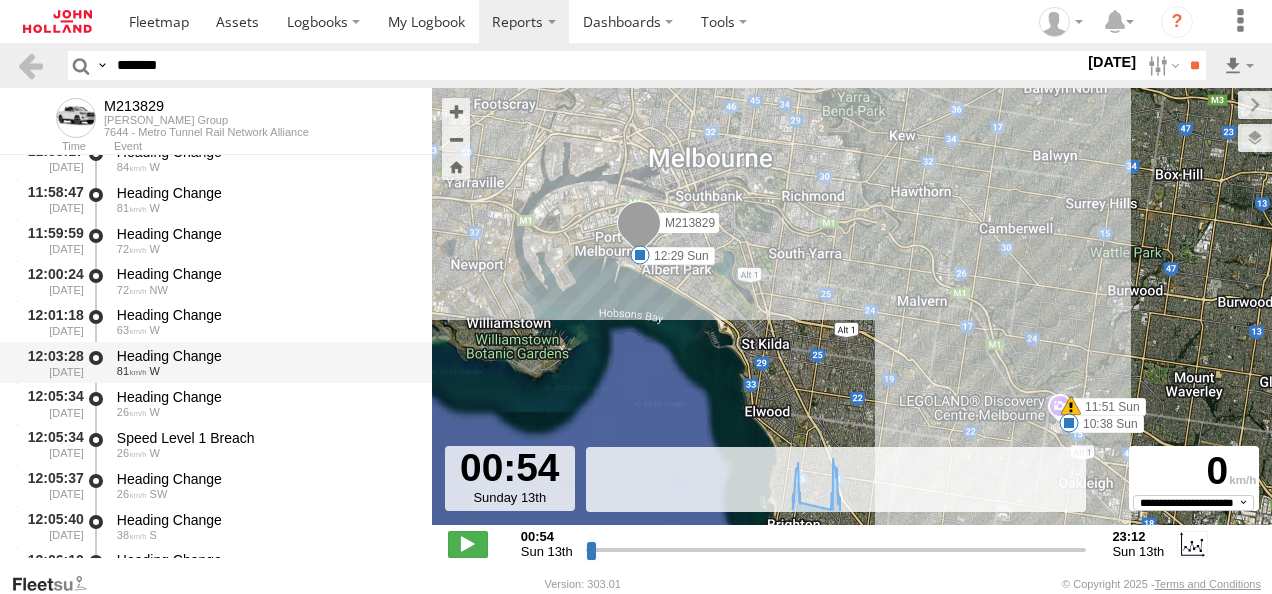 click on "Heading Change" at bounding box center (265, 356) 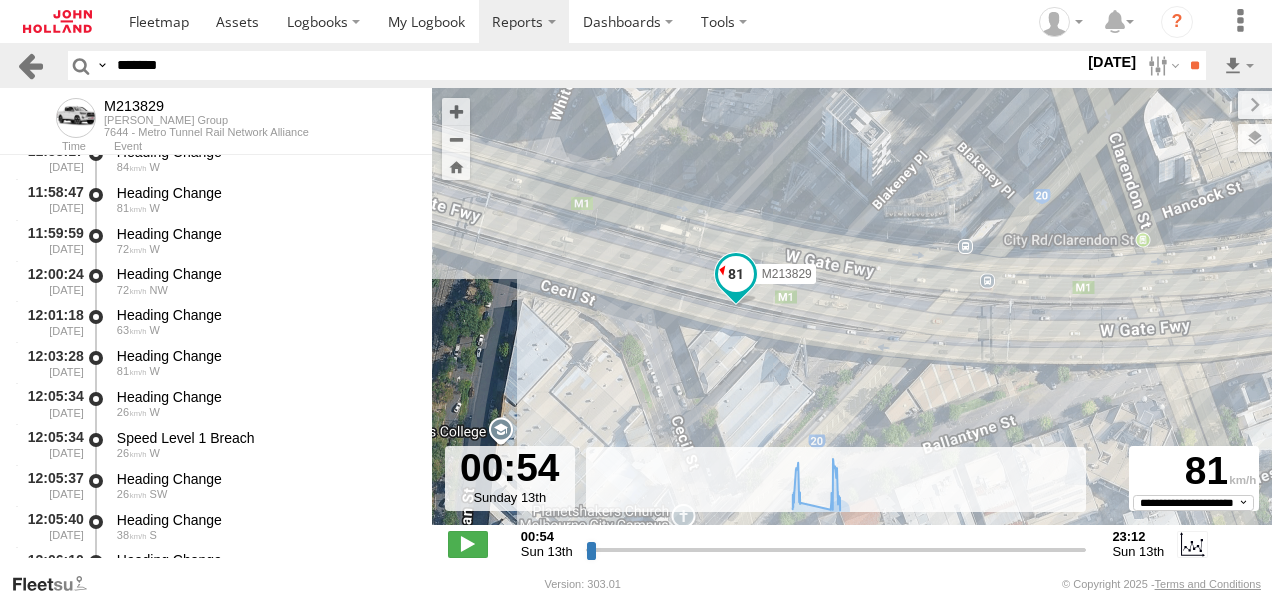 drag, startPoint x: 220, startPoint y: 72, endPoint x: 23, endPoint y: 53, distance: 197.91412 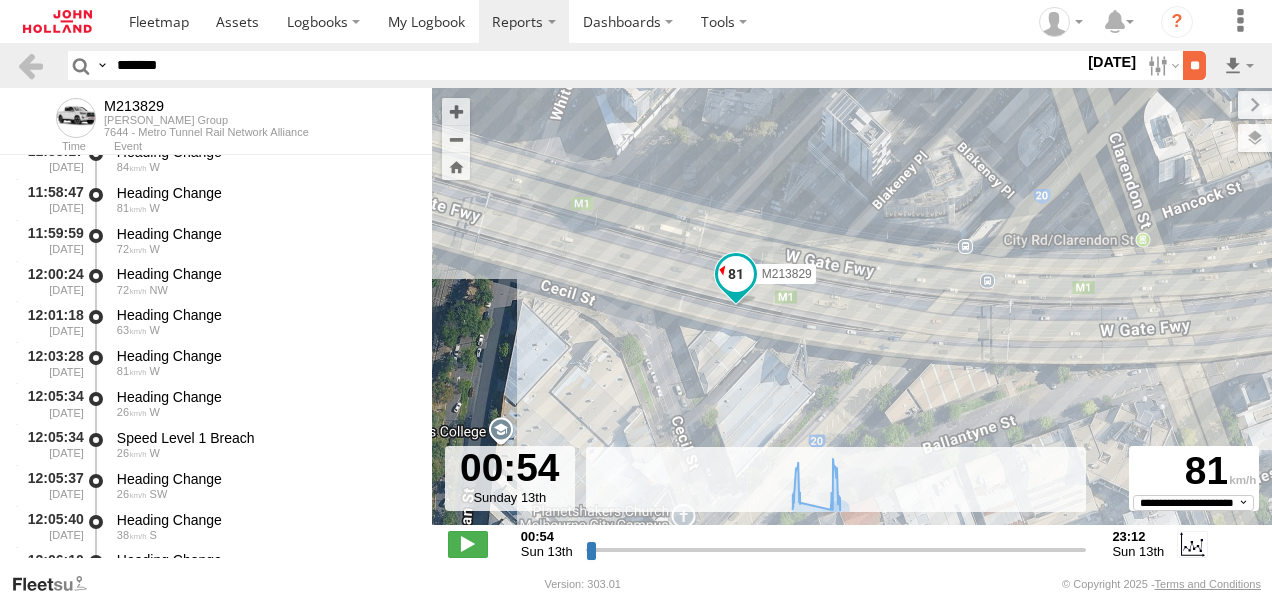 type on "*******" 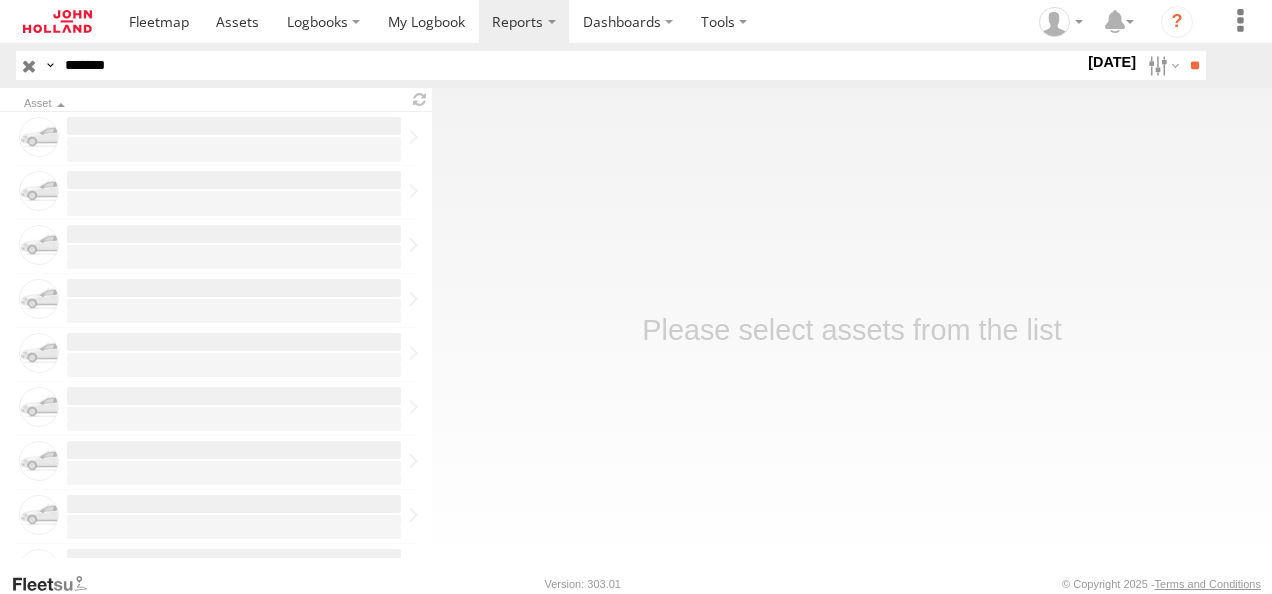 scroll, scrollTop: 0, scrollLeft: 0, axis: both 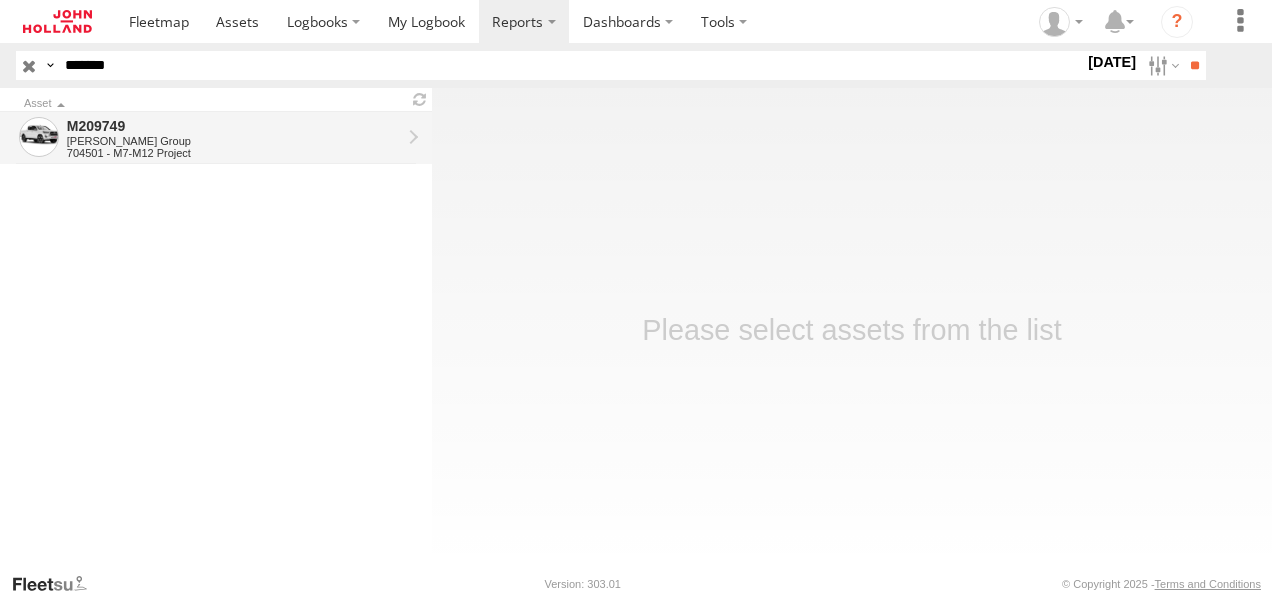 click on "M209749" at bounding box center (234, 126) 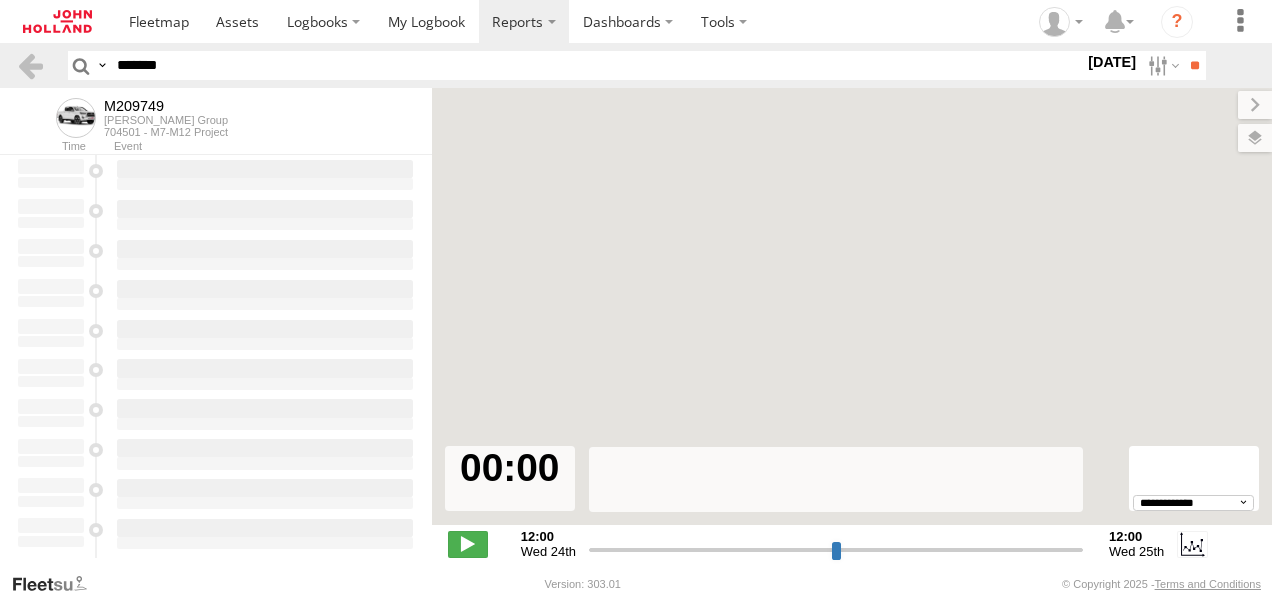 scroll, scrollTop: 0, scrollLeft: 0, axis: both 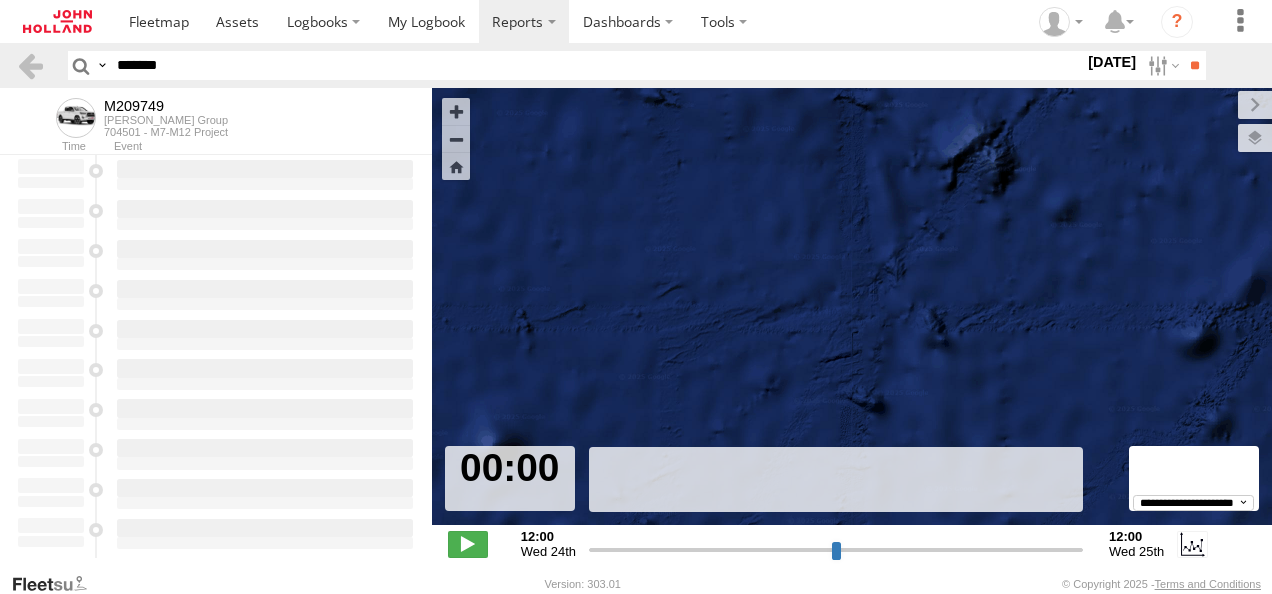 type on "**********" 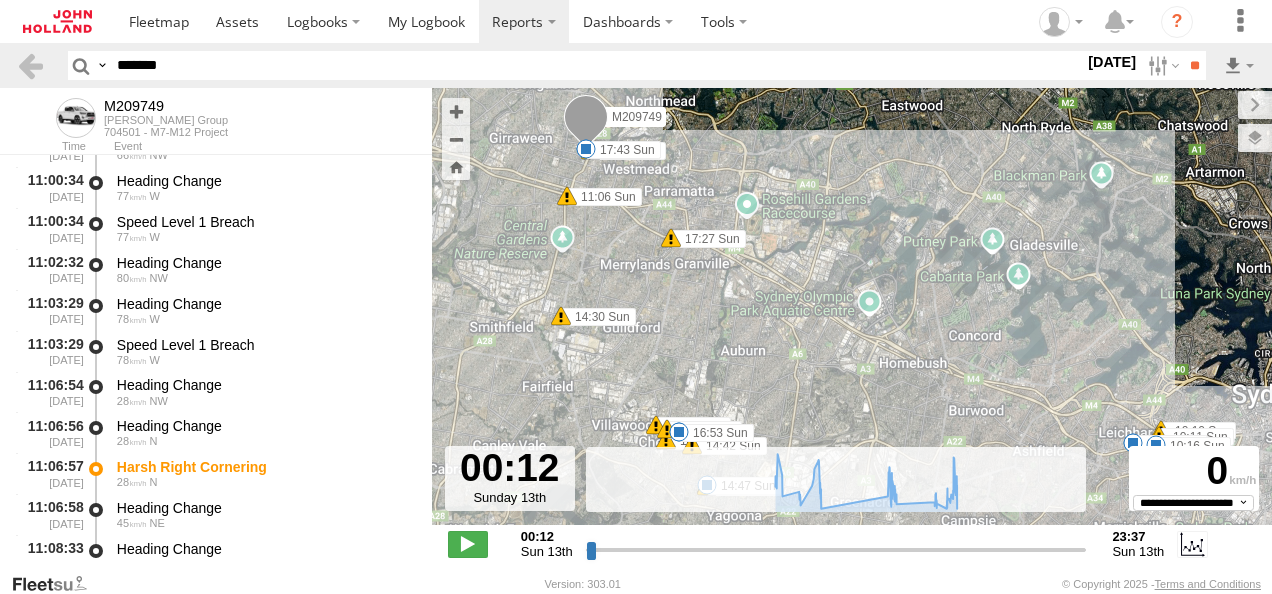 scroll, scrollTop: 2300, scrollLeft: 0, axis: vertical 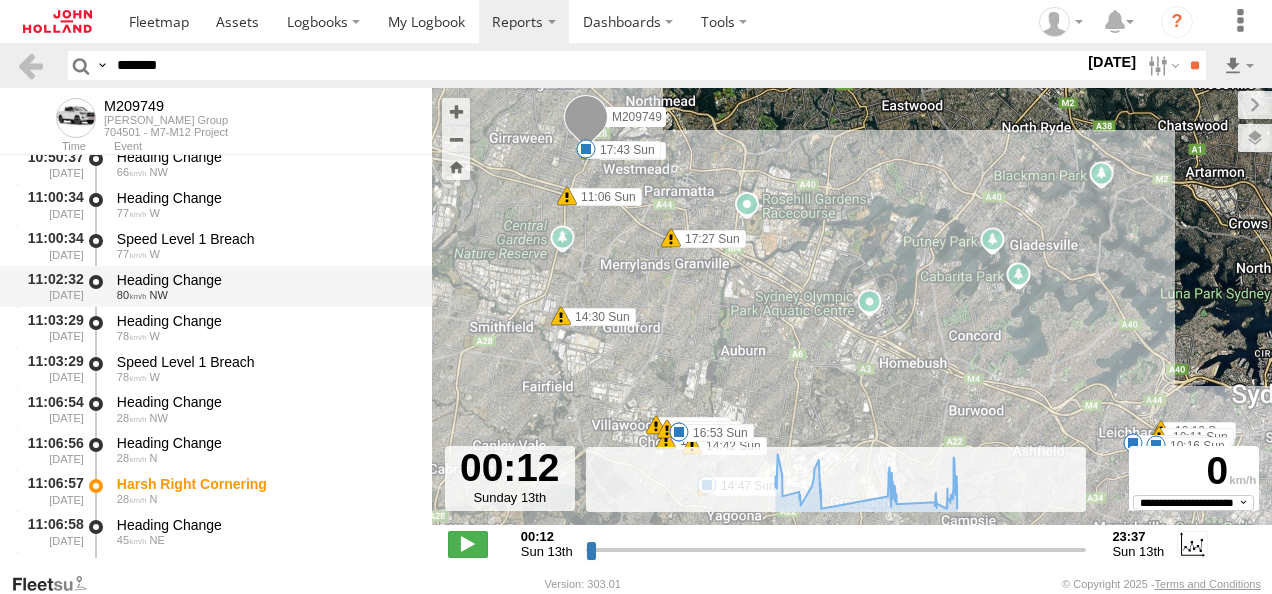 click on "Heading Change" at bounding box center [265, 280] 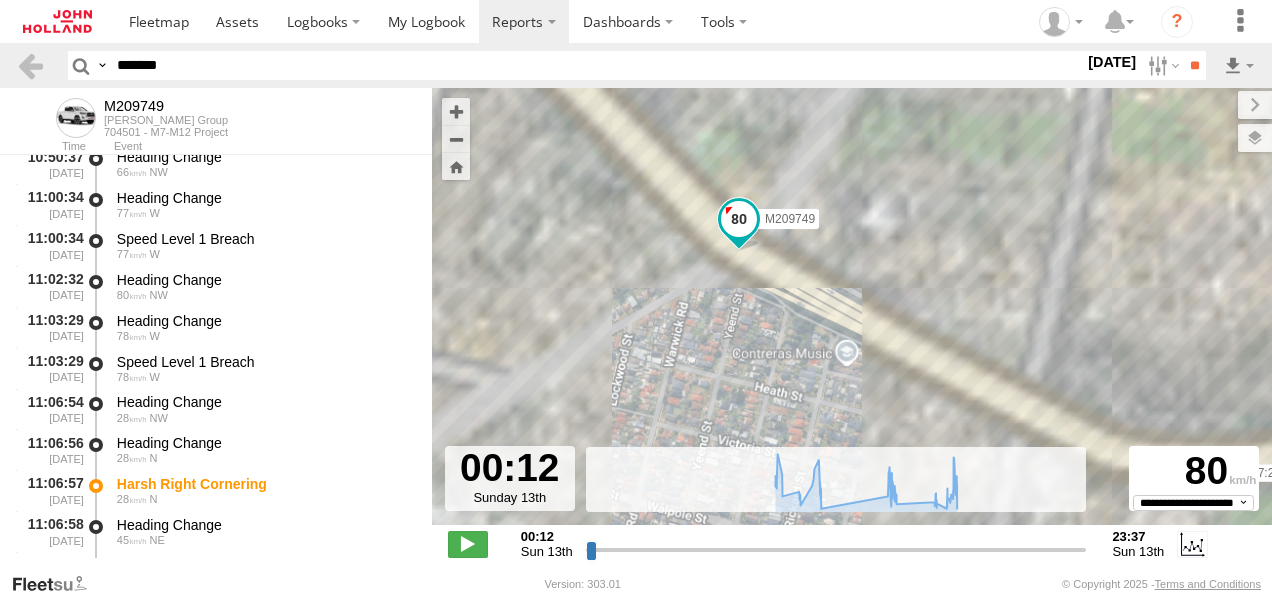 drag, startPoint x: 626, startPoint y: 214, endPoint x: 716, endPoint y: 274, distance: 108.16654 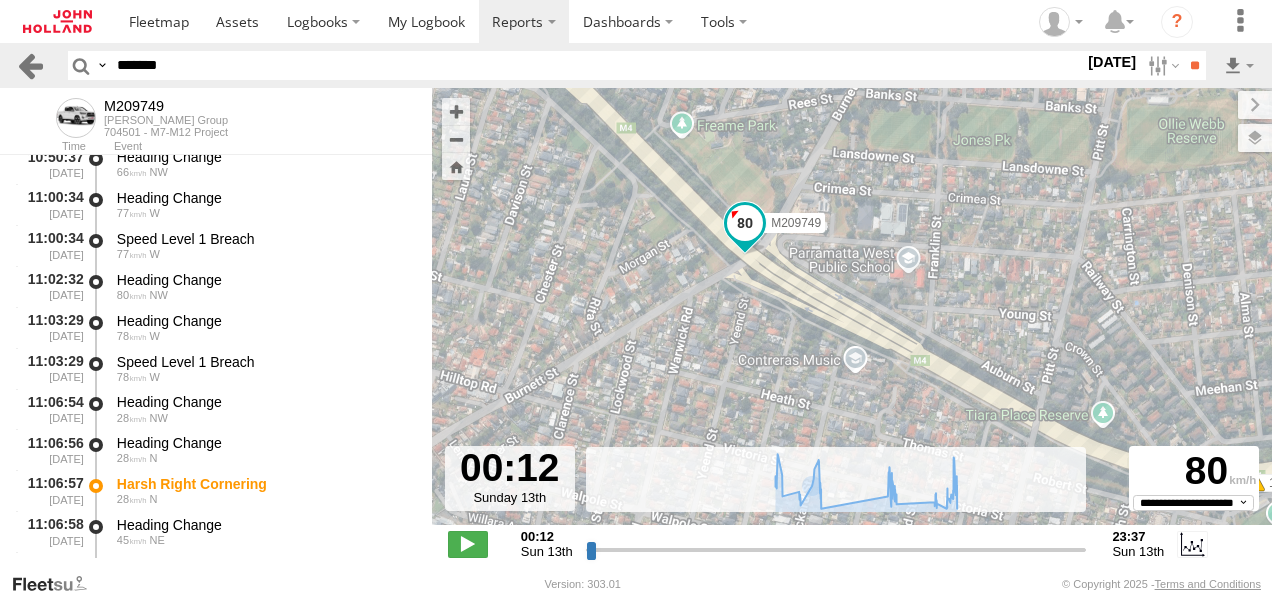 drag, startPoint x: 116, startPoint y: 66, endPoint x: 18, endPoint y: 74, distance: 98.32599 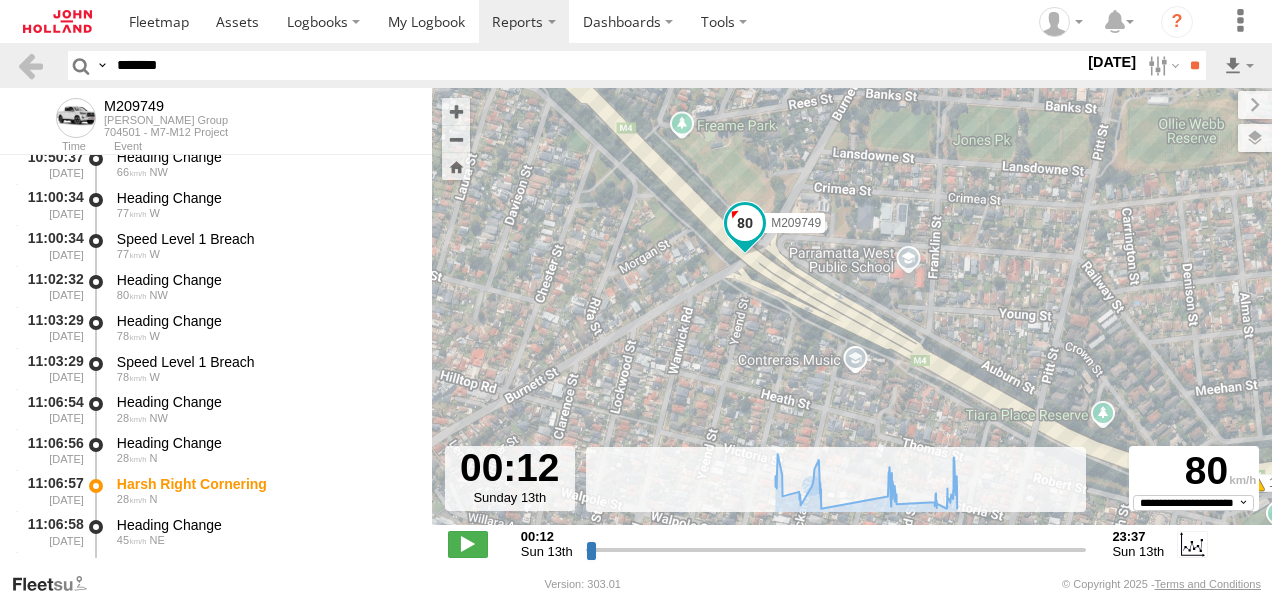 paste 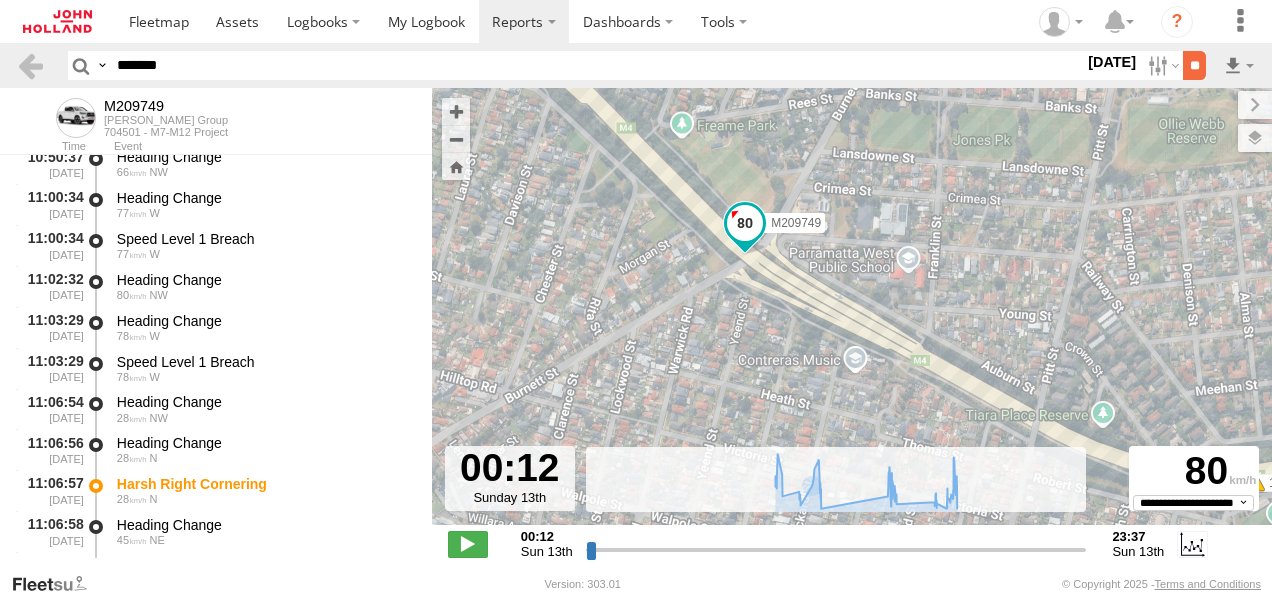 type on "*******" 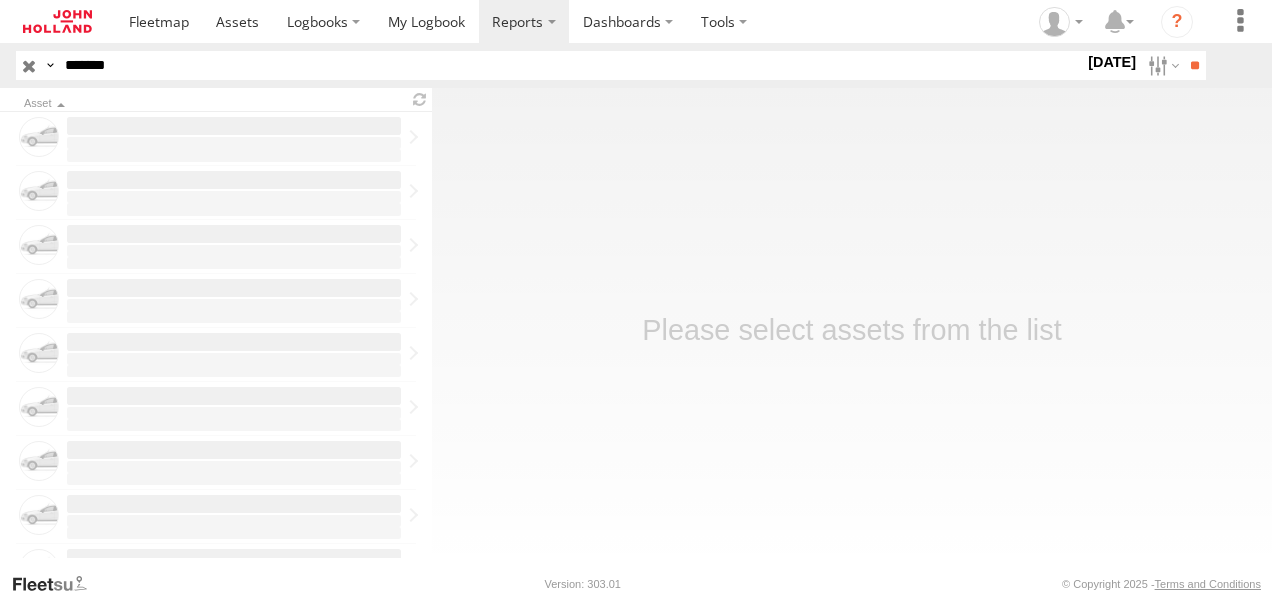 scroll, scrollTop: 0, scrollLeft: 0, axis: both 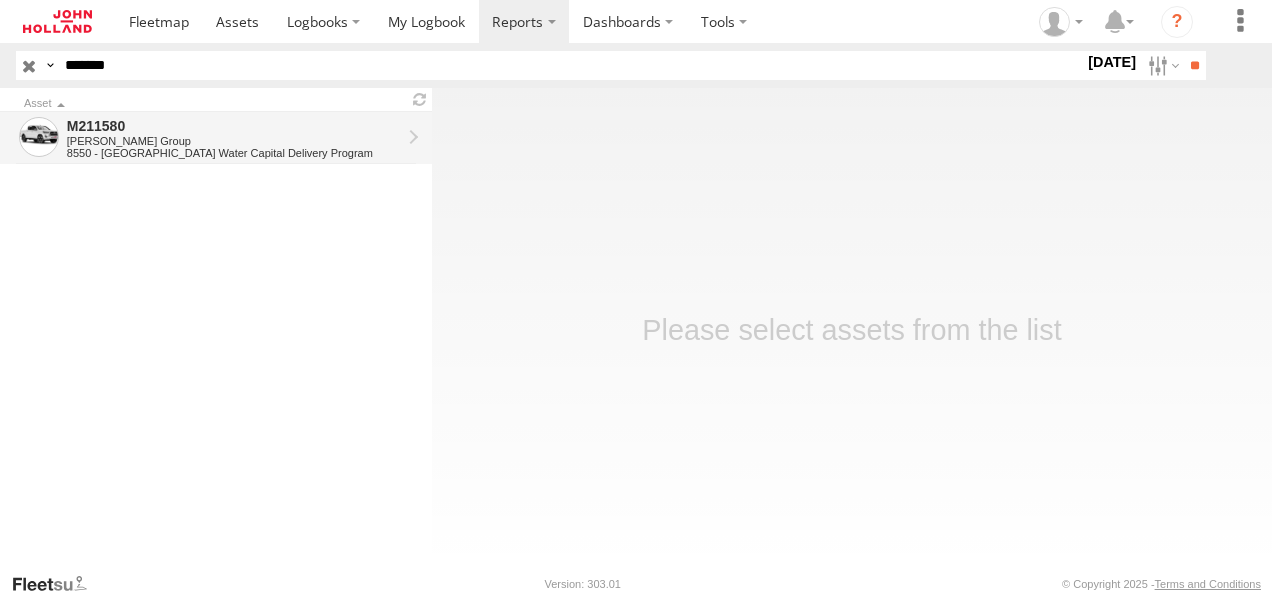 click on "M211580" at bounding box center (234, 126) 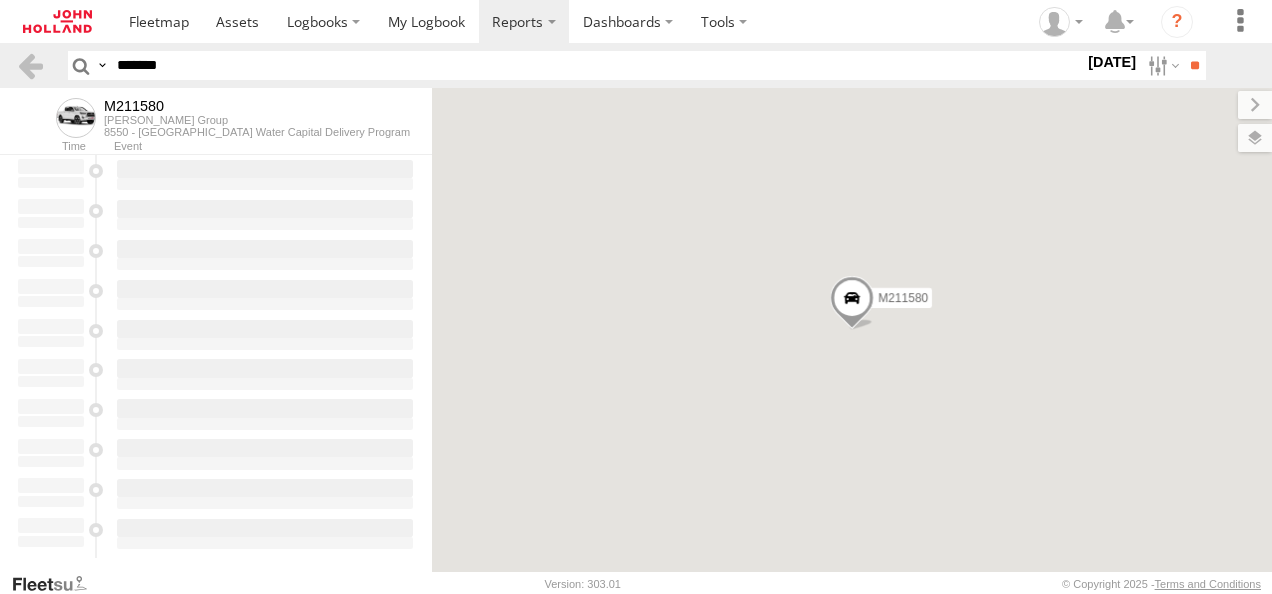 scroll, scrollTop: 0, scrollLeft: 0, axis: both 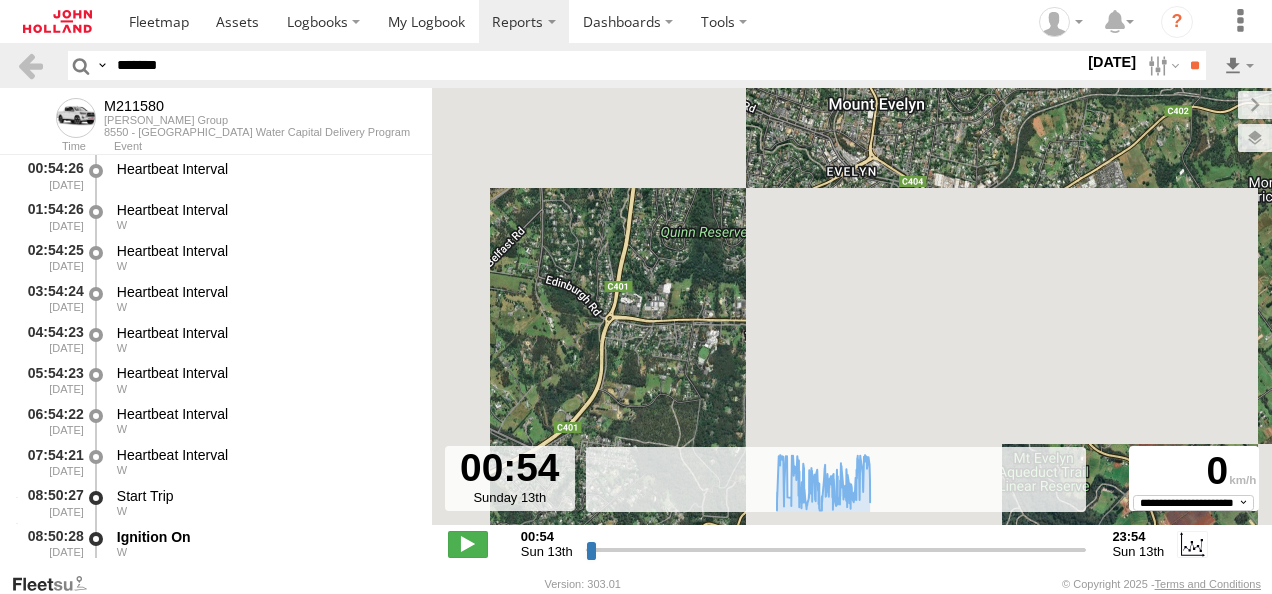 type on "**********" 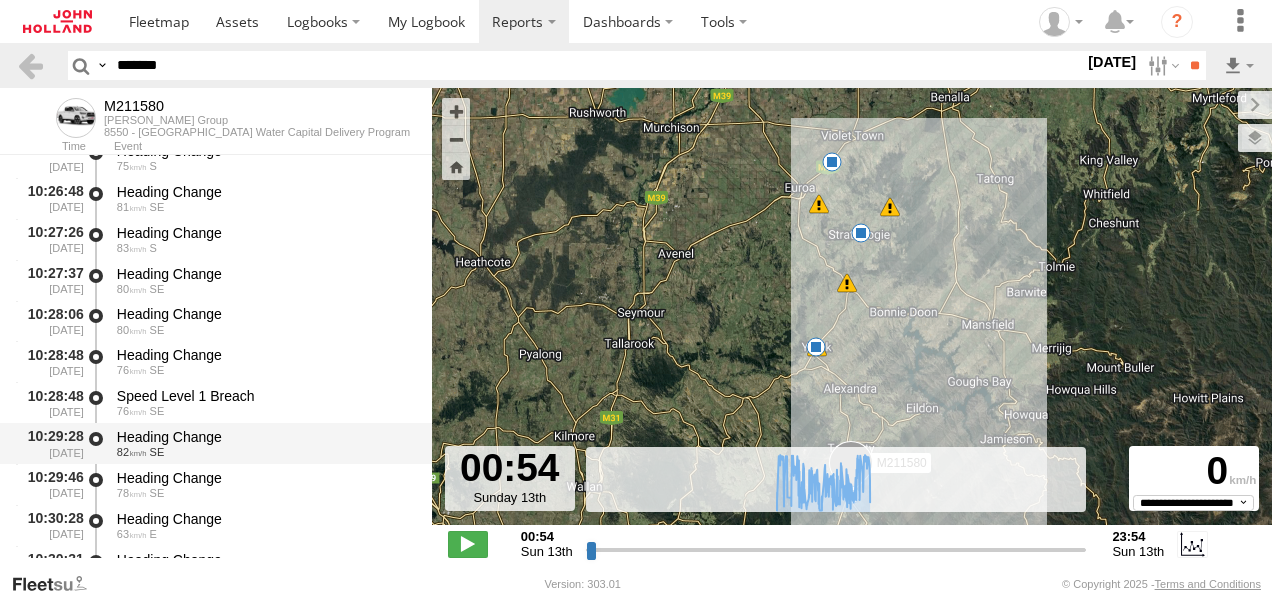 scroll, scrollTop: 3000, scrollLeft: 0, axis: vertical 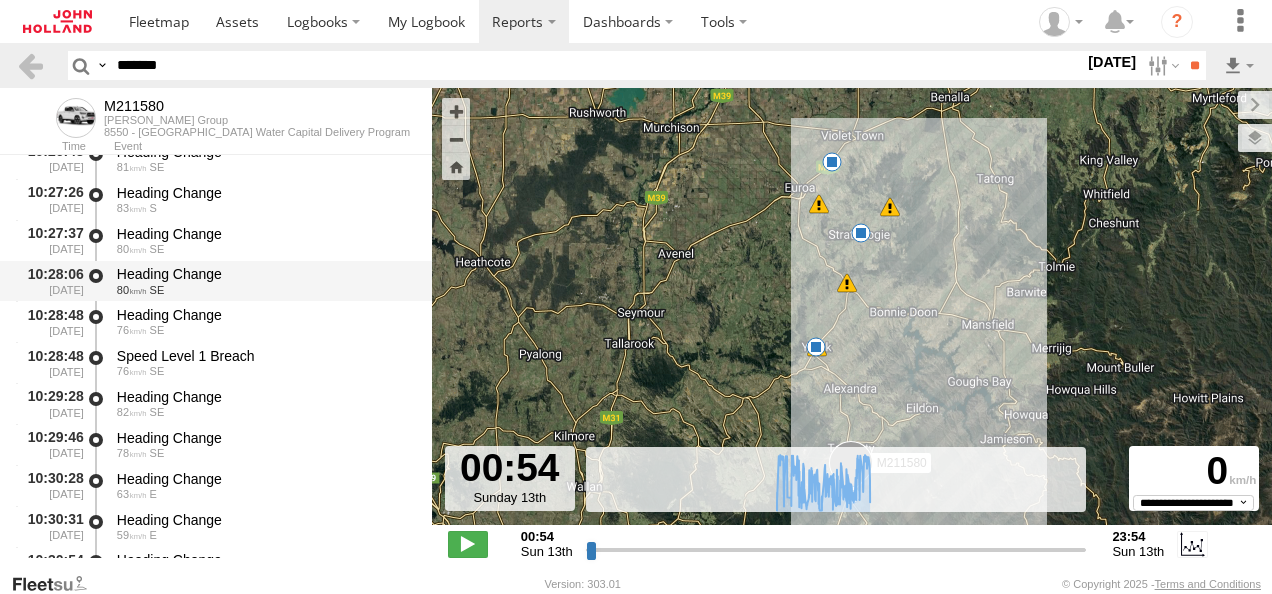 click on "Heading Change" at bounding box center (265, 274) 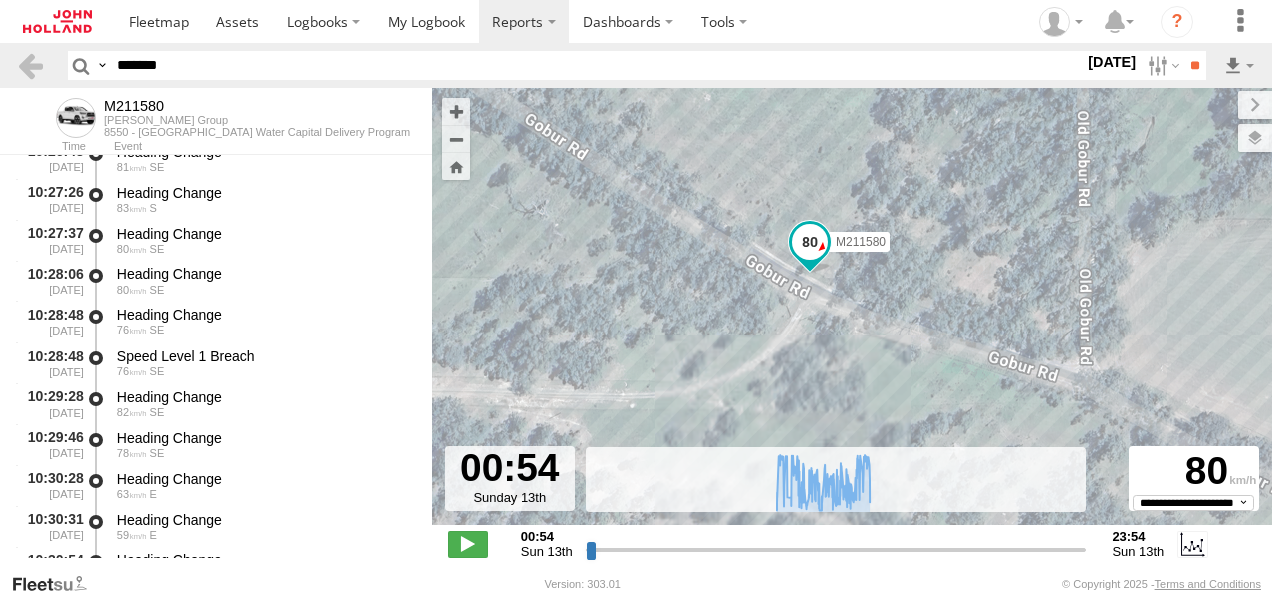 drag, startPoint x: 862, startPoint y: 238, endPoint x: 861, endPoint y: 378, distance: 140.00357 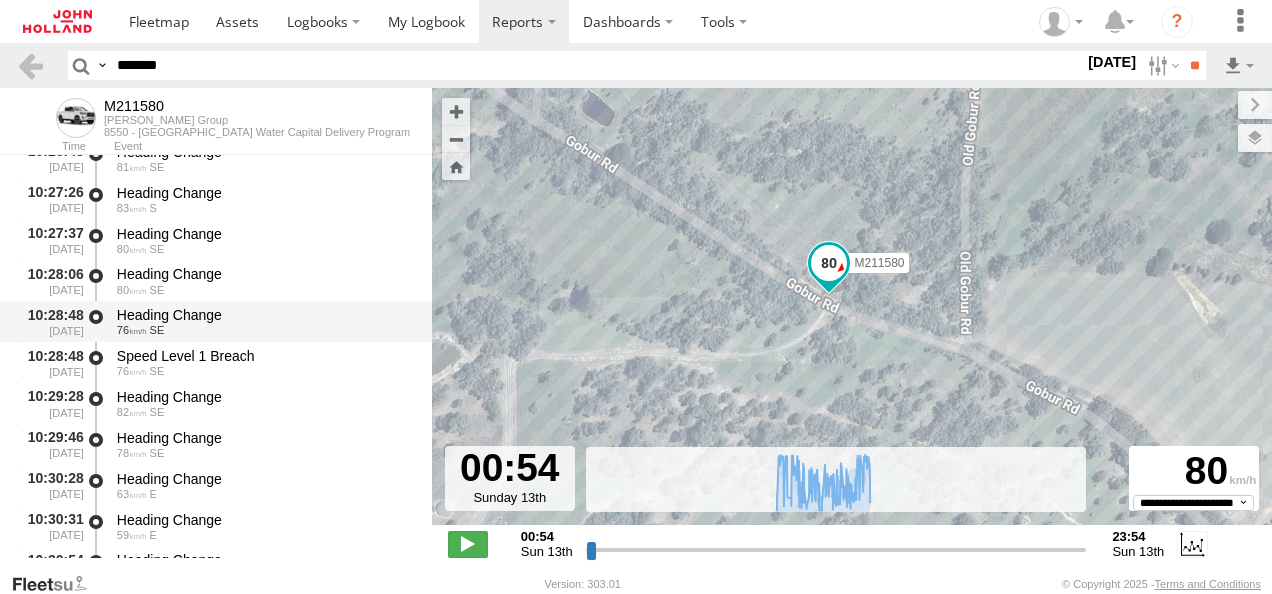 click on "76" at bounding box center (132, 330) 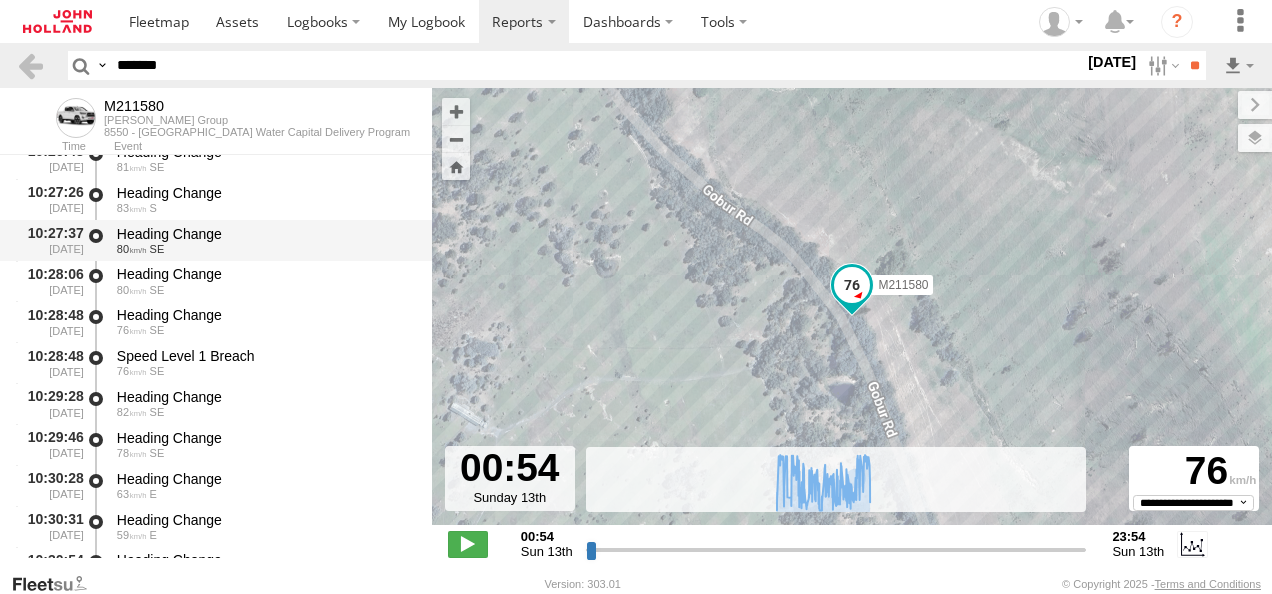 click on "Heading Change" at bounding box center (265, 234) 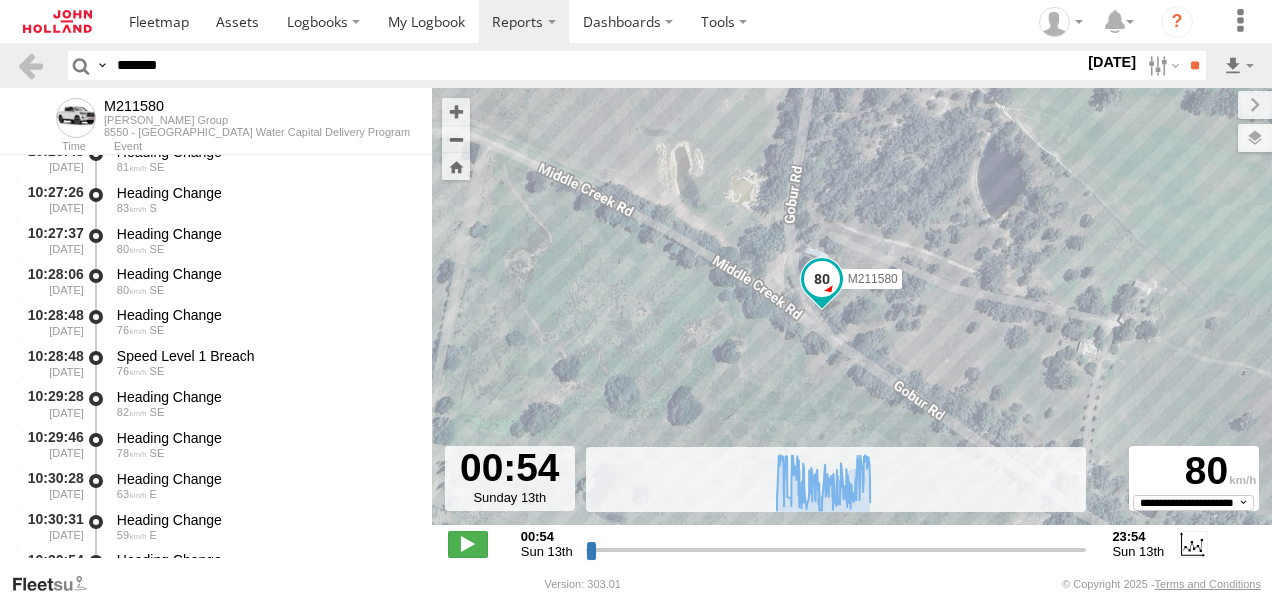 drag, startPoint x: 886, startPoint y: 367, endPoint x: 835, endPoint y: 358, distance: 51.78803 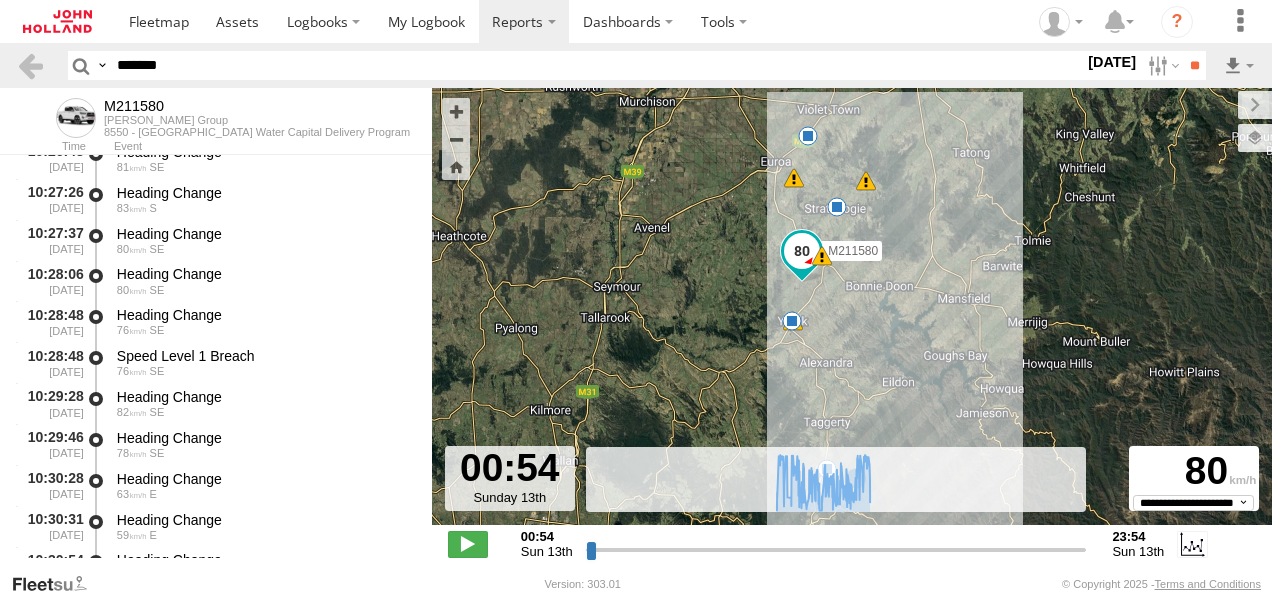 drag, startPoint x: 921, startPoint y: 385, endPoint x: 829, endPoint y: 299, distance: 125.93649 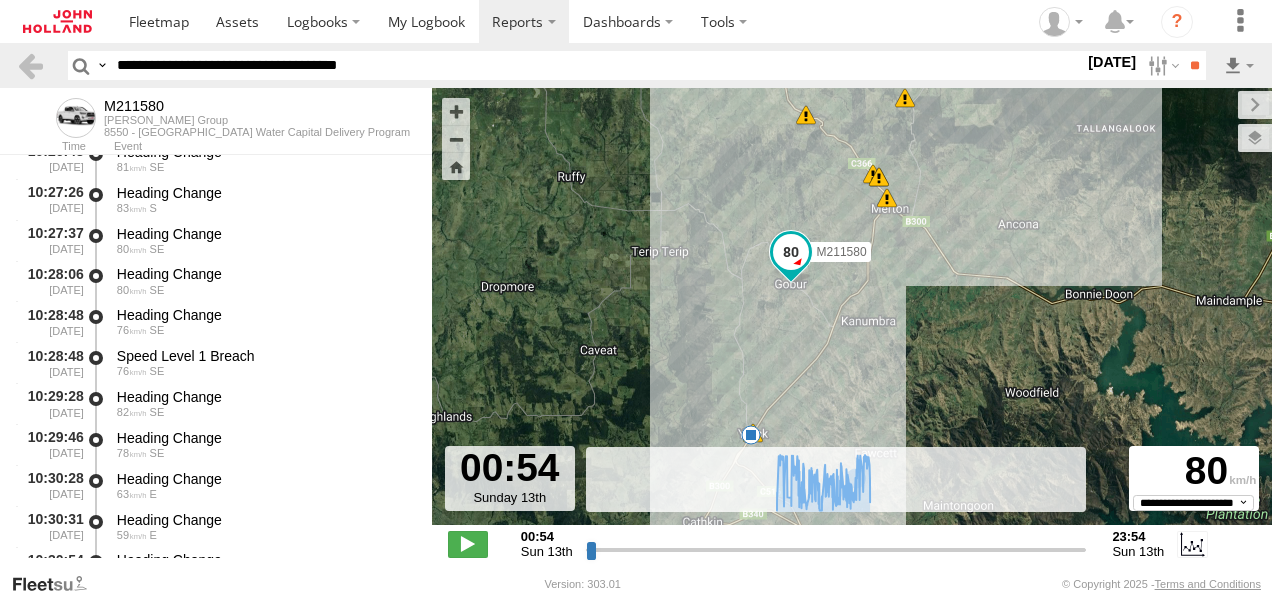 click on "**********" at bounding box center (596, 65) 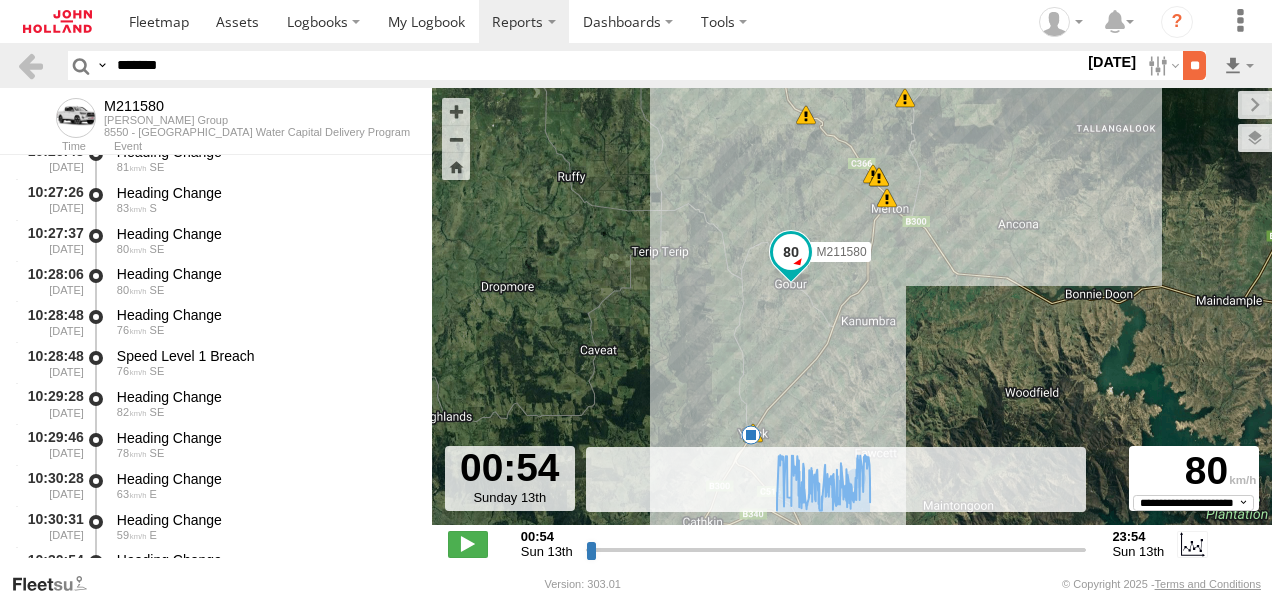 type on "*******" 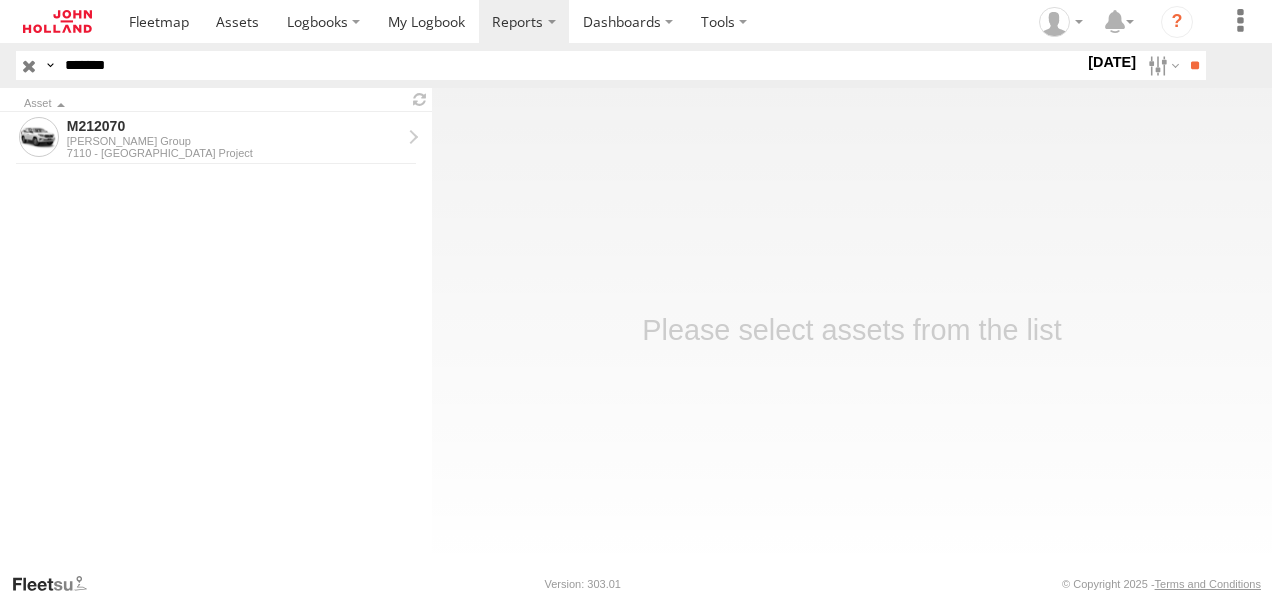 scroll, scrollTop: 0, scrollLeft: 0, axis: both 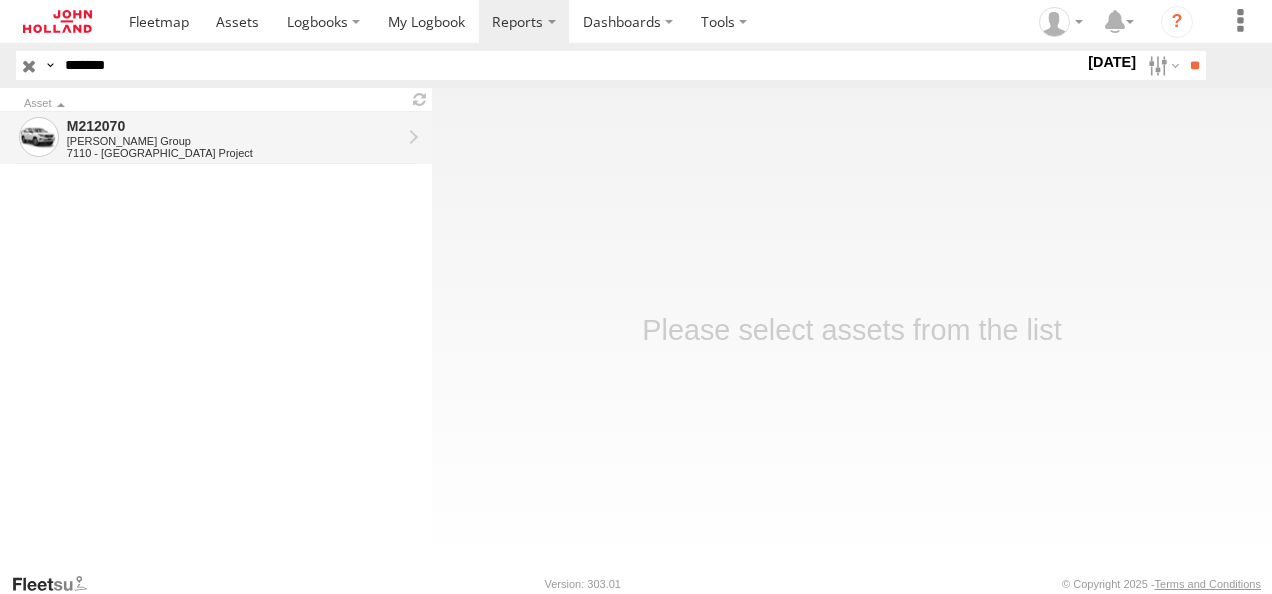 click on "M212070" at bounding box center [234, 126] 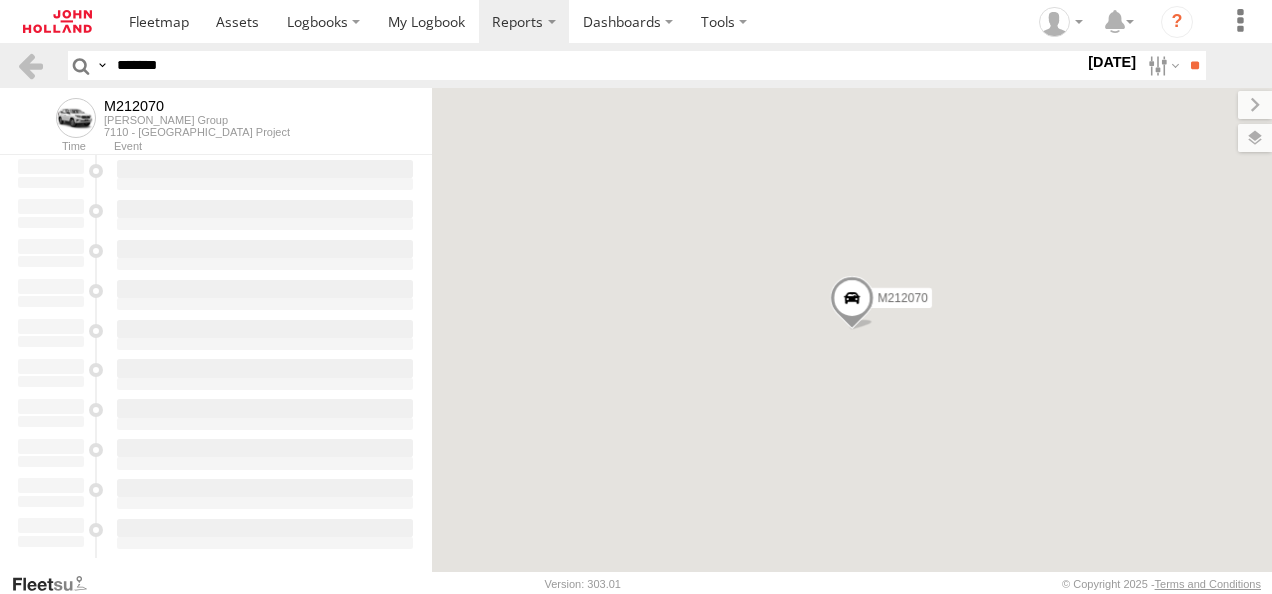 scroll, scrollTop: 0, scrollLeft: 0, axis: both 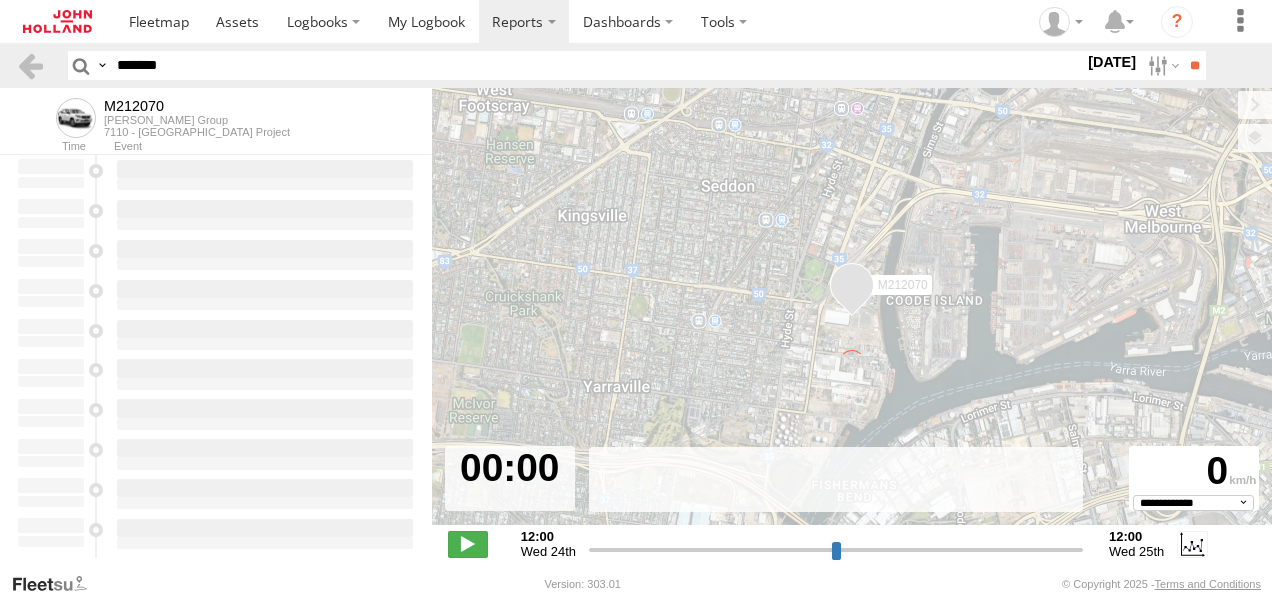 type on "**********" 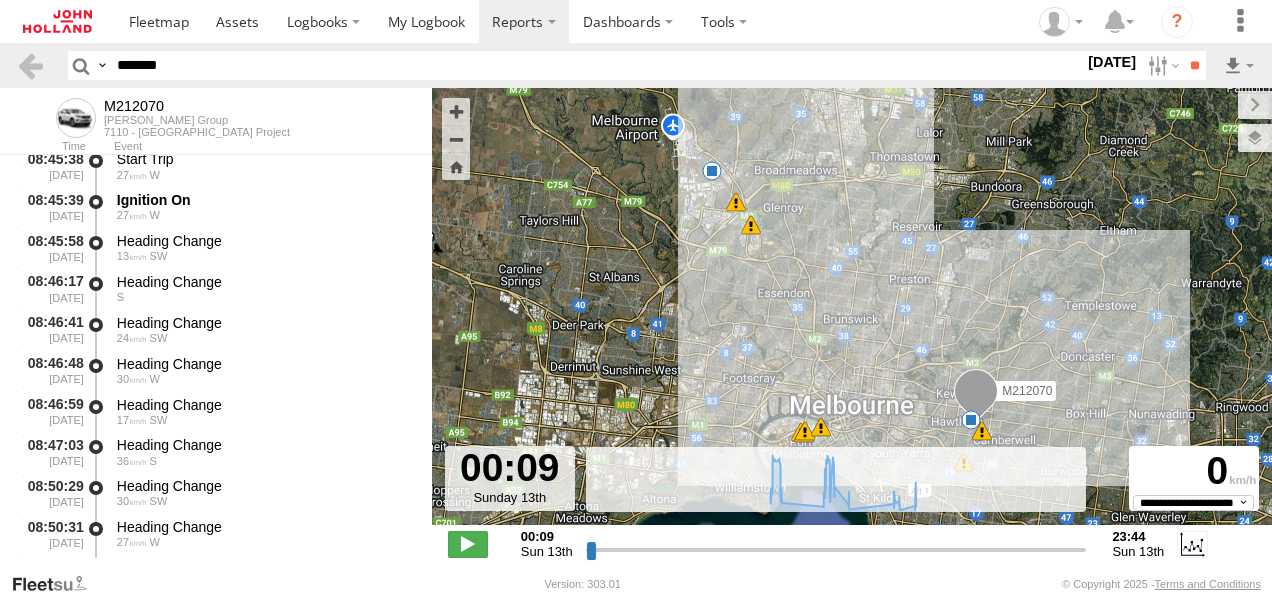scroll, scrollTop: 1200, scrollLeft: 0, axis: vertical 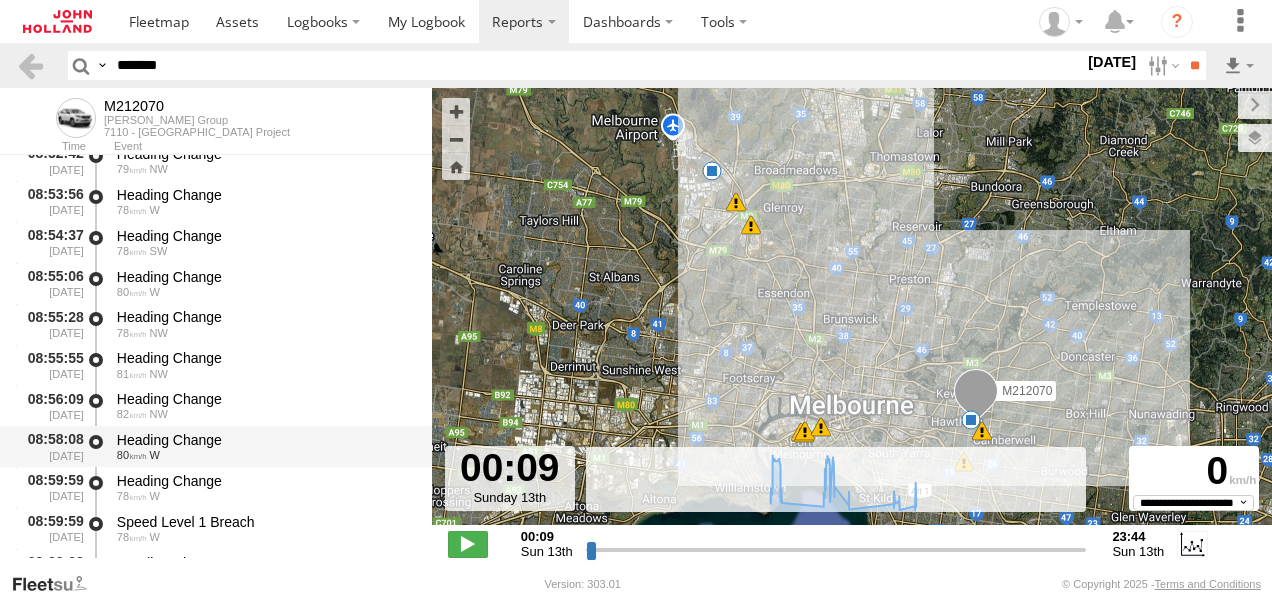 click on "Heading Change" at bounding box center [265, 440] 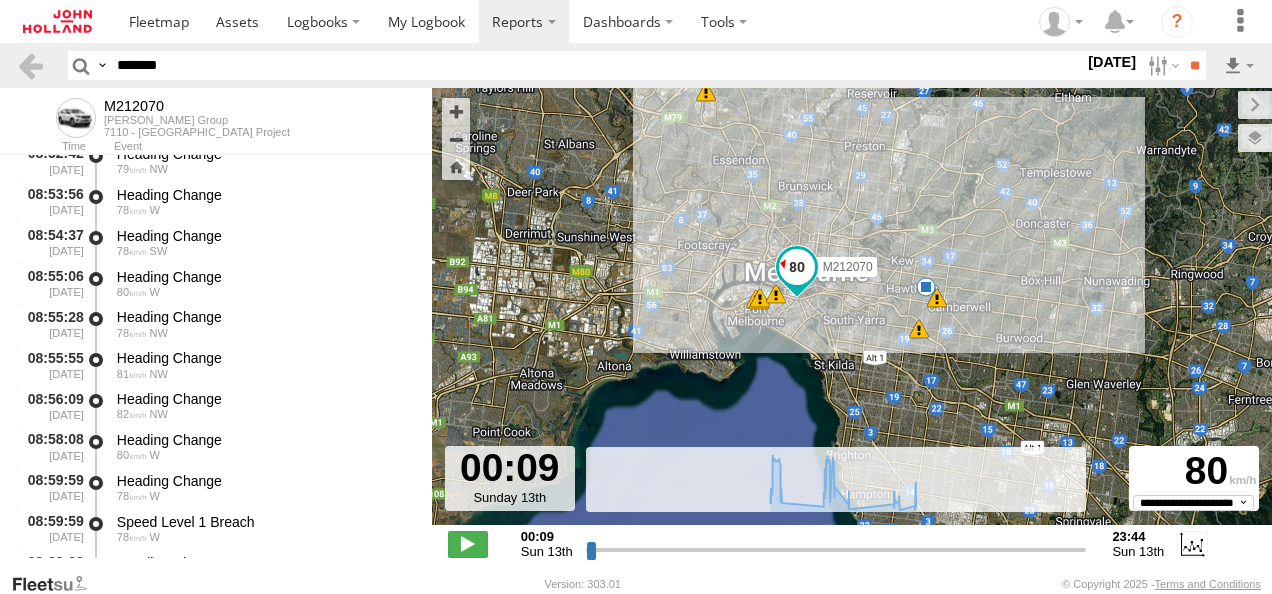 drag, startPoint x: 733, startPoint y: 360, endPoint x: 698, endPoint y: 228, distance: 136.56134 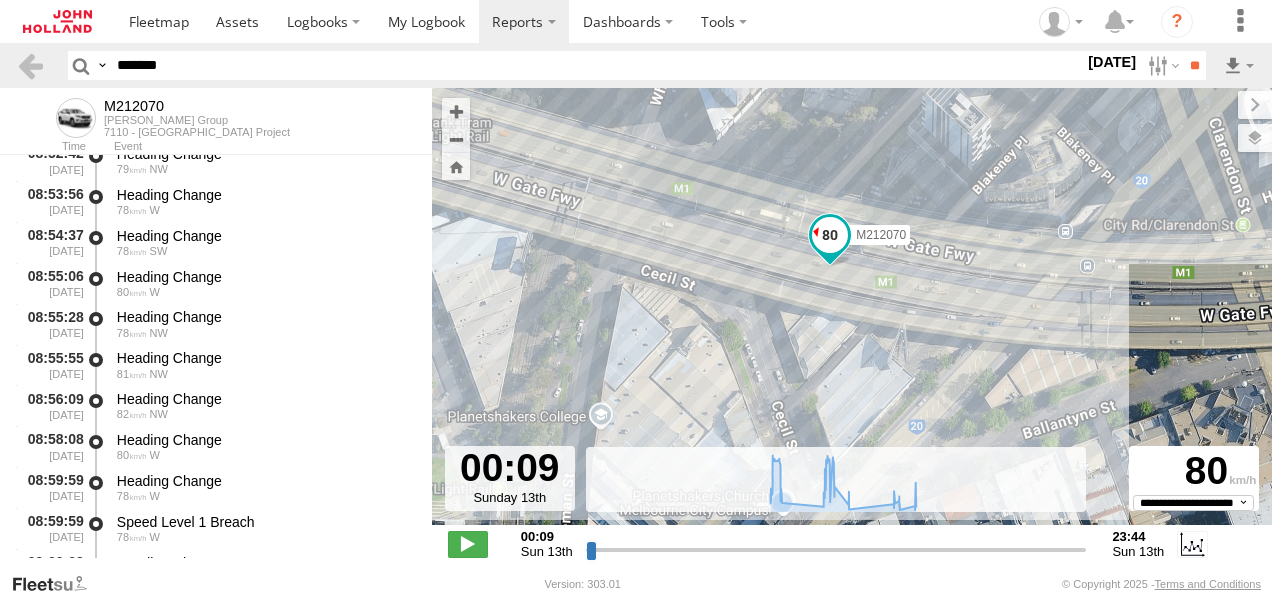 drag, startPoint x: 216, startPoint y: 69, endPoint x: 0, endPoint y: 59, distance: 216.23135 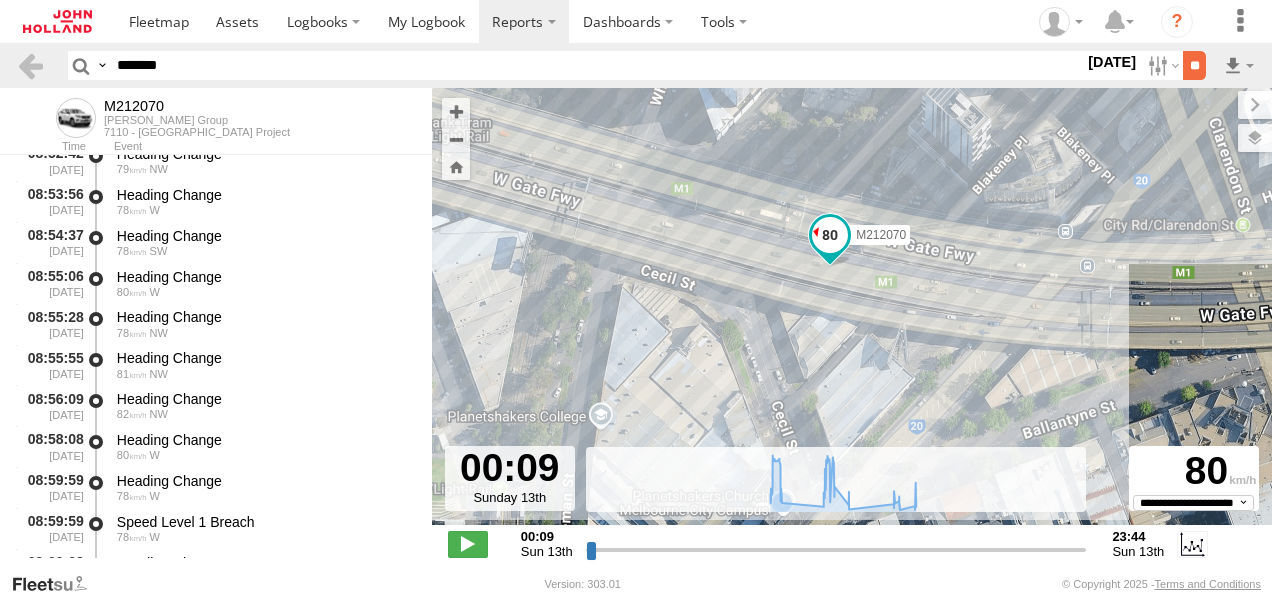 type on "*******" 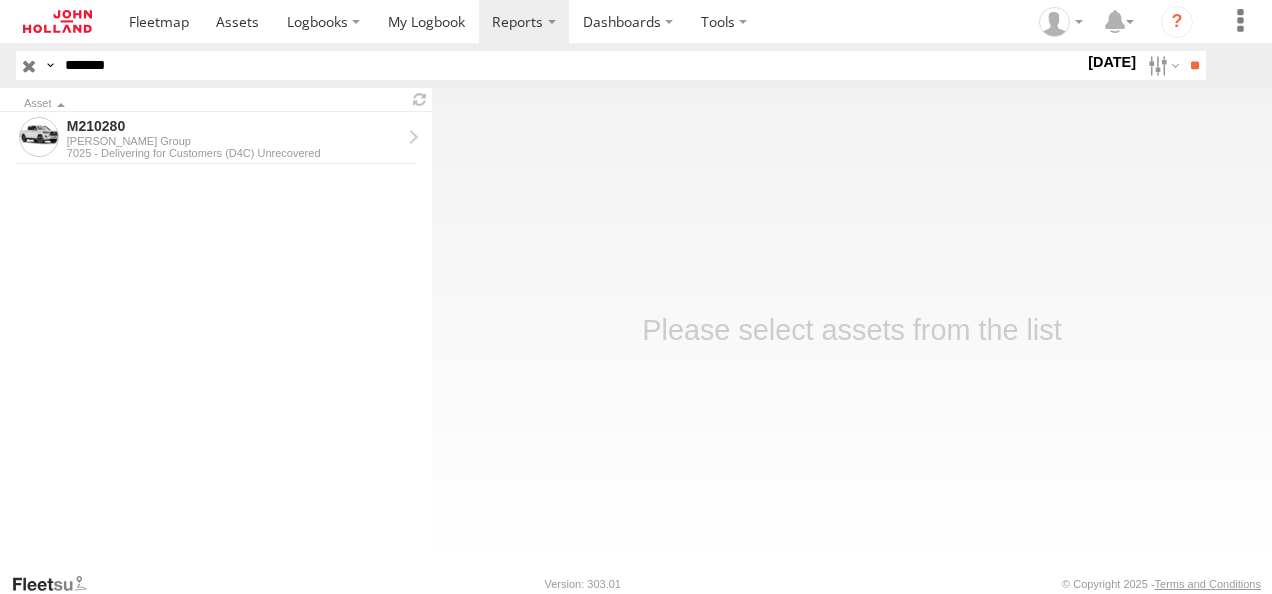 scroll, scrollTop: 0, scrollLeft: 0, axis: both 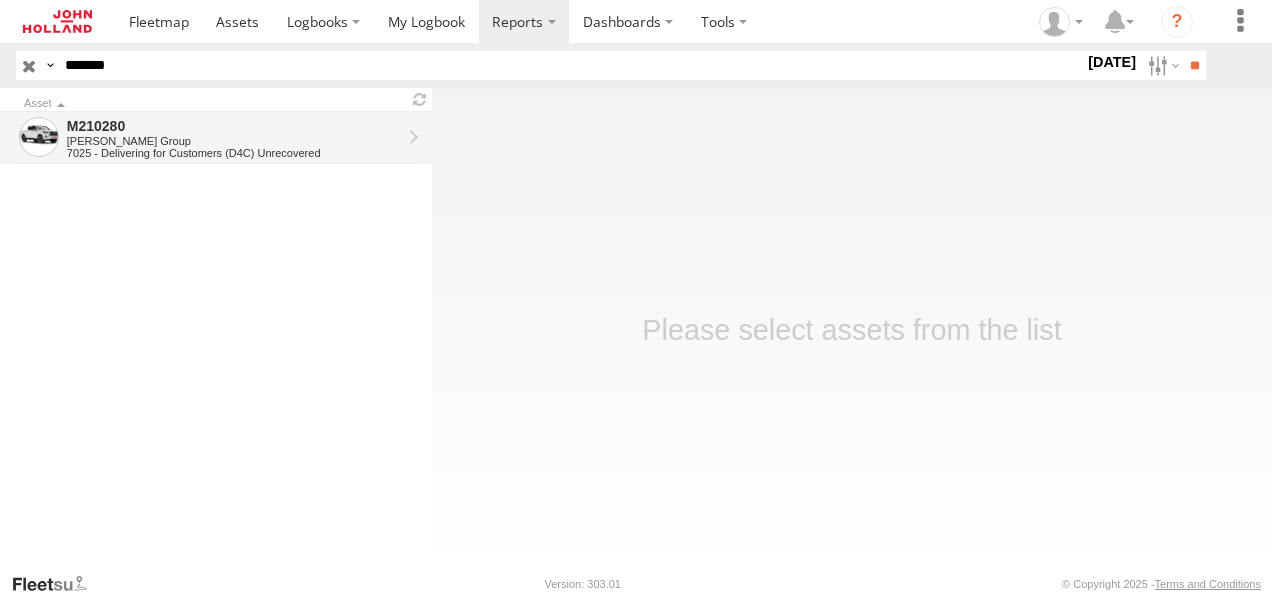 click on "M210280" at bounding box center (234, 126) 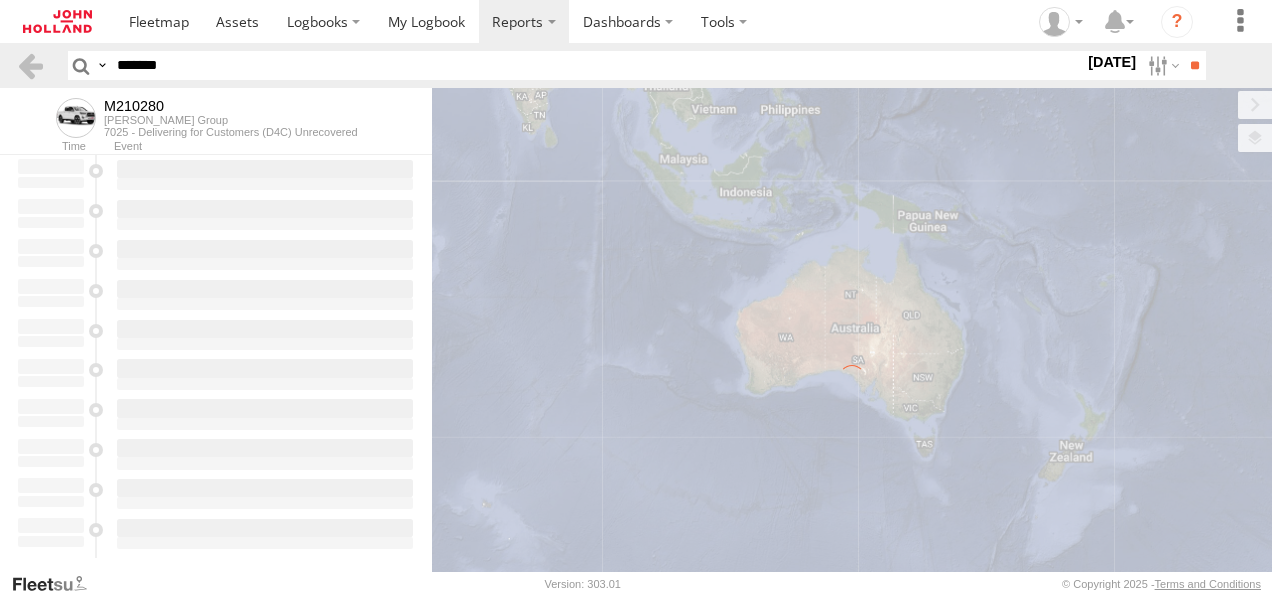 scroll, scrollTop: 0, scrollLeft: 0, axis: both 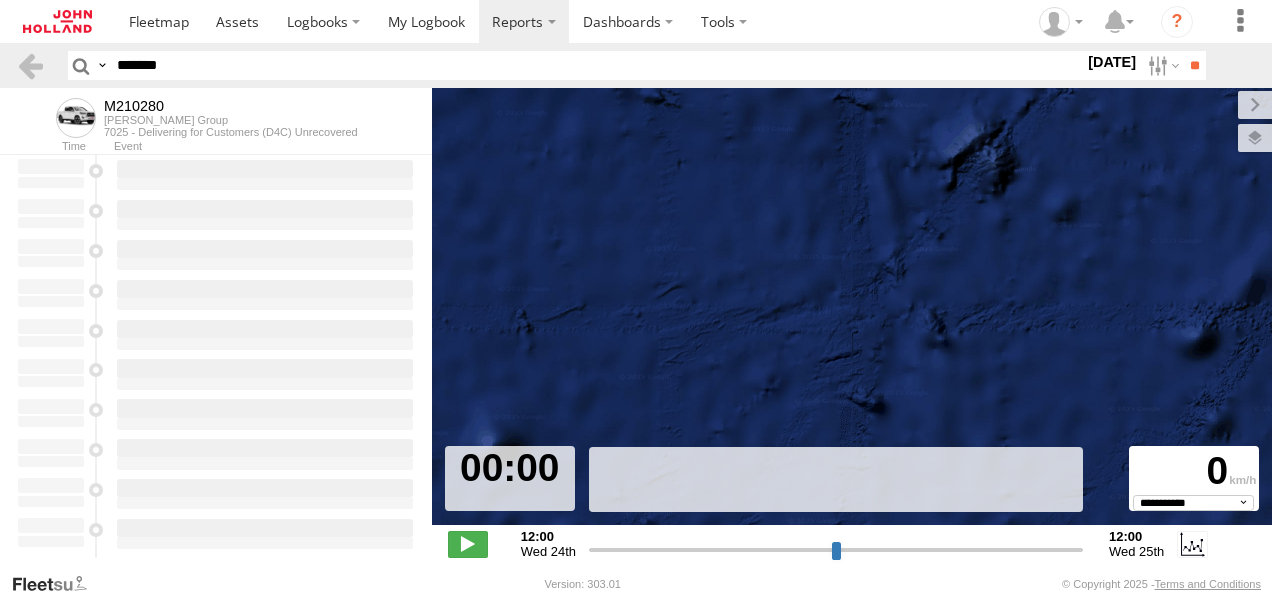 type on "**********" 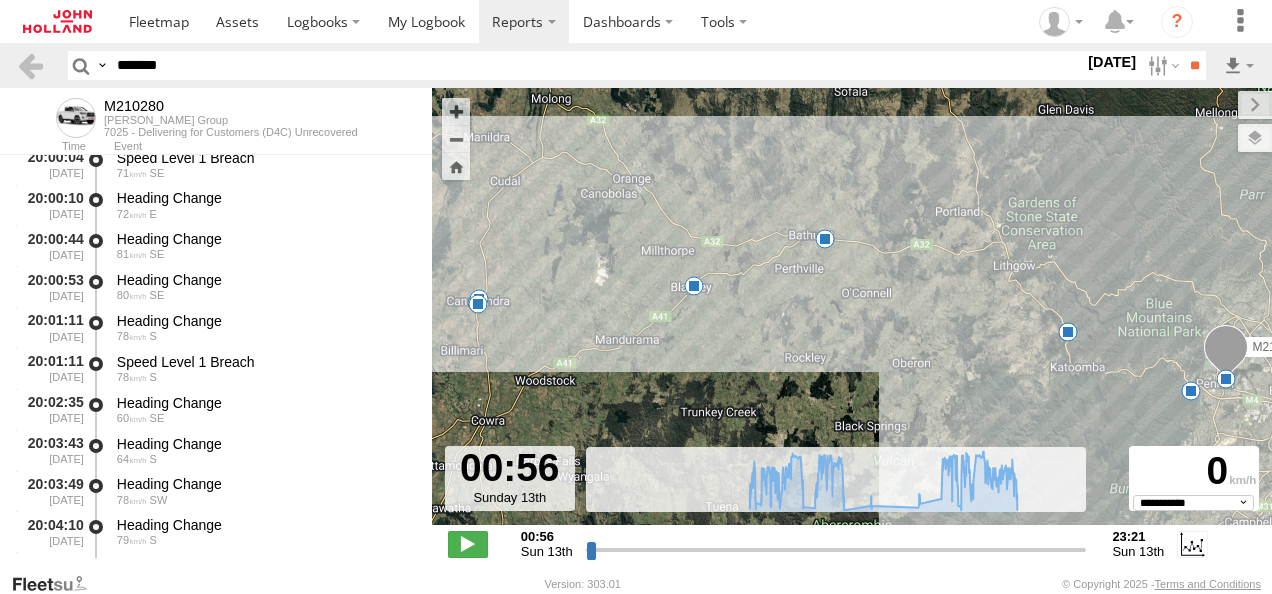 scroll, scrollTop: 31592, scrollLeft: 0, axis: vertical 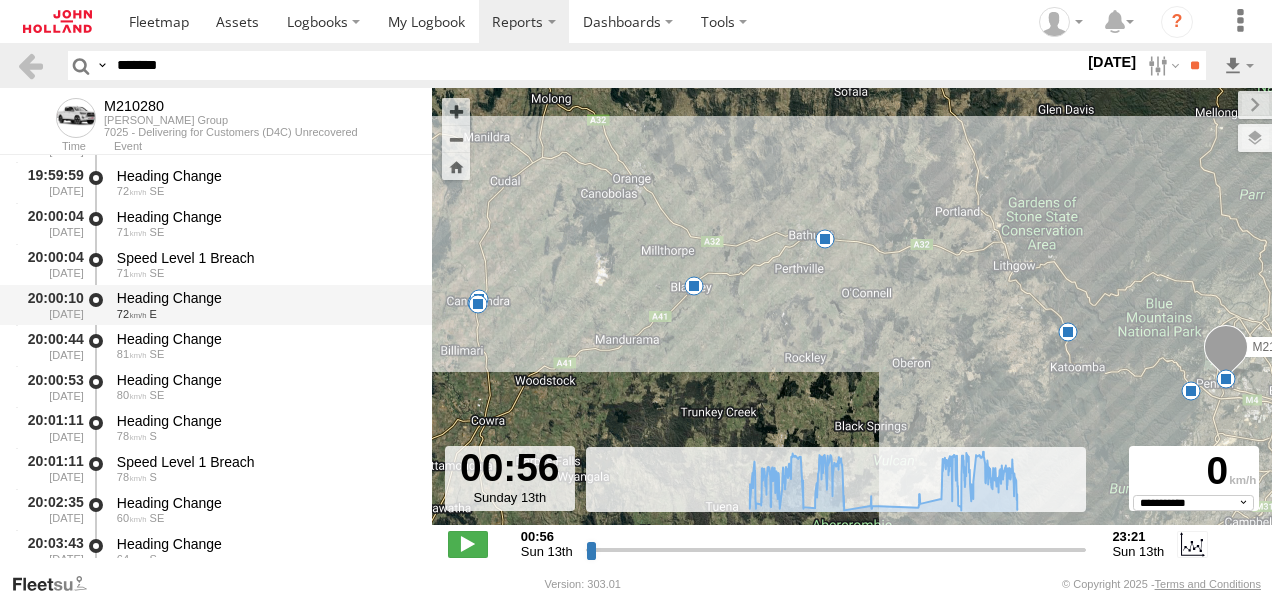 click on "Heading Change
72
E" at bounding box center (265, 305) 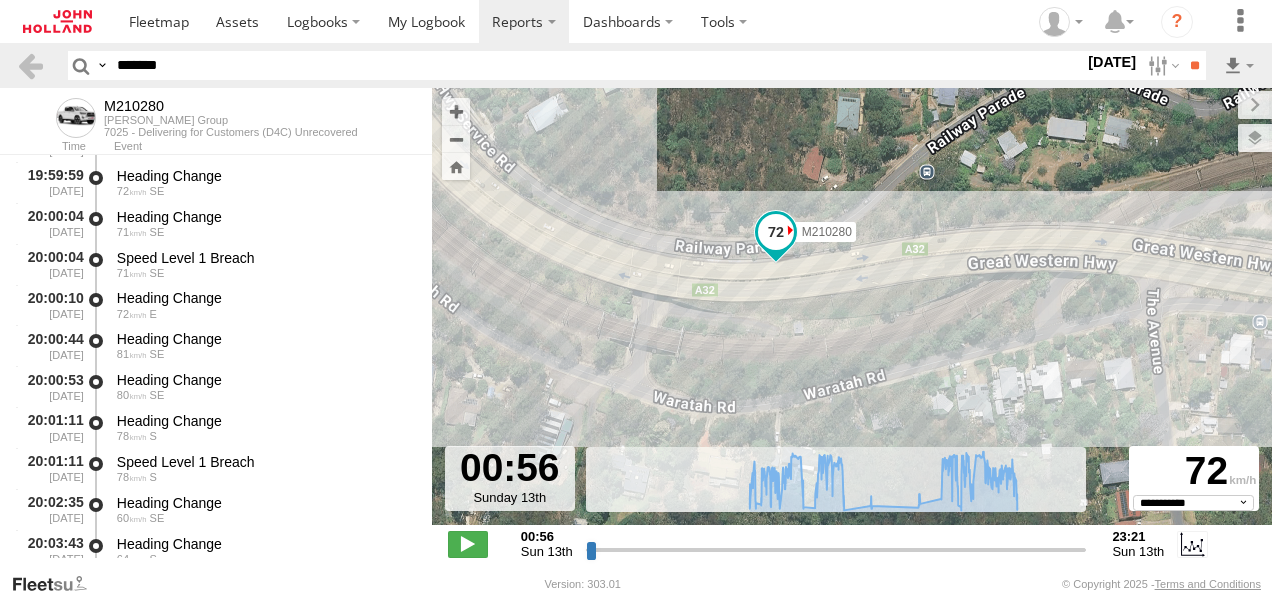drag, startPoint x: 976, startPoint y: 318, endPoint x: 874, endPoint y: 322, distance: 102.0784 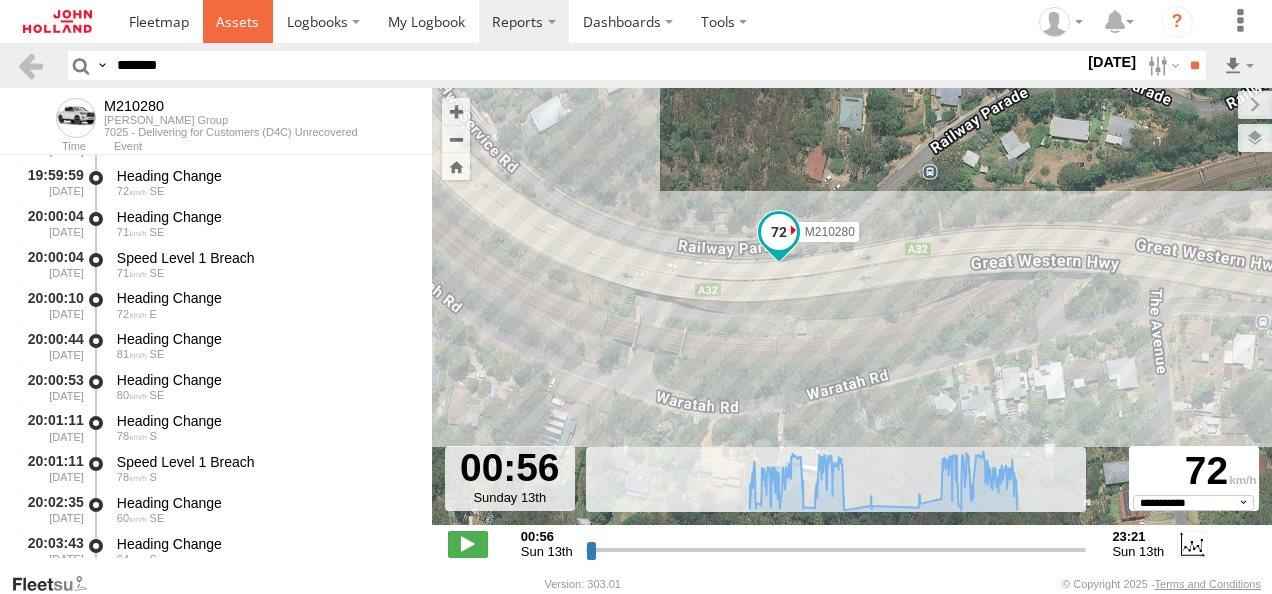 click at bounding box center [237, 21] 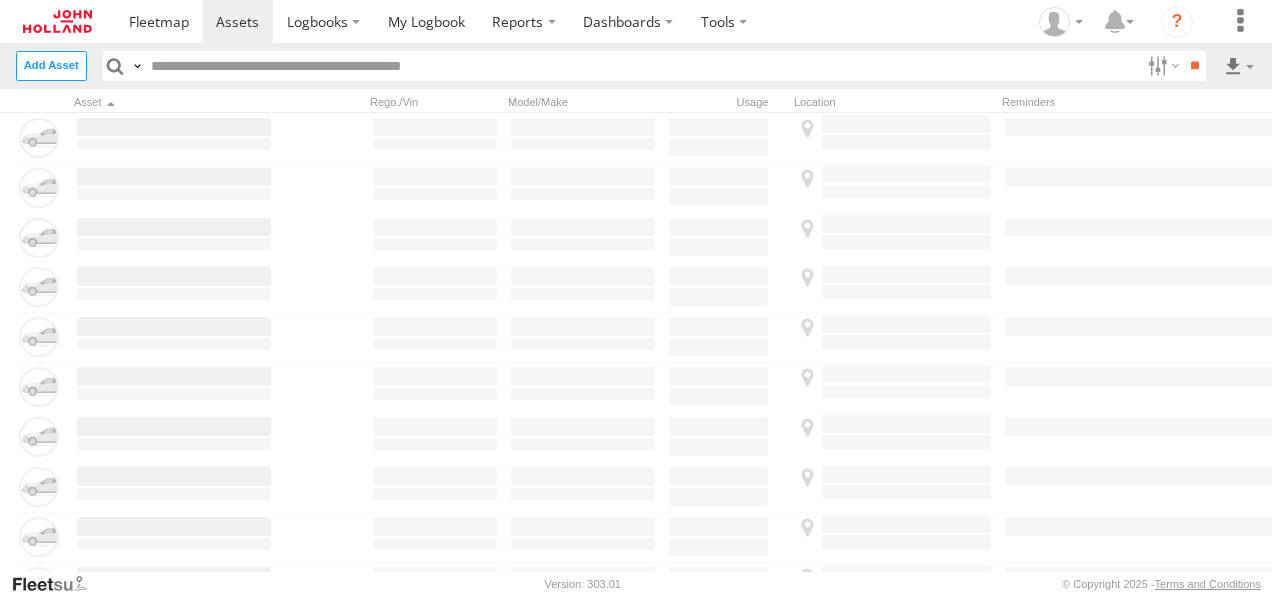 scroll, scrollTop: 0, scrollLeft: 0, axis: both 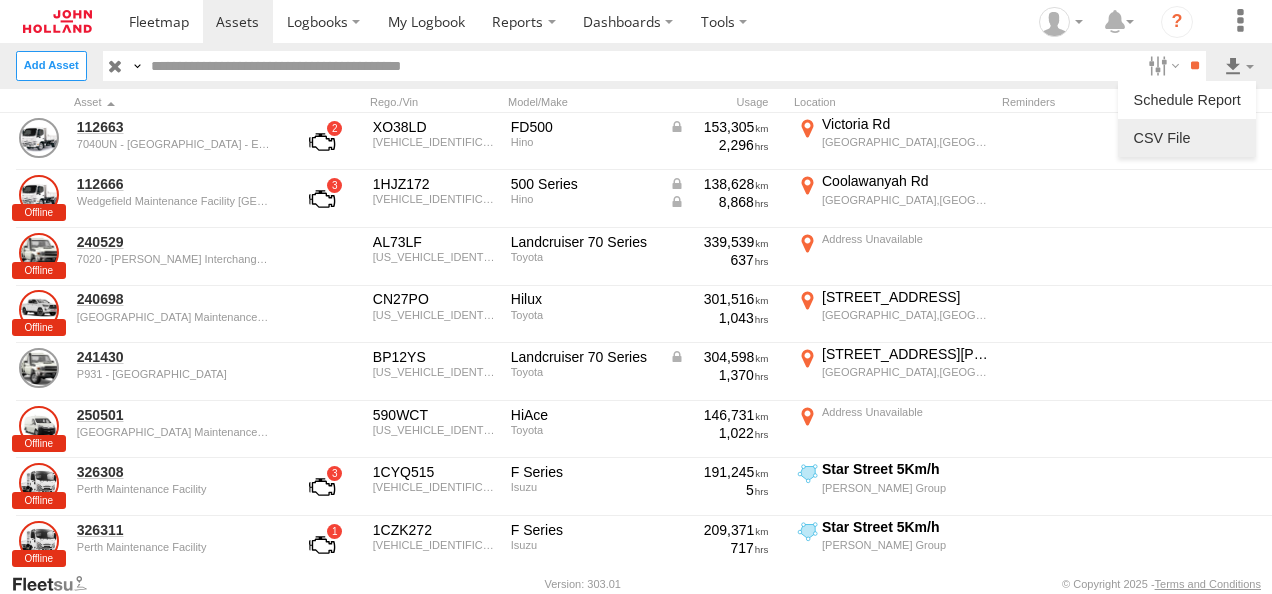 click at bounding box center [1187, 138] 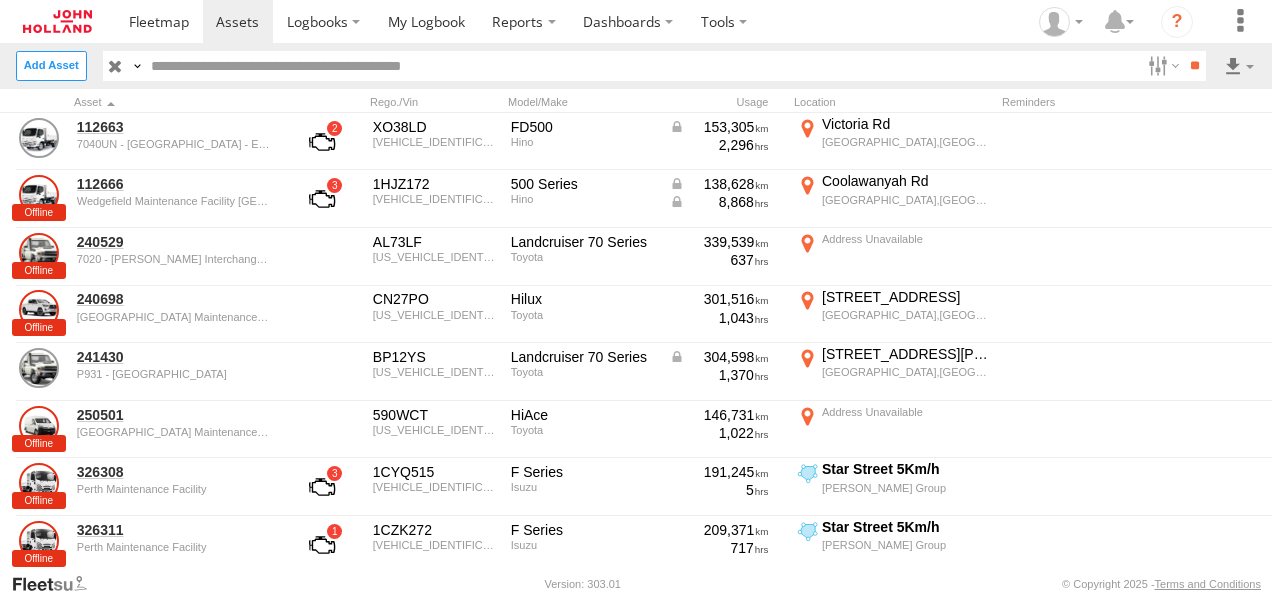 click on "Export" at bounding box center [0, 0] 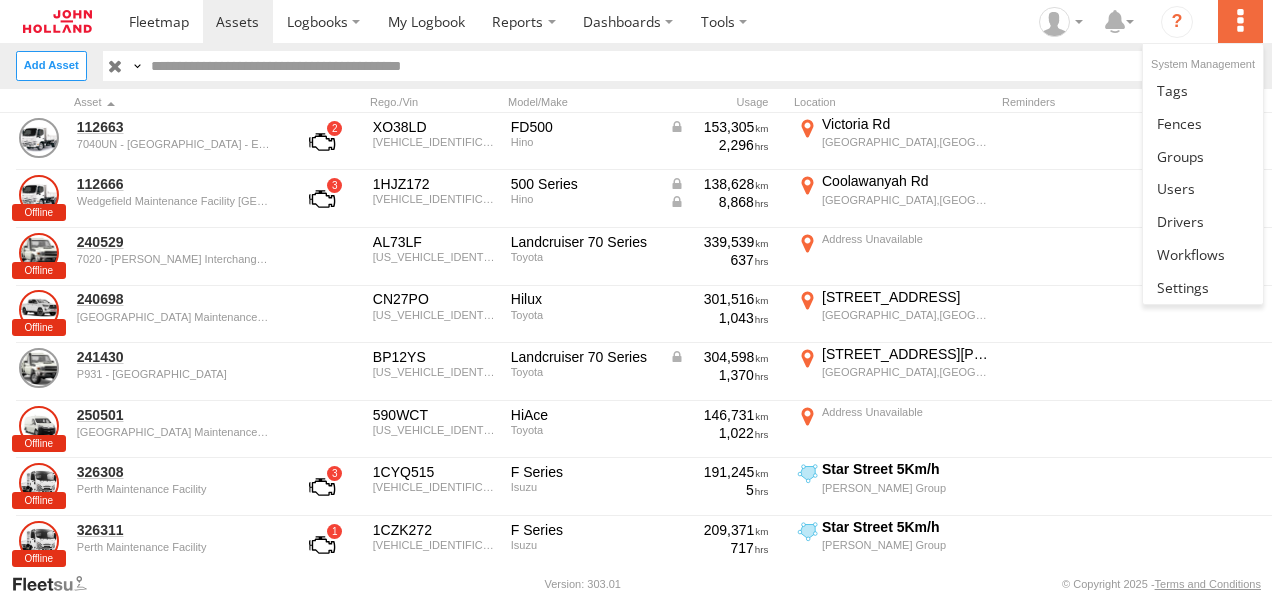 click at bounding box center (1240, 21) 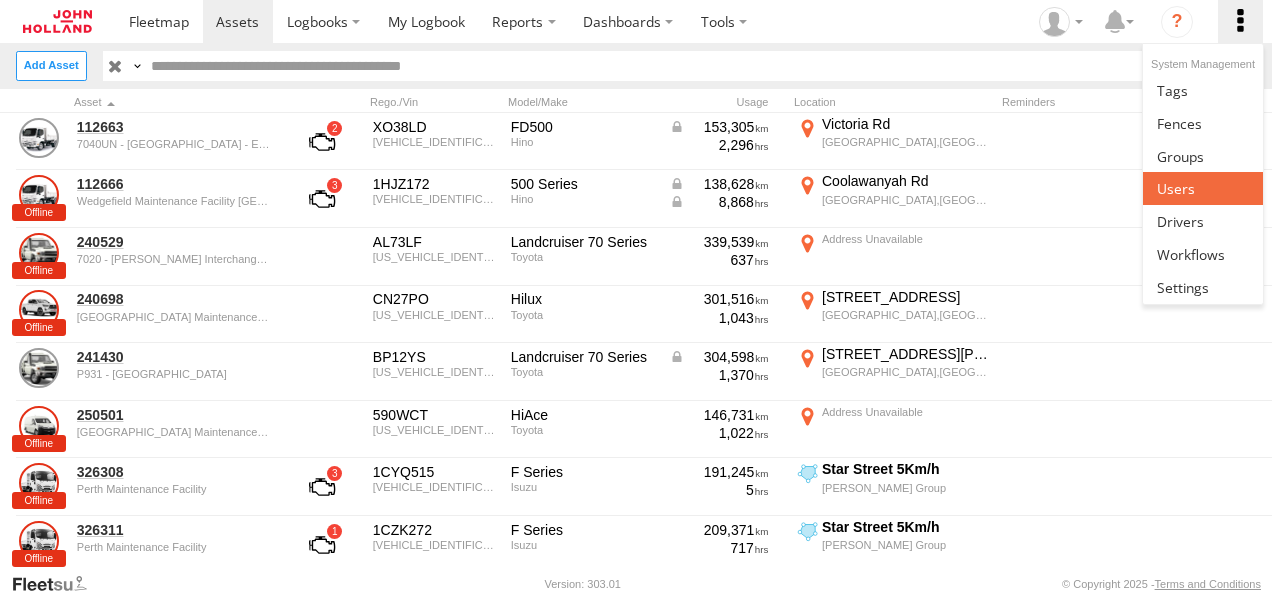 click at bounding box center [1202, 188] 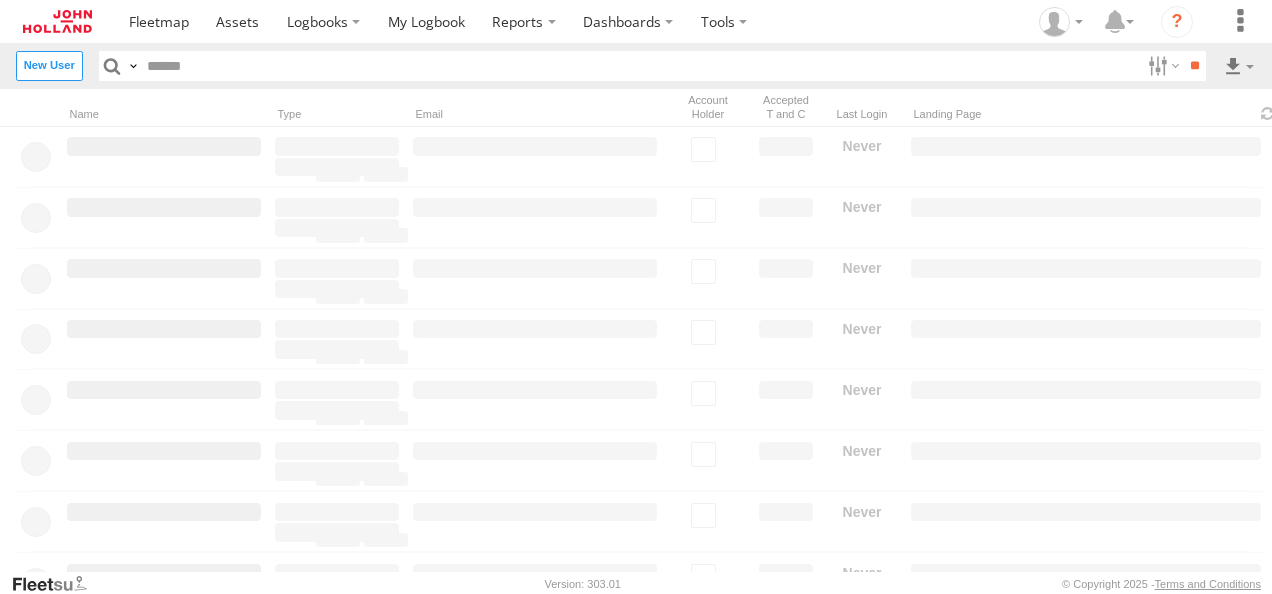 scroll, scrollTop: 0, scrollLeft: 0, axis: both 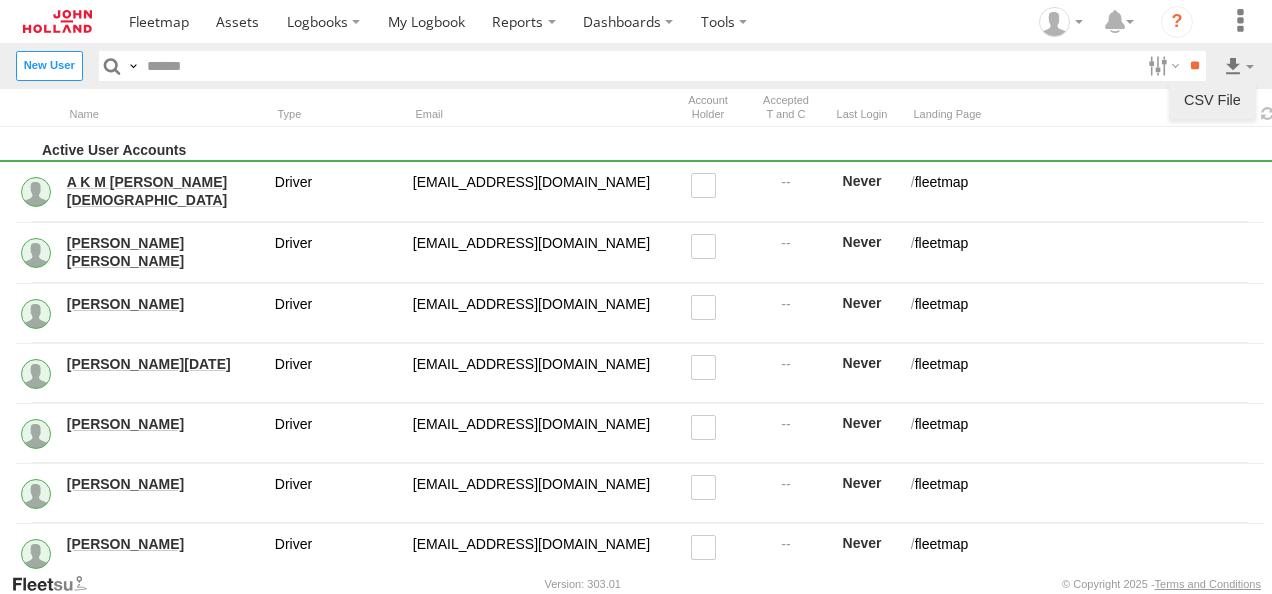 click on "CSV File" at bounding box center [1212, 100] 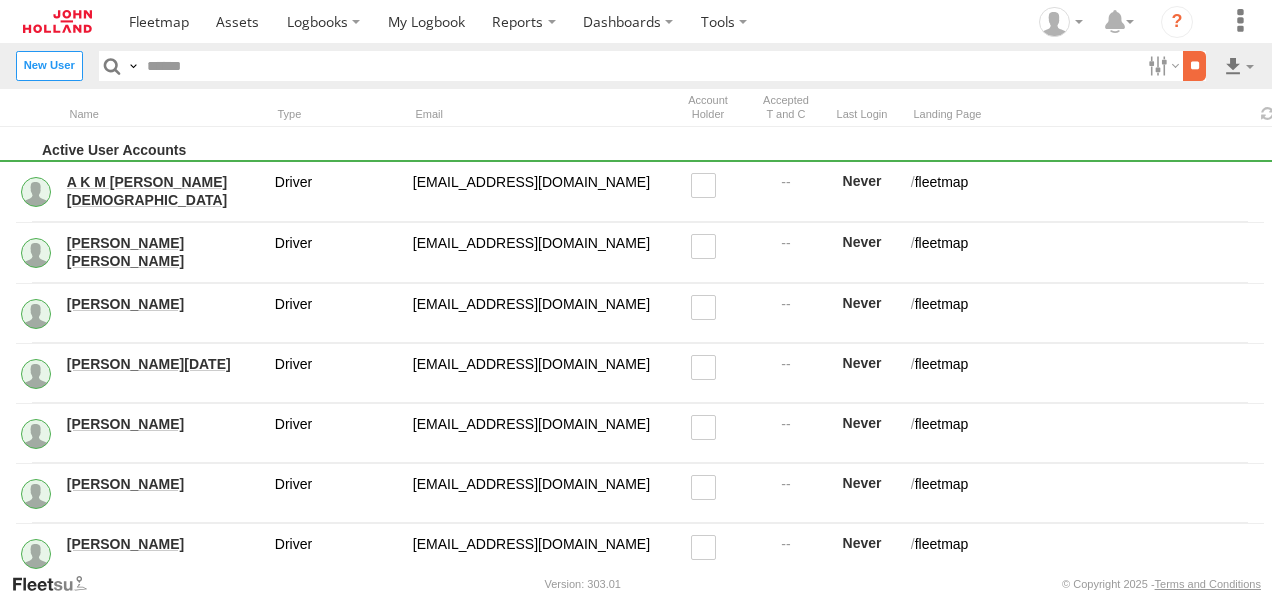 click on "**" at bounding box center [1194, 65] 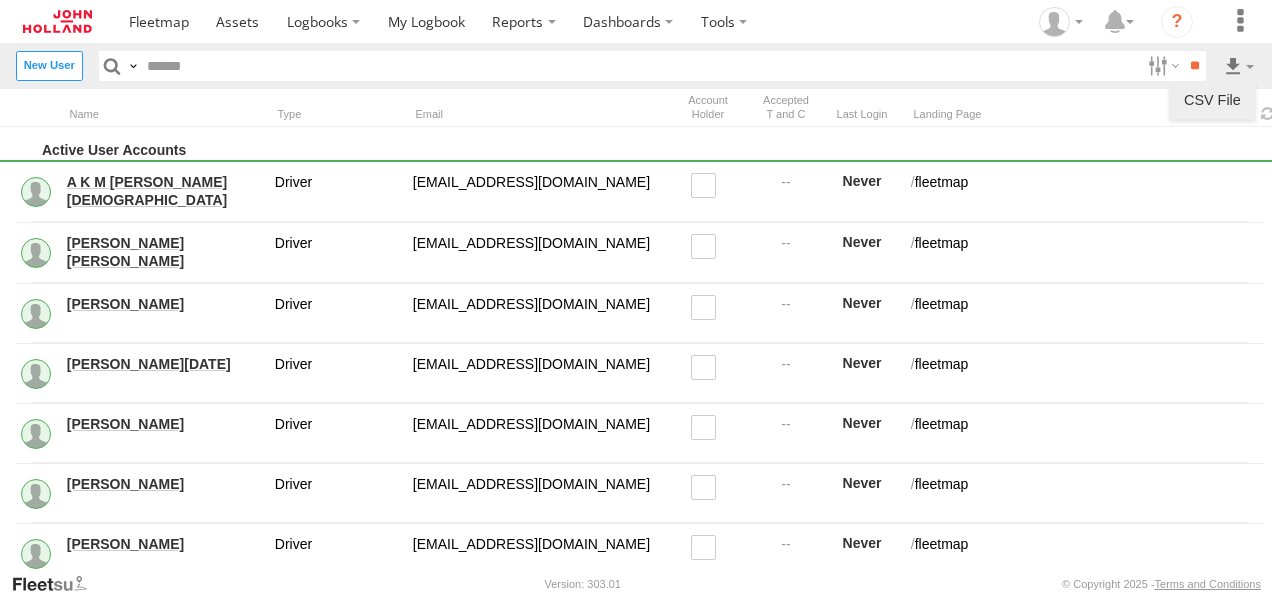 click on "CSV File" at bounding box center [1212, 100] 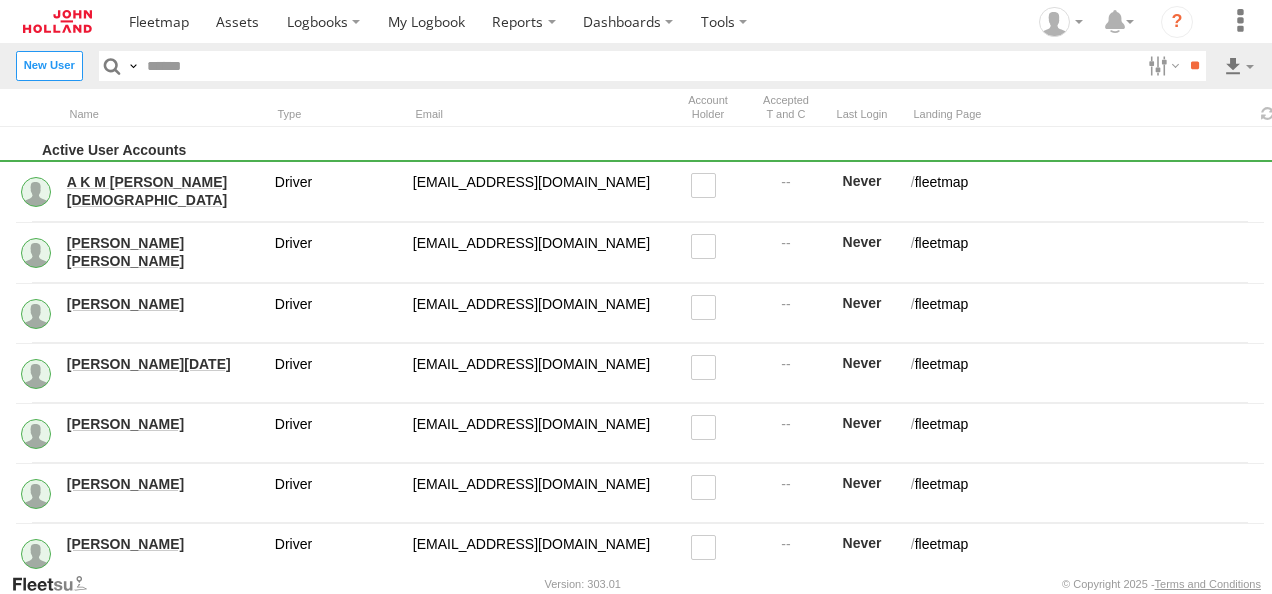 click at bounding box center (640, 65) 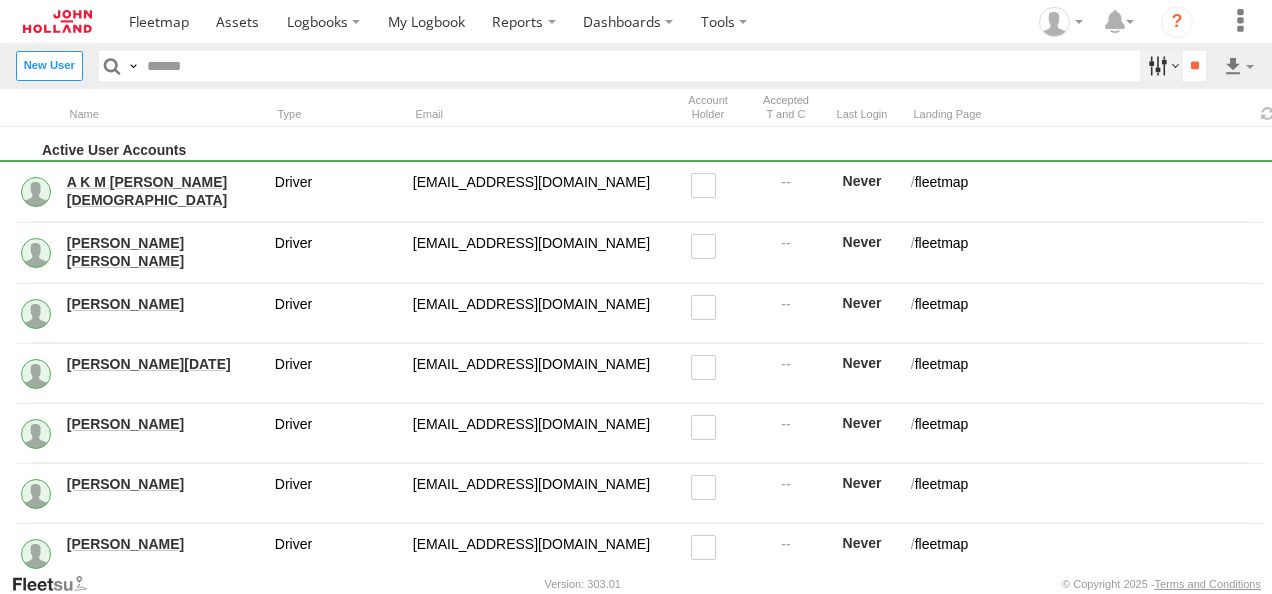 click at bounding box center (1161, 65) 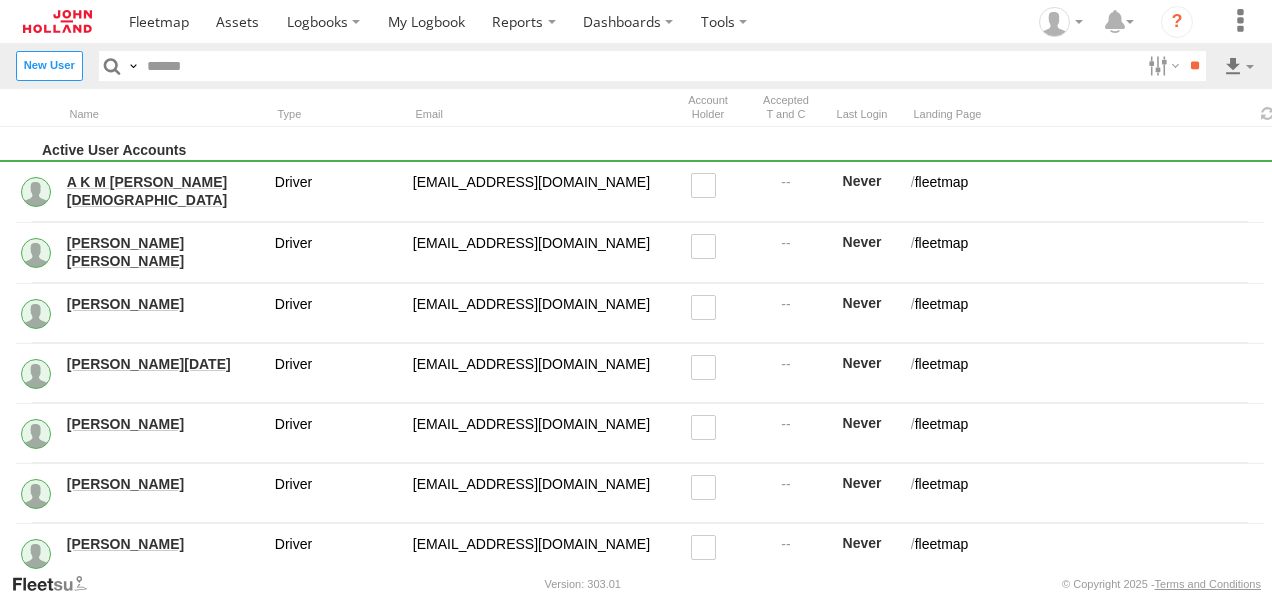 click at bounding box center [0, 0] 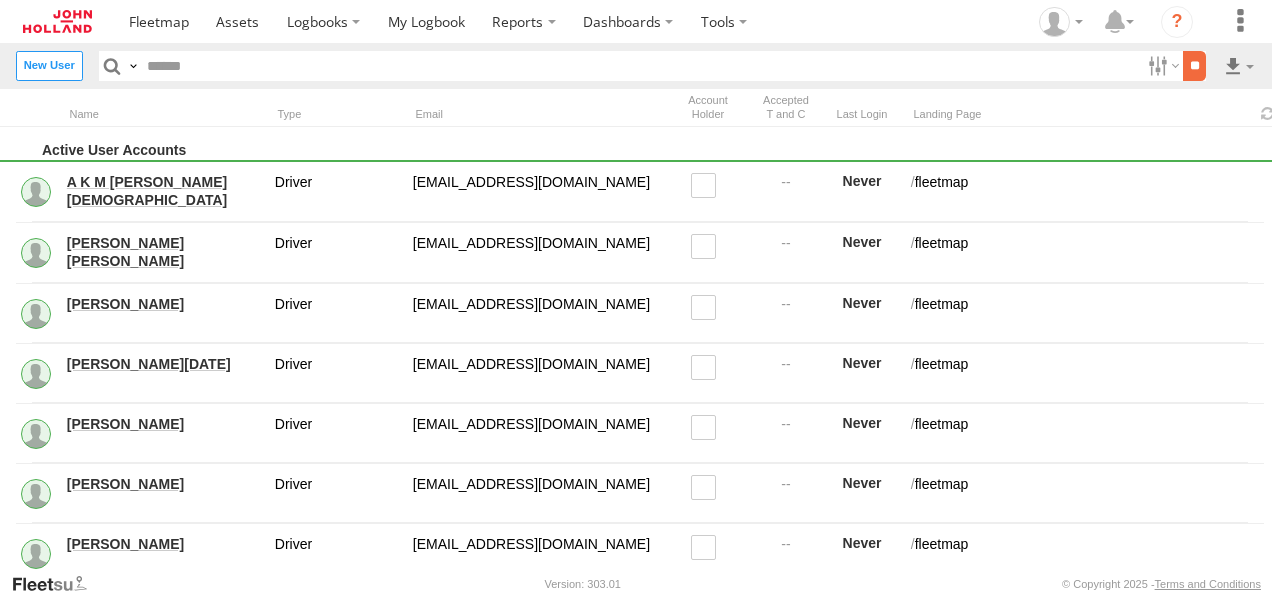 click on "**" at bounding box center (1194, 65) 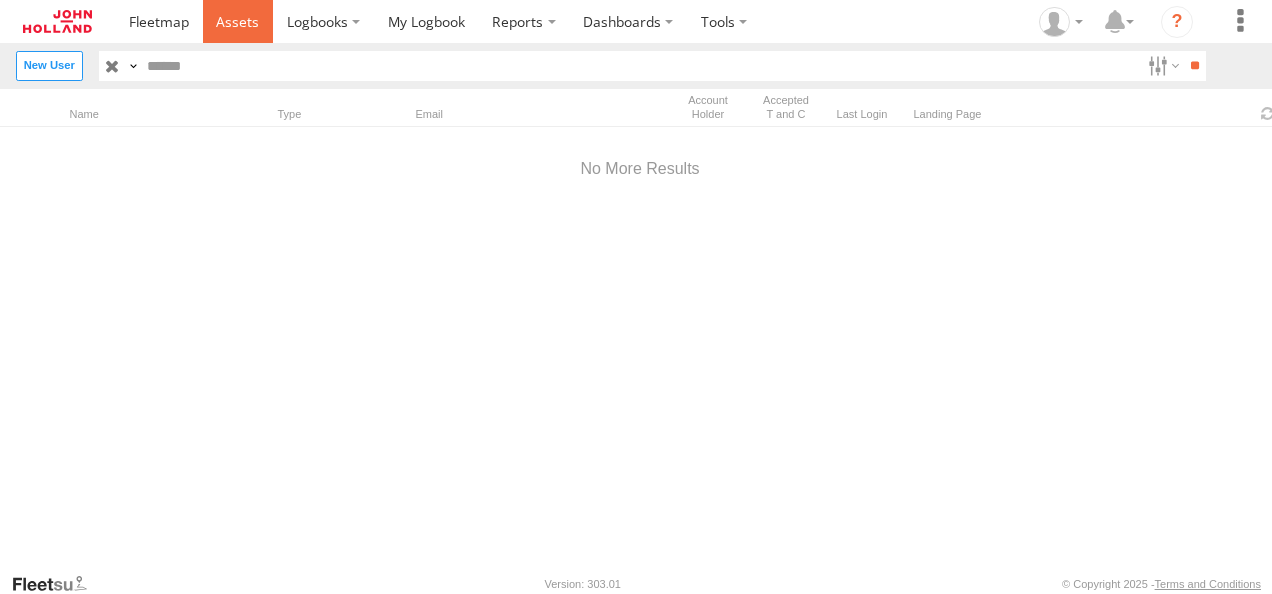 click at bounding box center (237, 21) 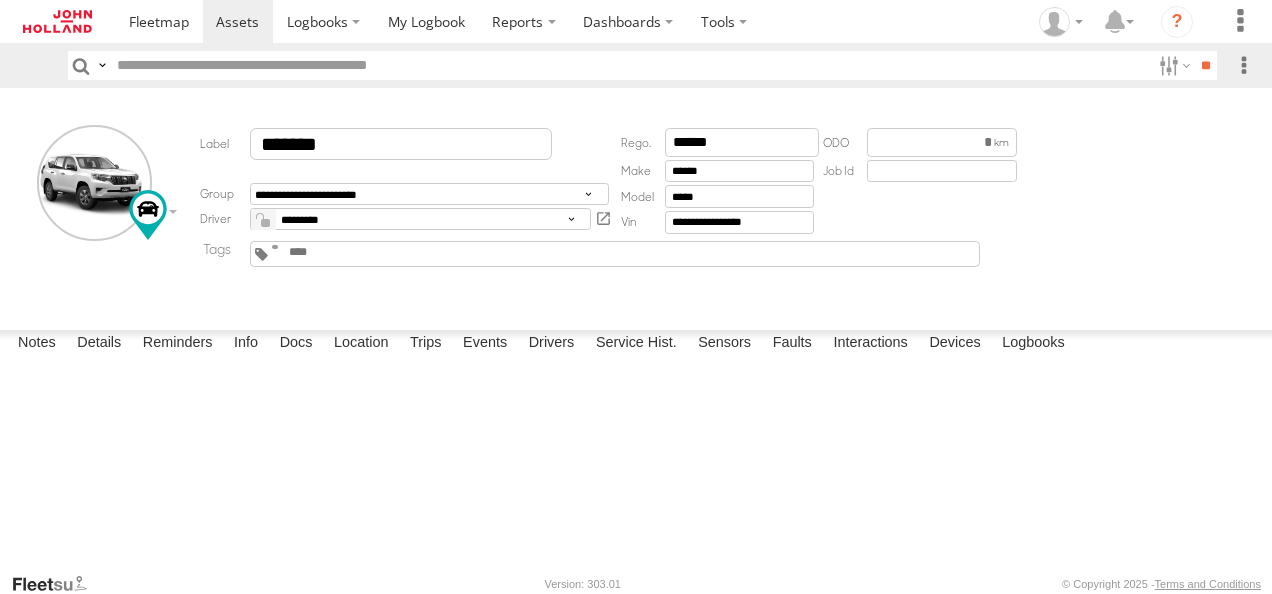 scroll, scrollTop: 0, scrollLeft: 0, axis: both 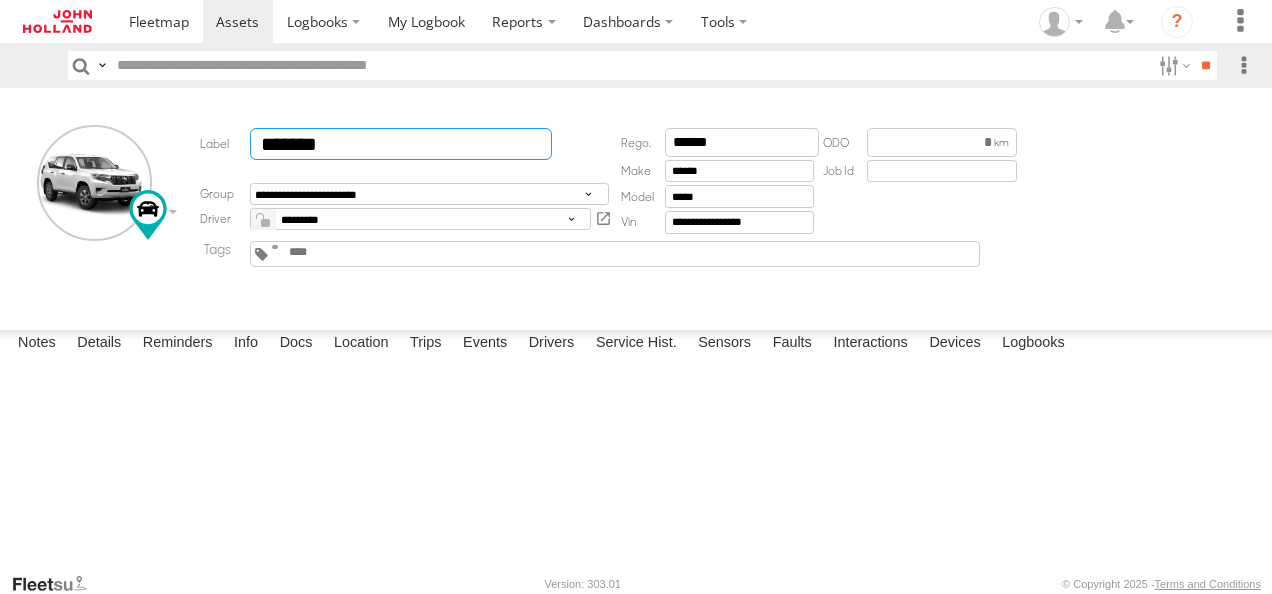 click on "*******" at bounding box center (401, 144) 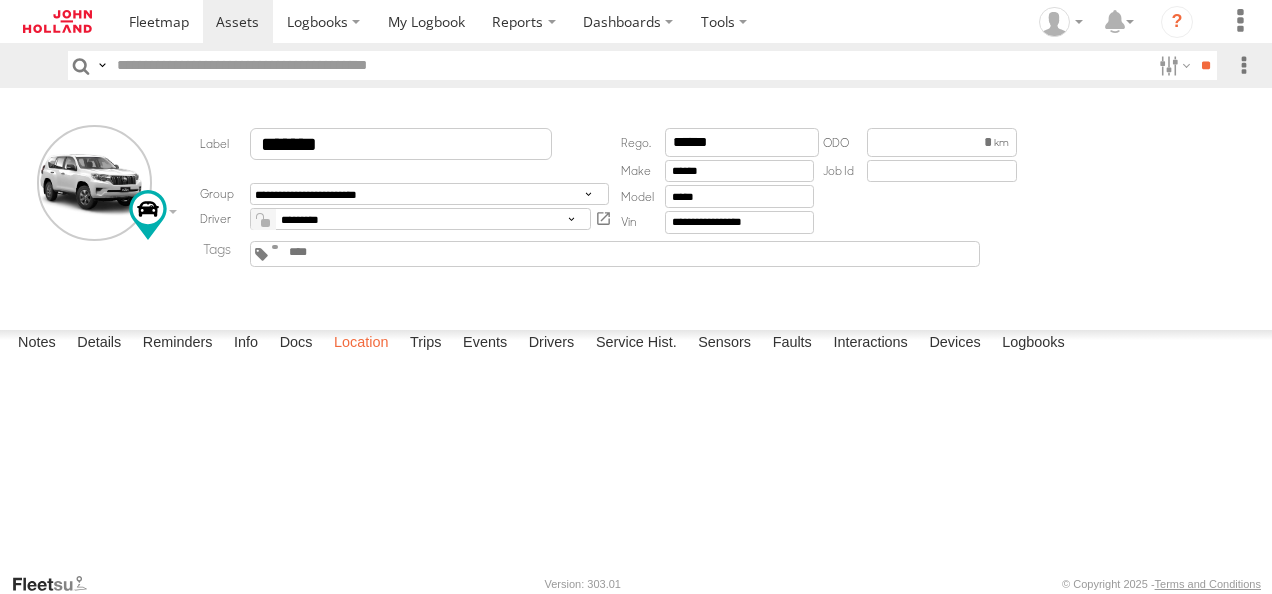 click on "Location" at bounding box center (361, 344) 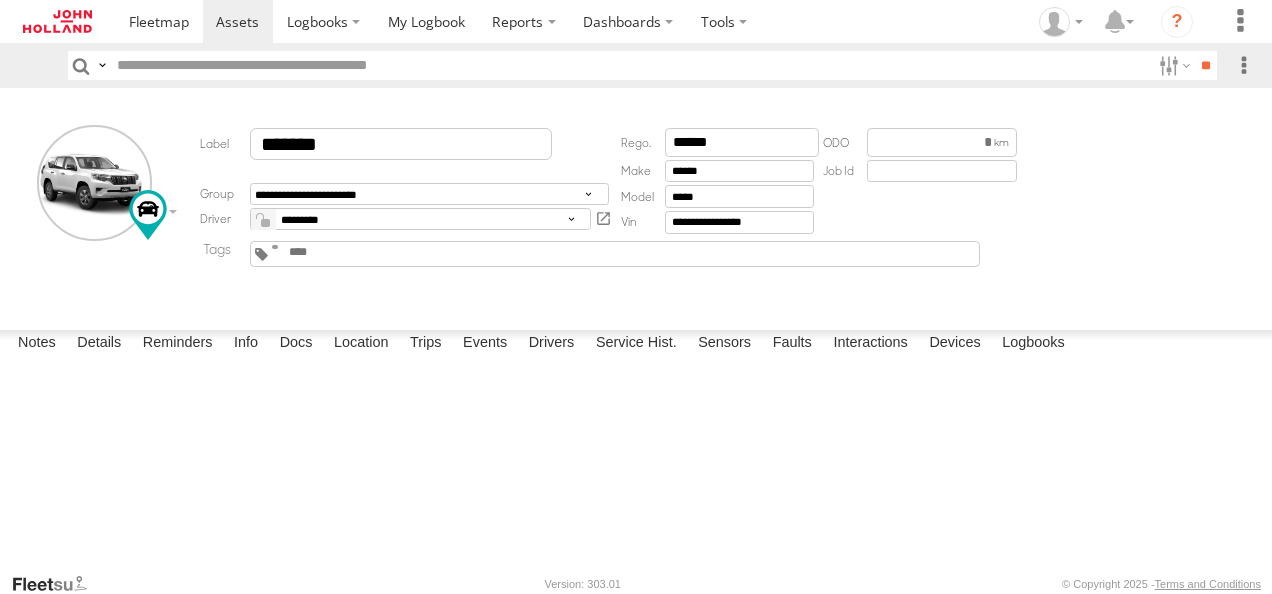 drag, startPoint x: 656, startPoint y: 397, endPoint x: 677, endPoint y: 512, distance: 116.901665 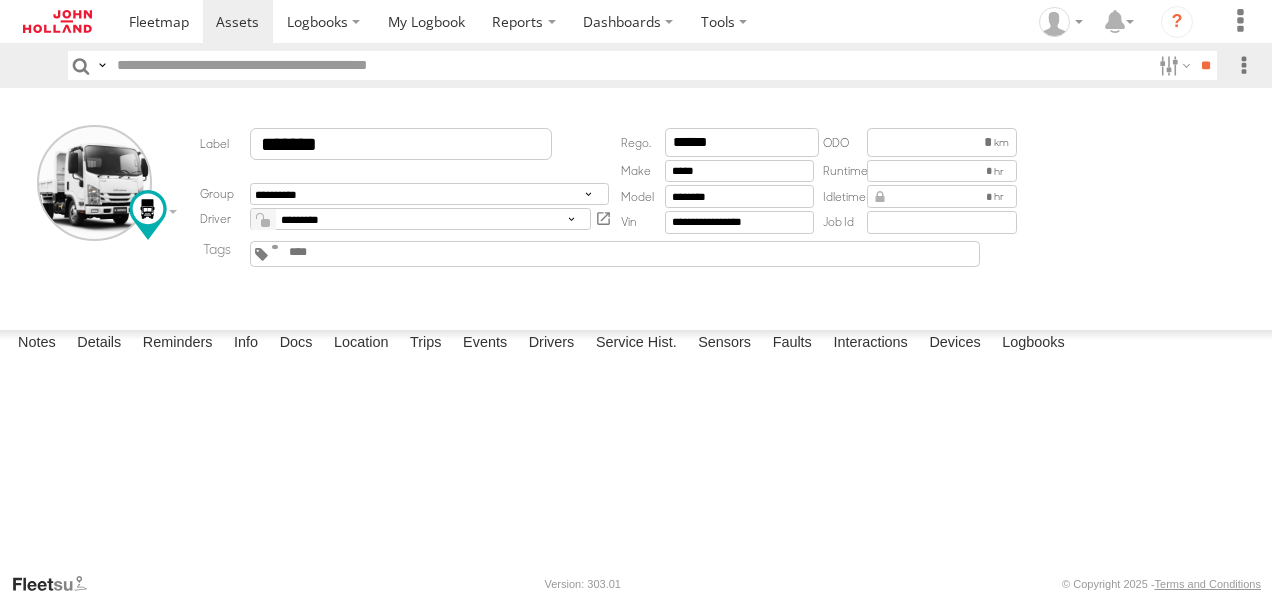 scroll, scrollTop: 0, scrollLeft: 0, axis: both 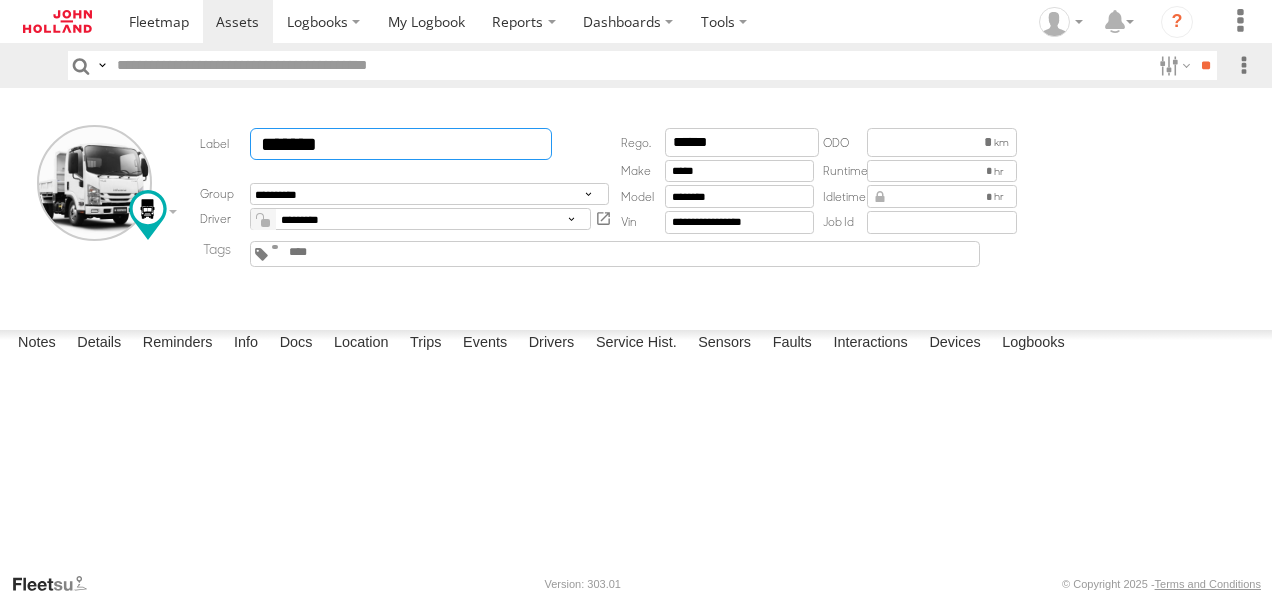 click on "*******" at bounding box center (401, 144) 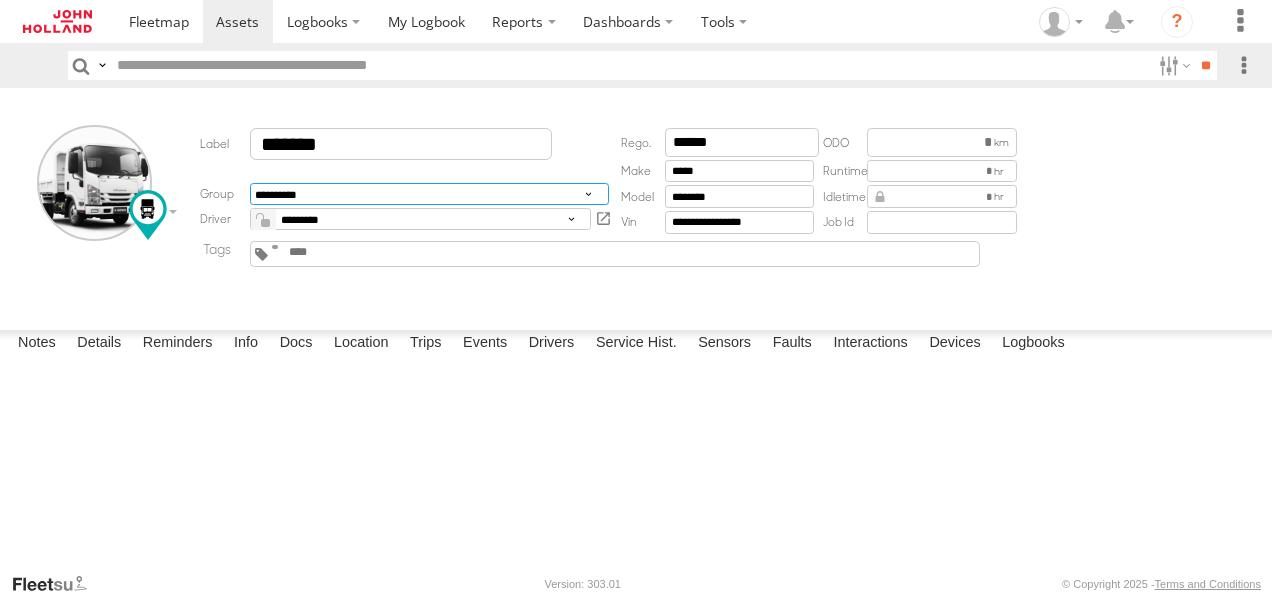 click on "**********" at bounding box center [429, 194] 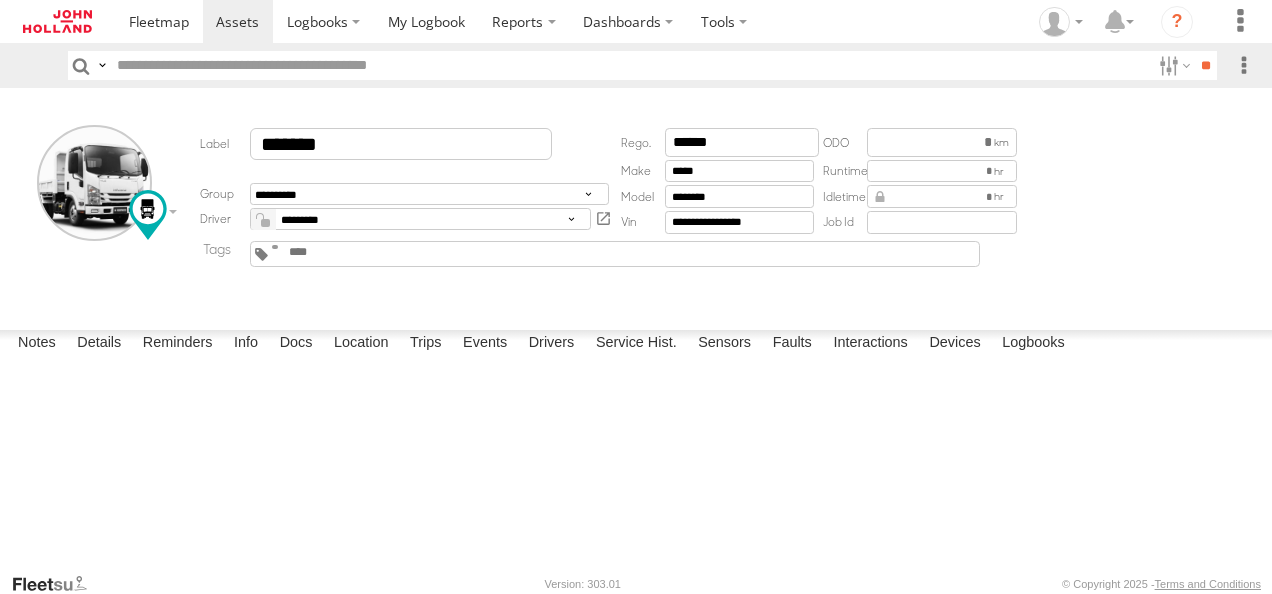 click on "**********" at bounding box center [636, 205] 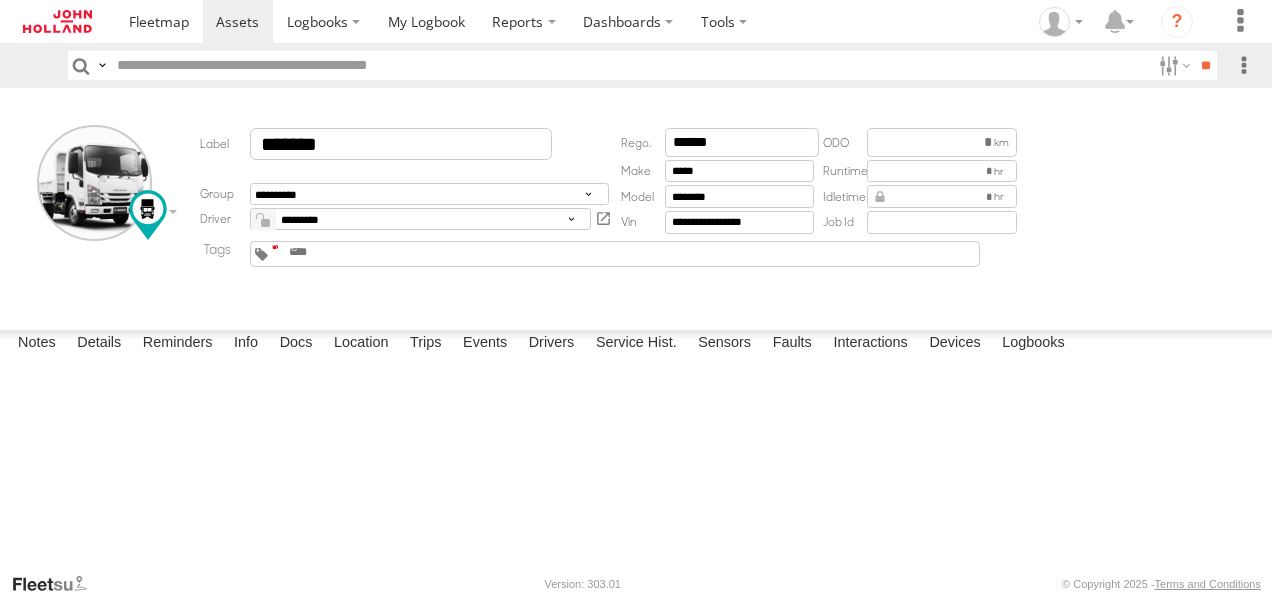 click at bounding box center [275, 247] 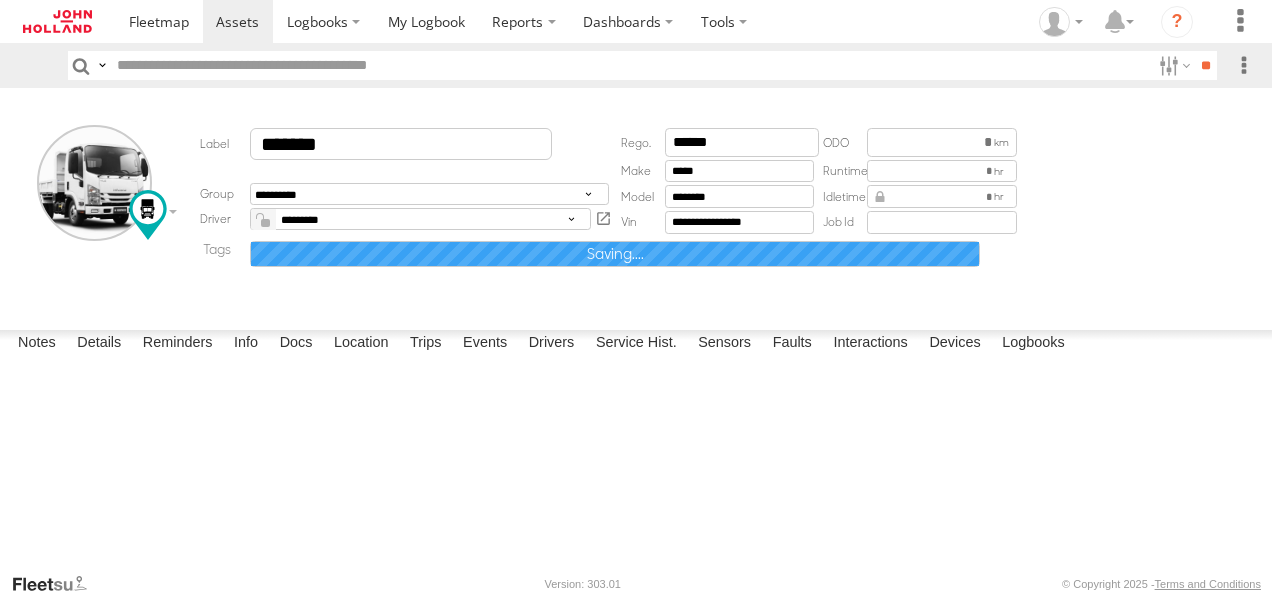 click on "**********" at bounding box center (0, 0) 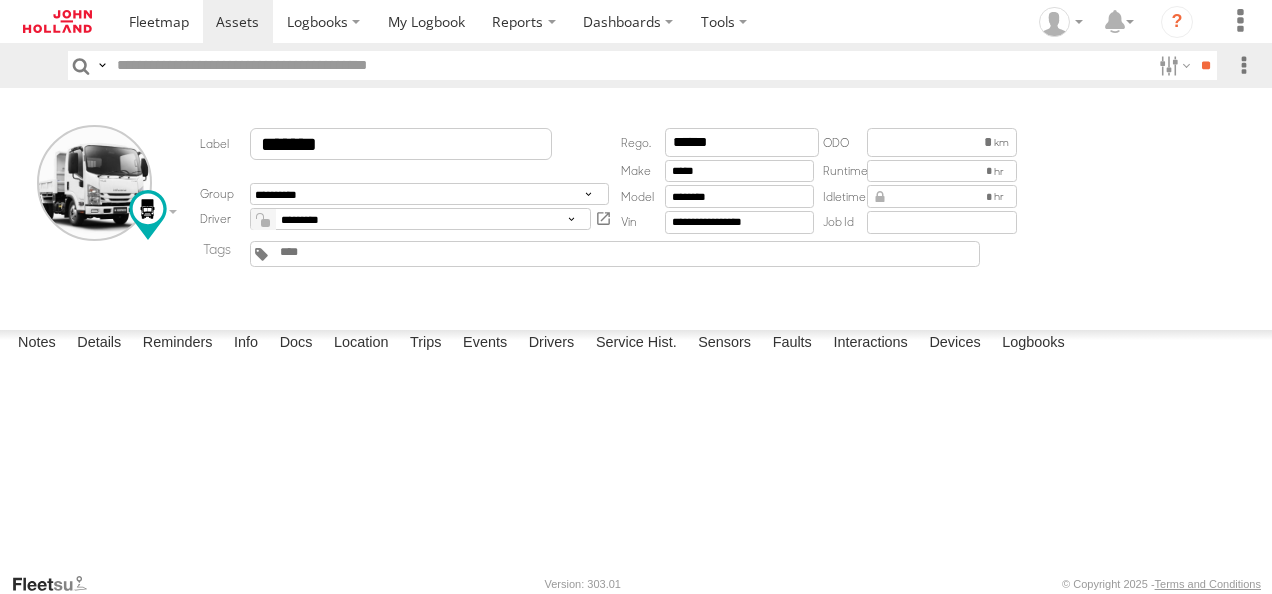 type on "**********" 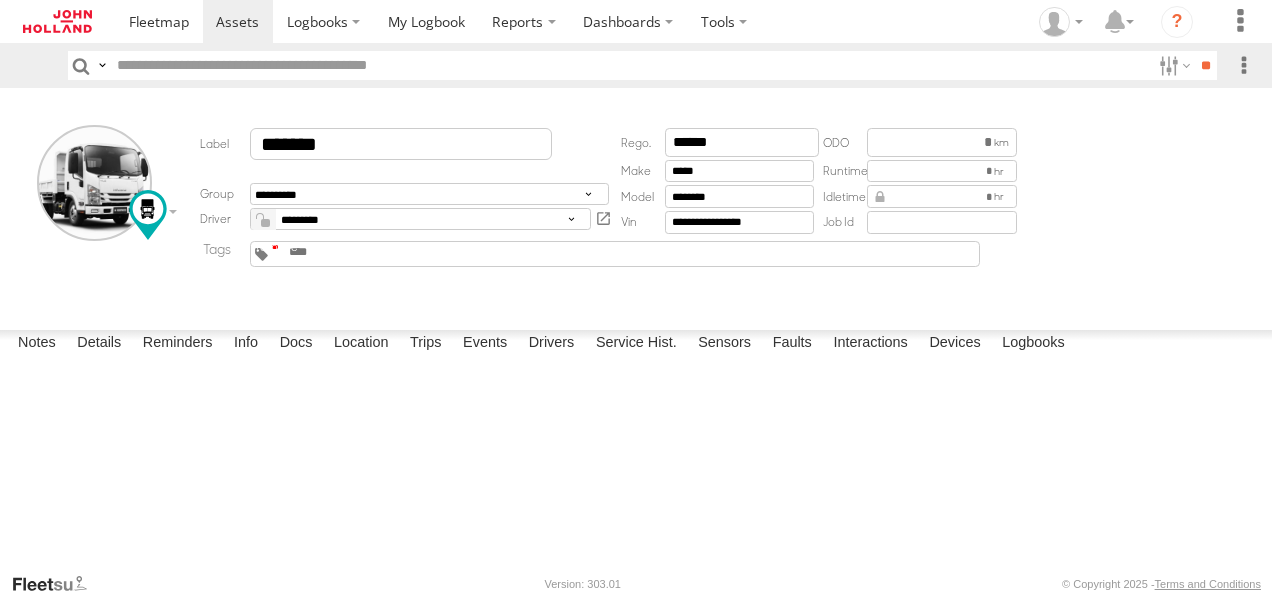 click at bounding box center (275, 247) 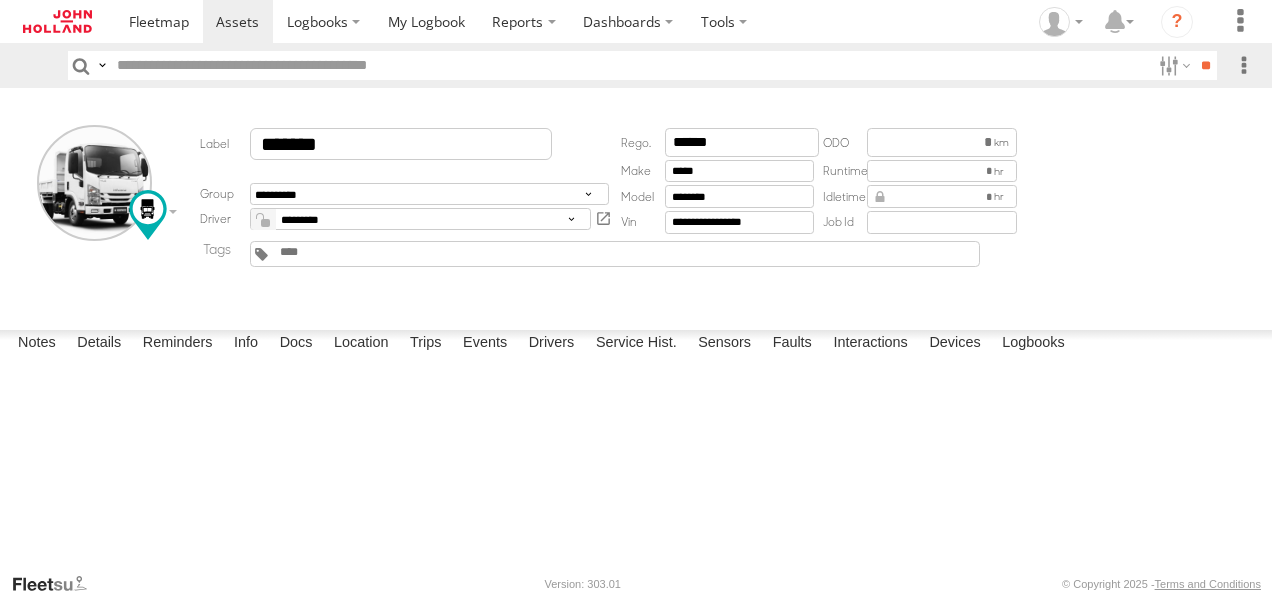 click at bounding box center [326, 252] 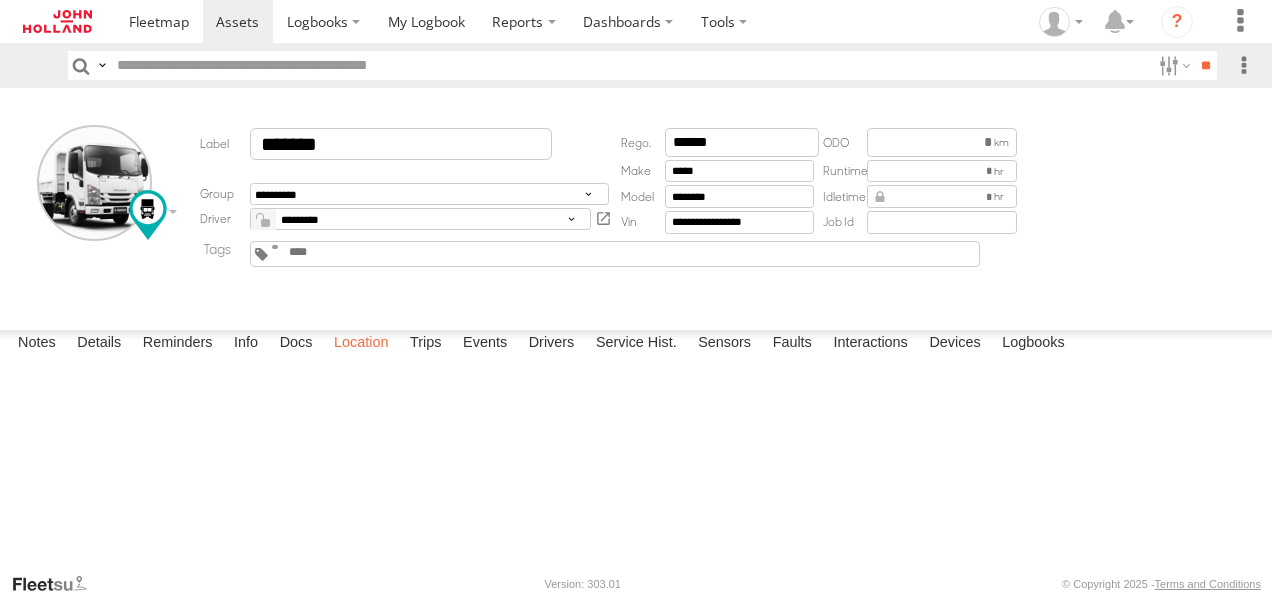 click on "Location" at bounding box center [361, 344] 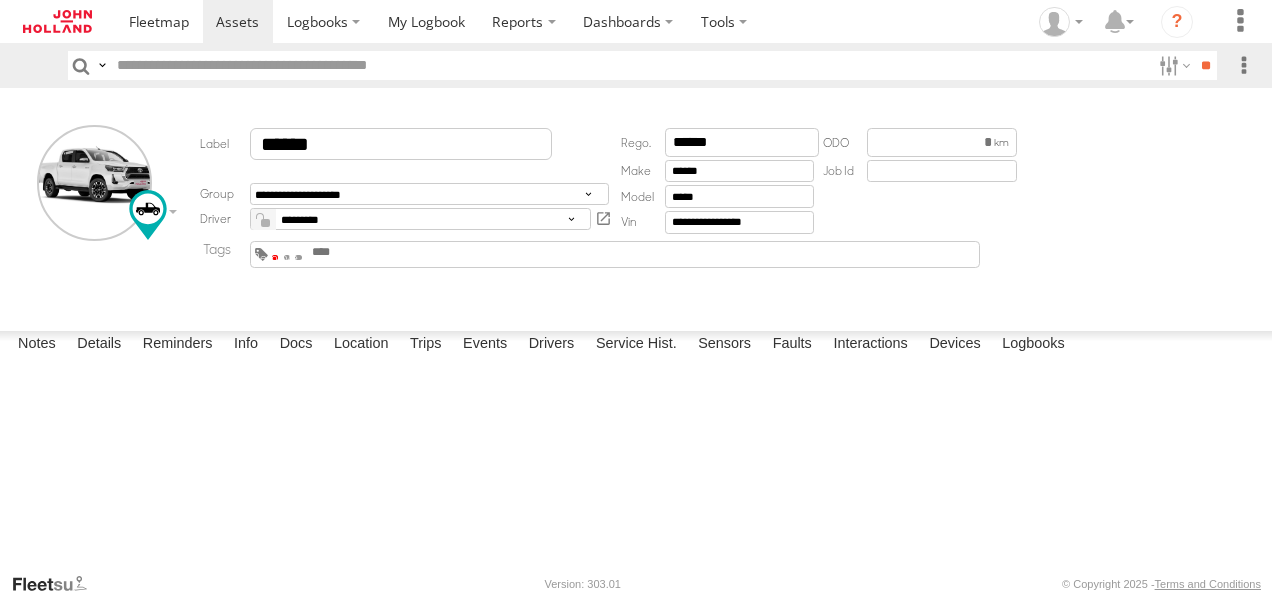 scroll, scrollTop: 0, scrollLeft: 0, axis: both 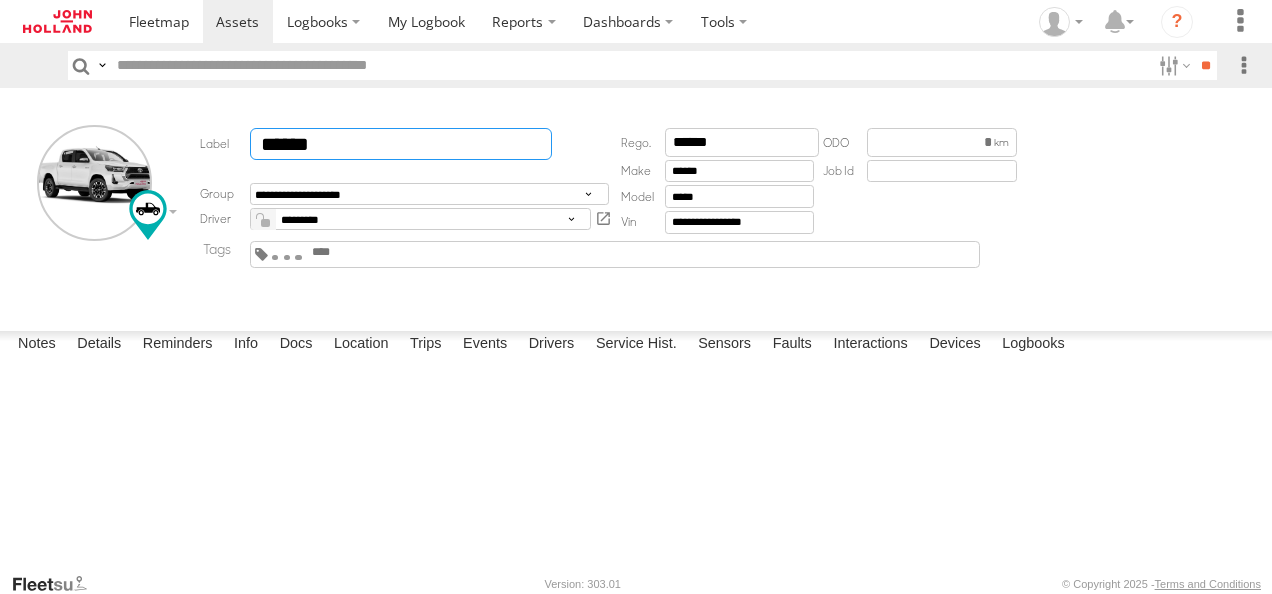 click on "******" at bounding box center [401, 144] 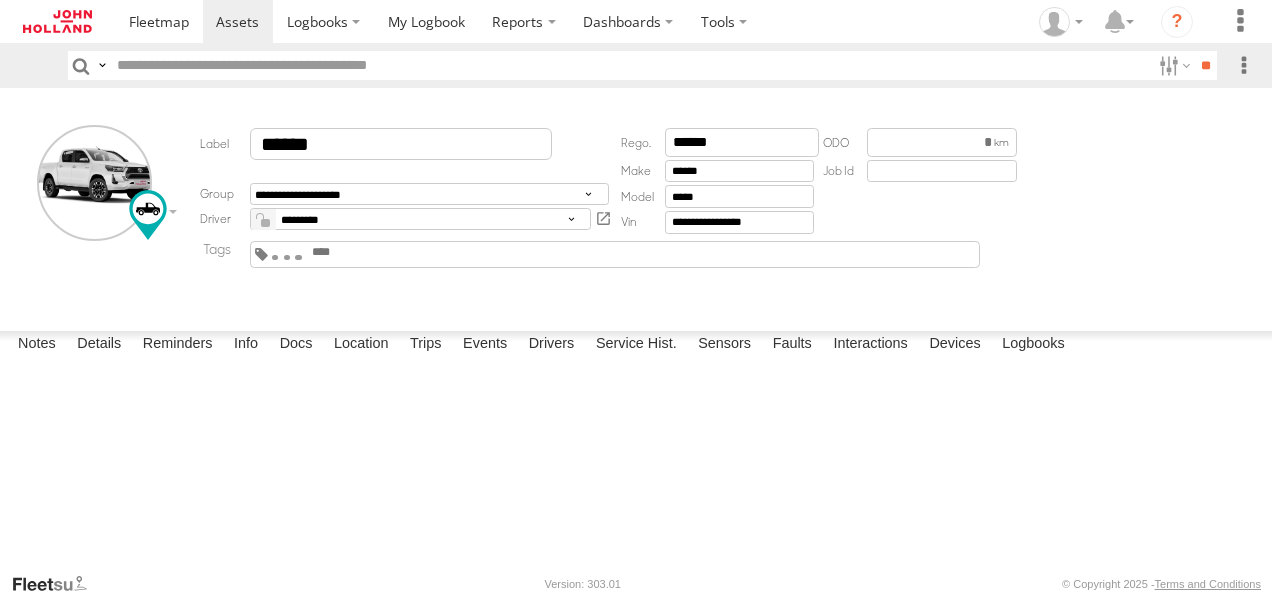 click on "**********" at bounding box center (636, 330) 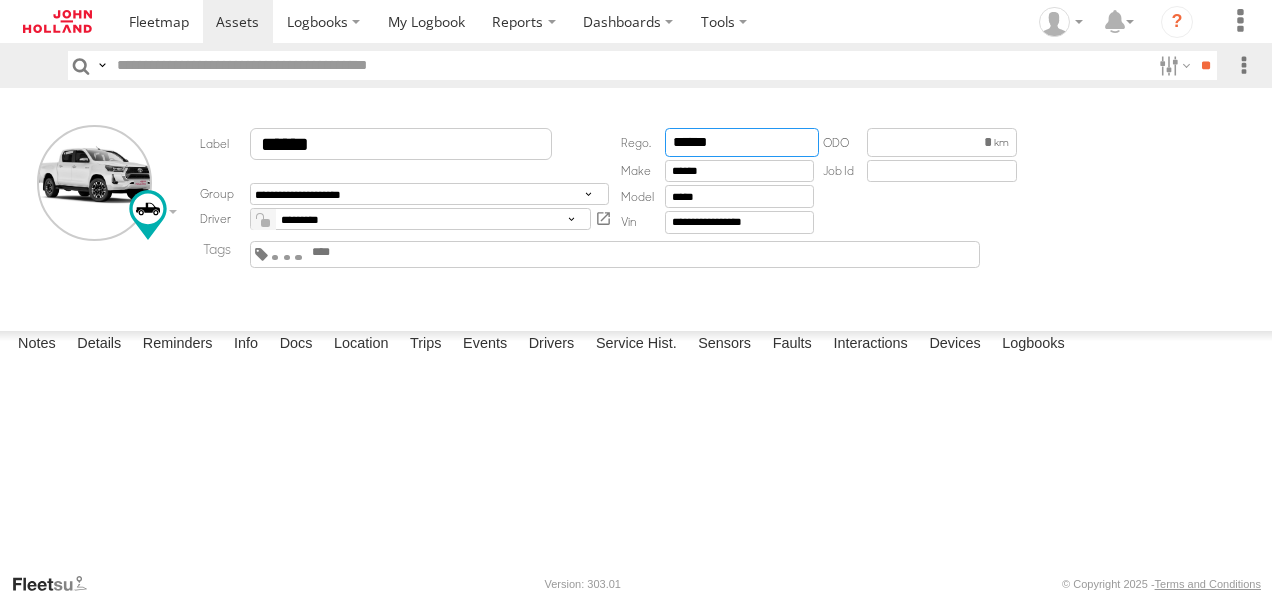 click on "******" at bounding box center (742, 142) 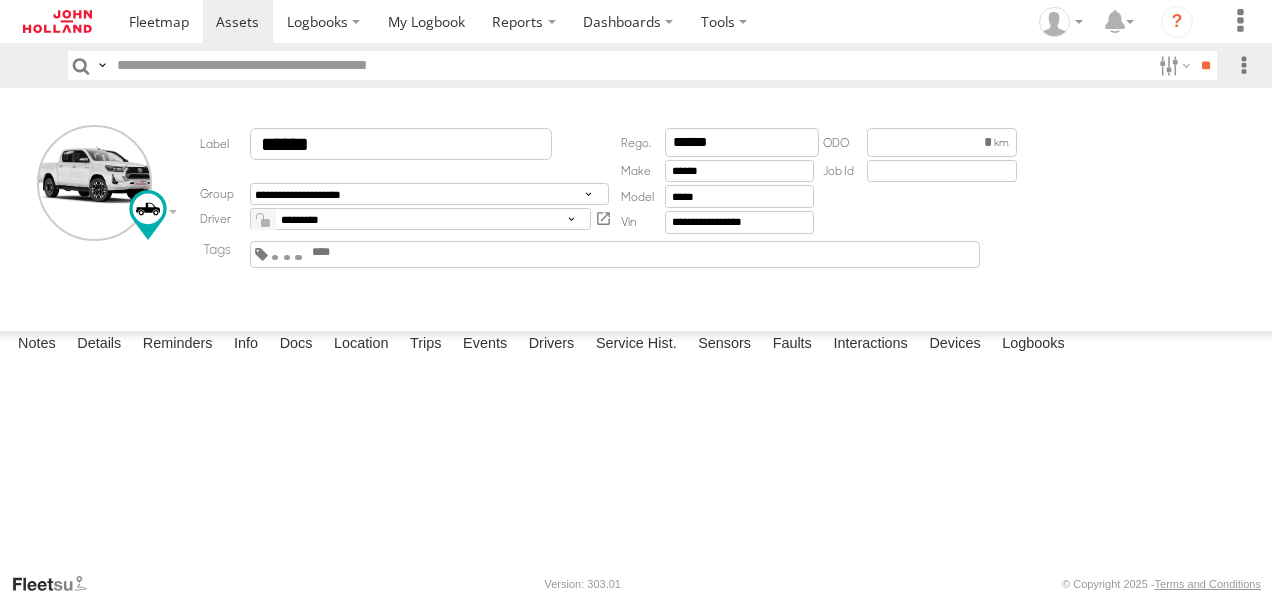 click on "**********" at bounding box center [636, 330] 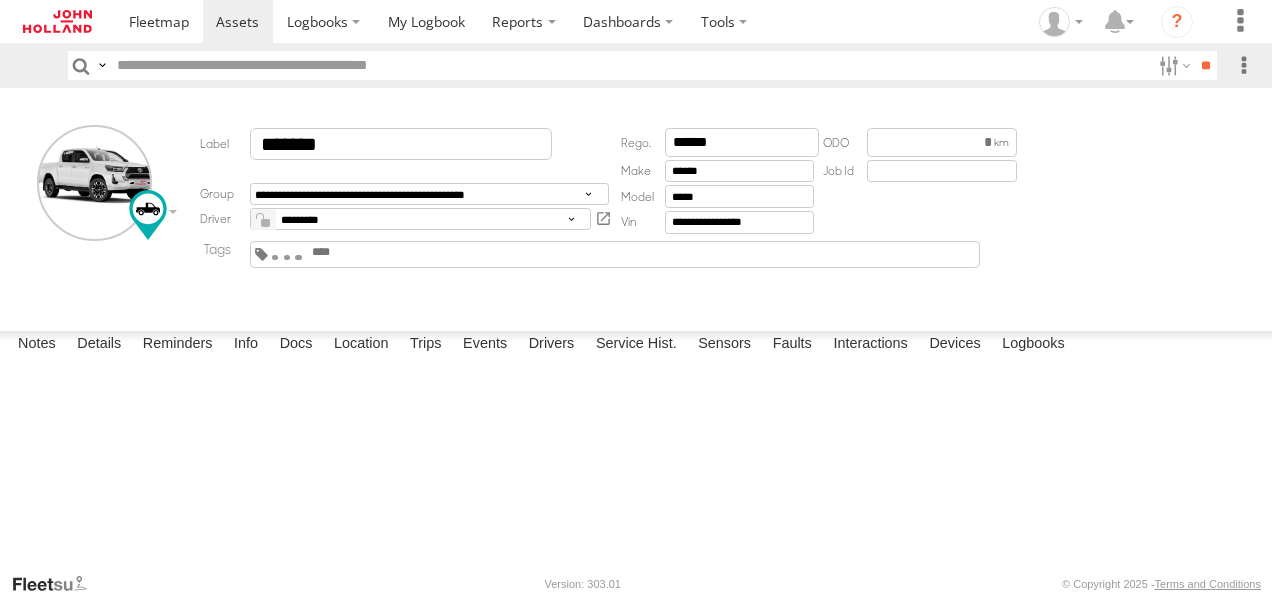 scroll, scrollTop: 0, scrollLeft: 0, axis: both 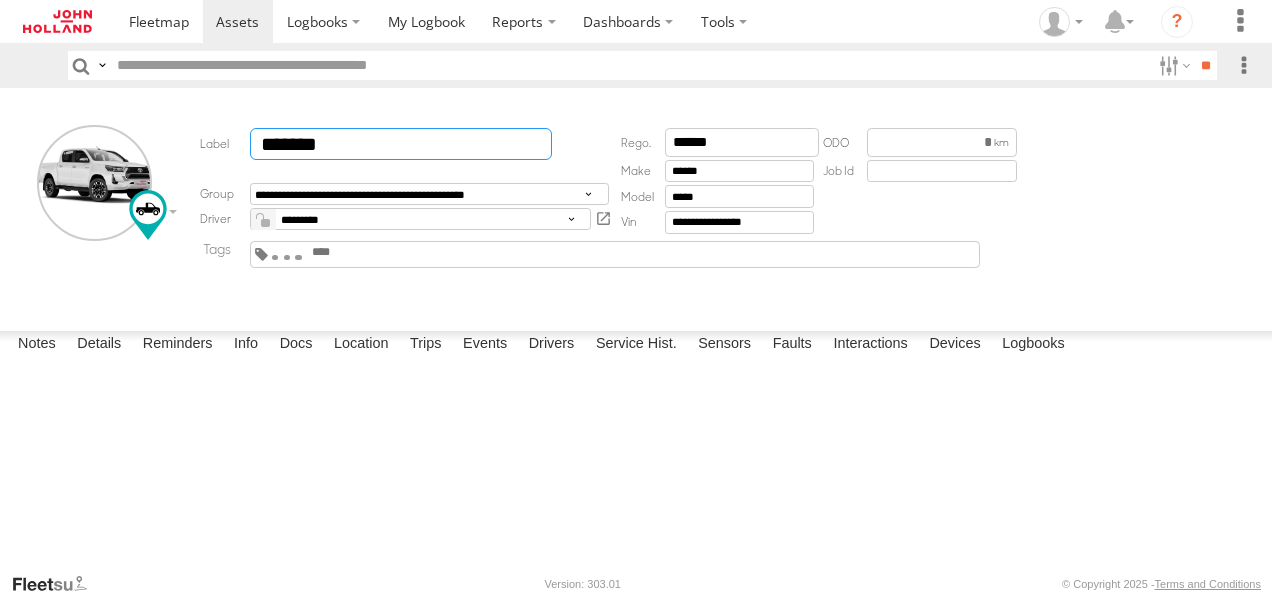 click on "*******" at bounding box center [401, 144] 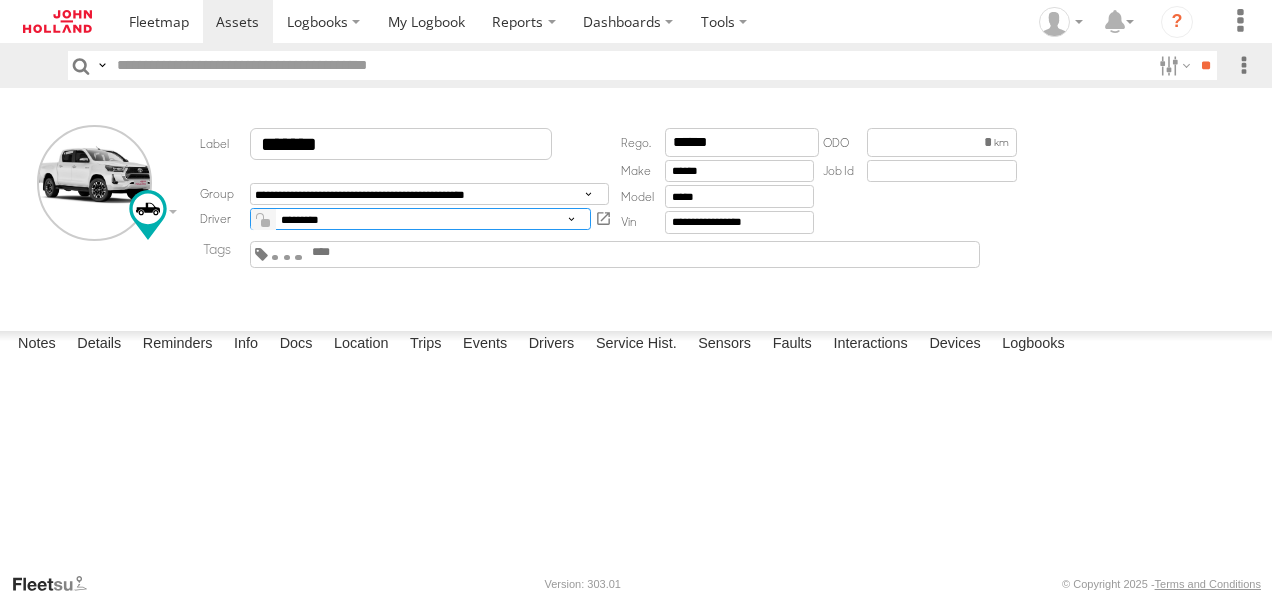 click on "**********" at bounding box center (420, 219) 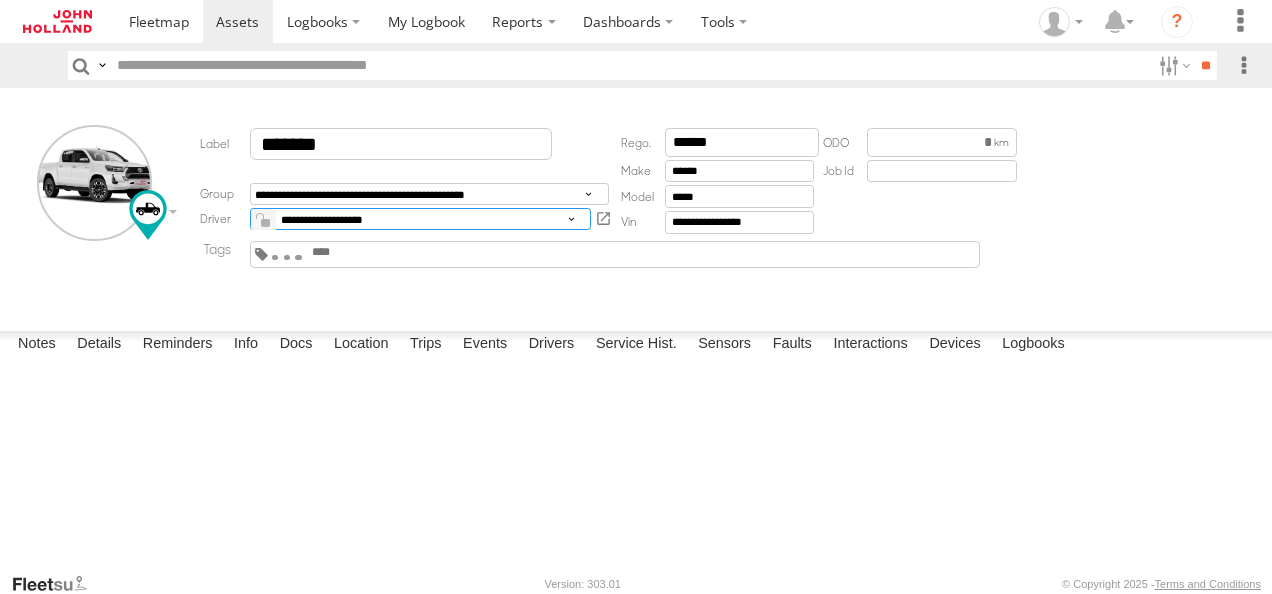 click on "**********" at bounding box center [420, 219] 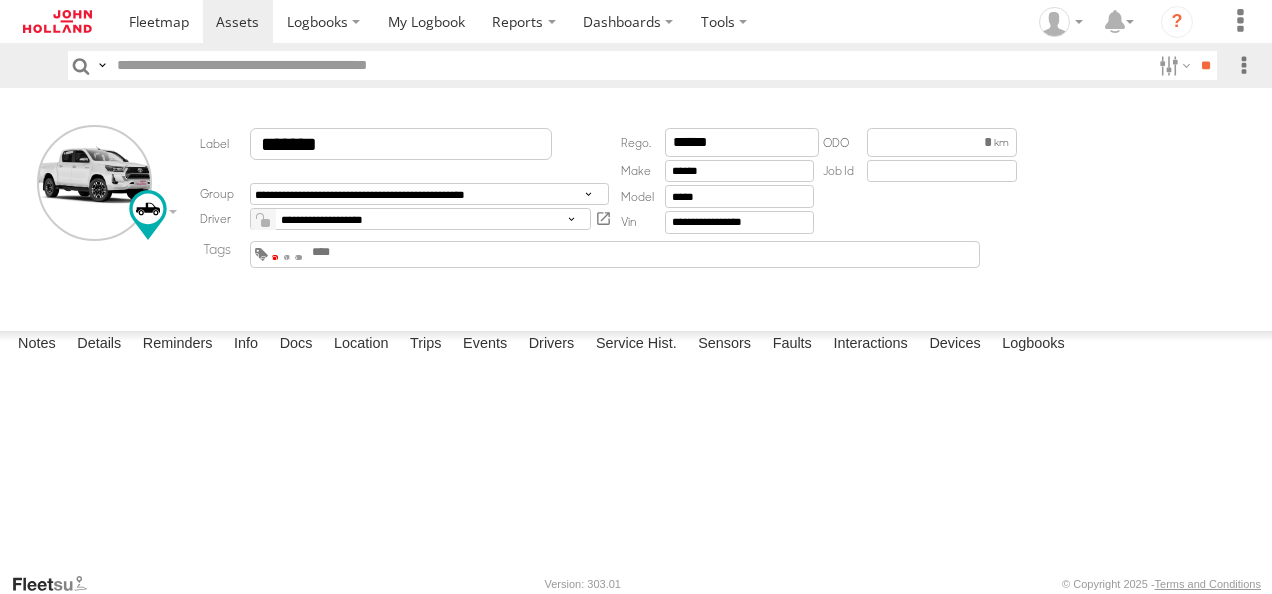 click at bounding box center [275, 257] 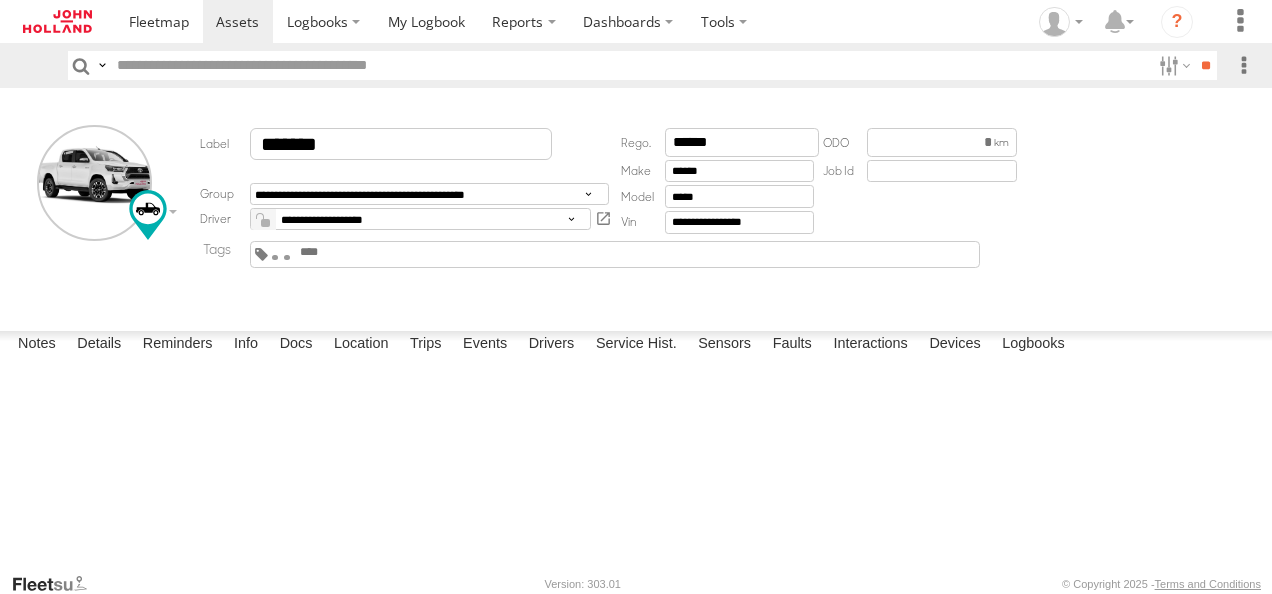 drag, startPoint x: 260, startPoint y: 222, endPoint x: 201, endPoint y: 373, distance: 162.11725 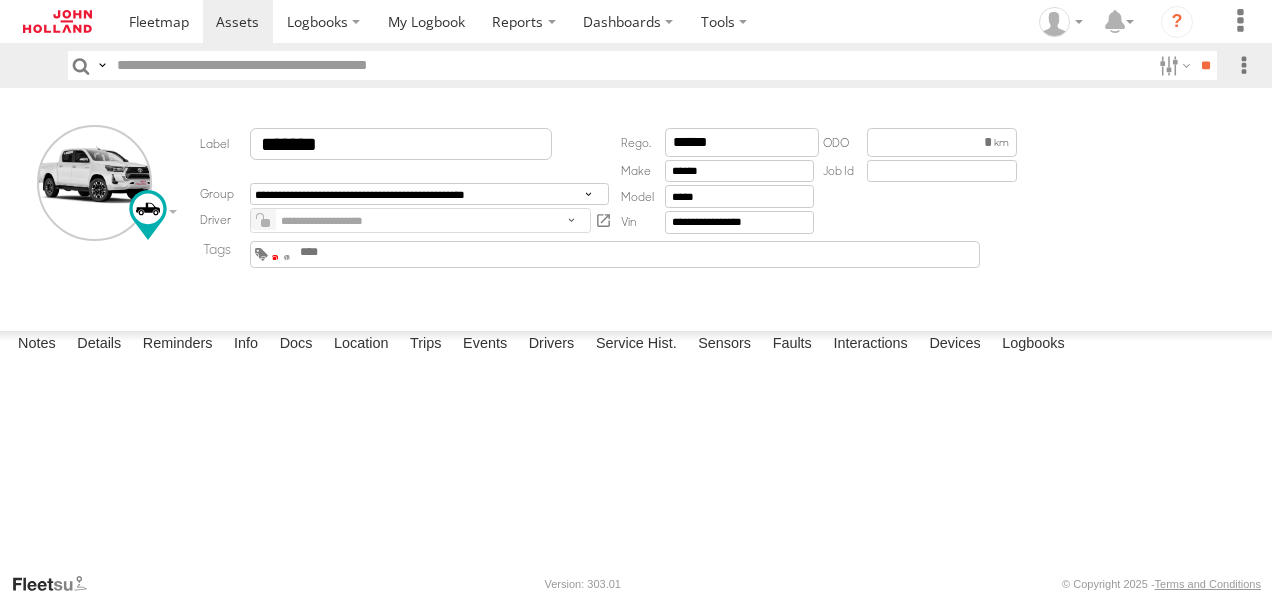click at bounding box center [275, 257] 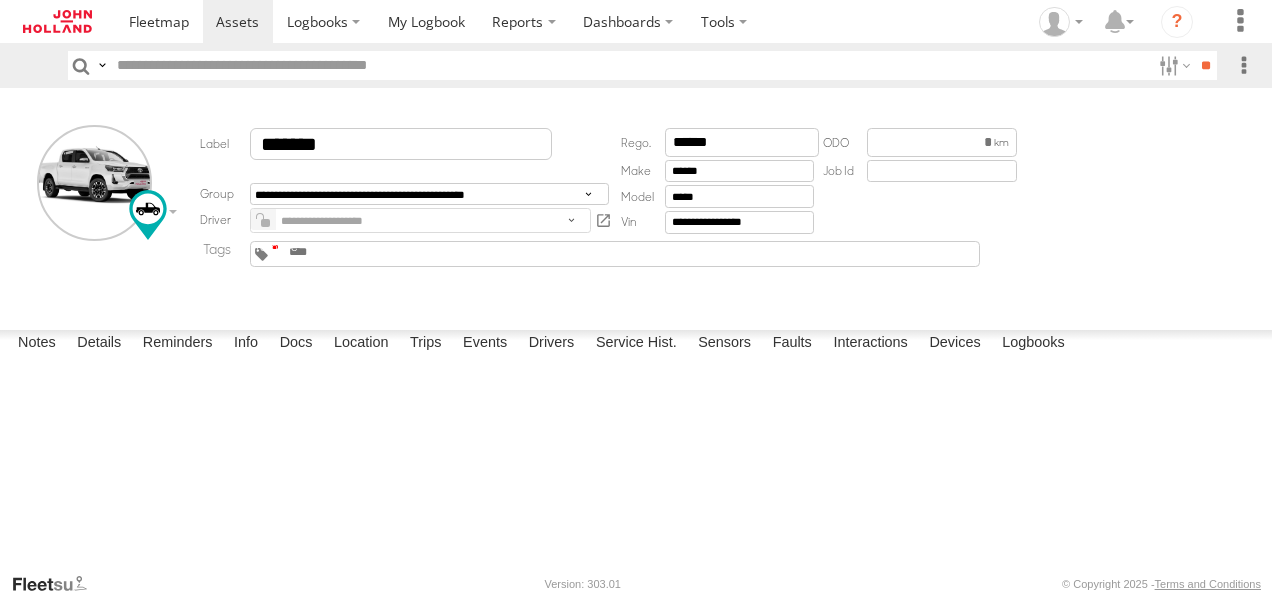 click at bounding box center (275, 247) 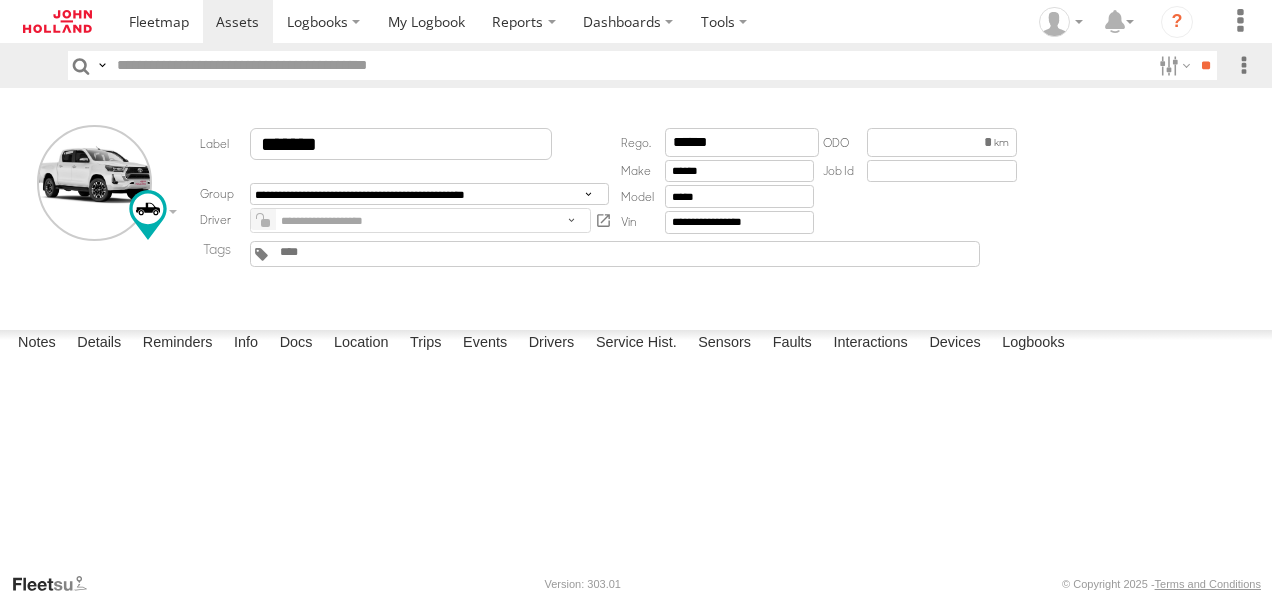 click at bounding box center [326, 252] 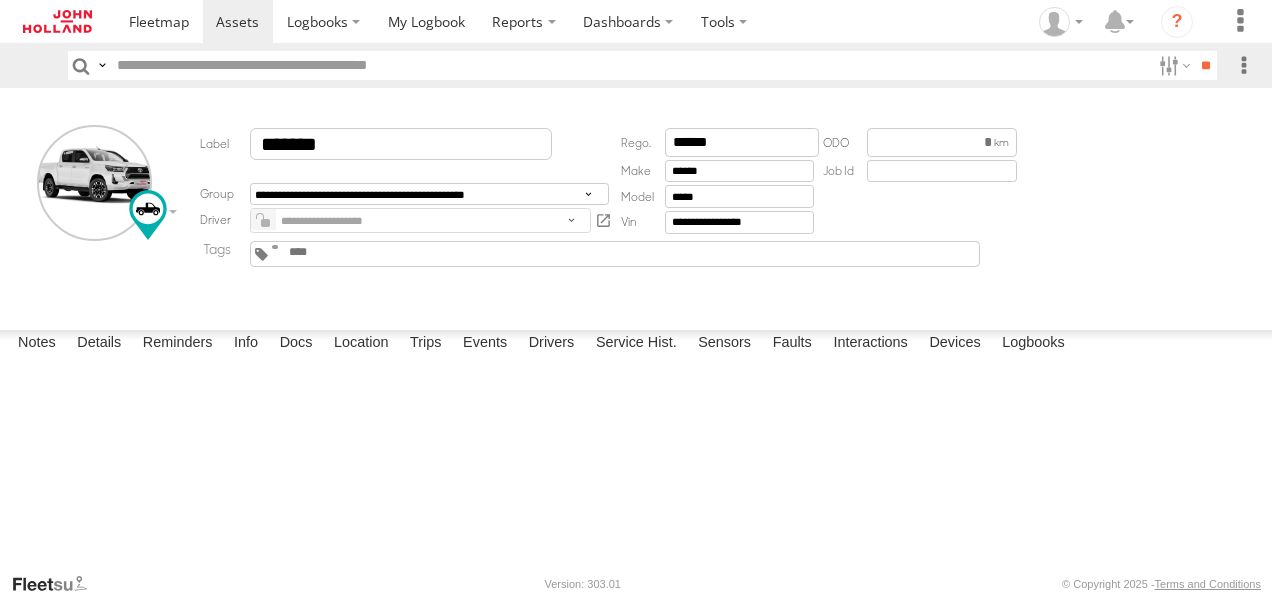 click at bounding box center [0, 0] 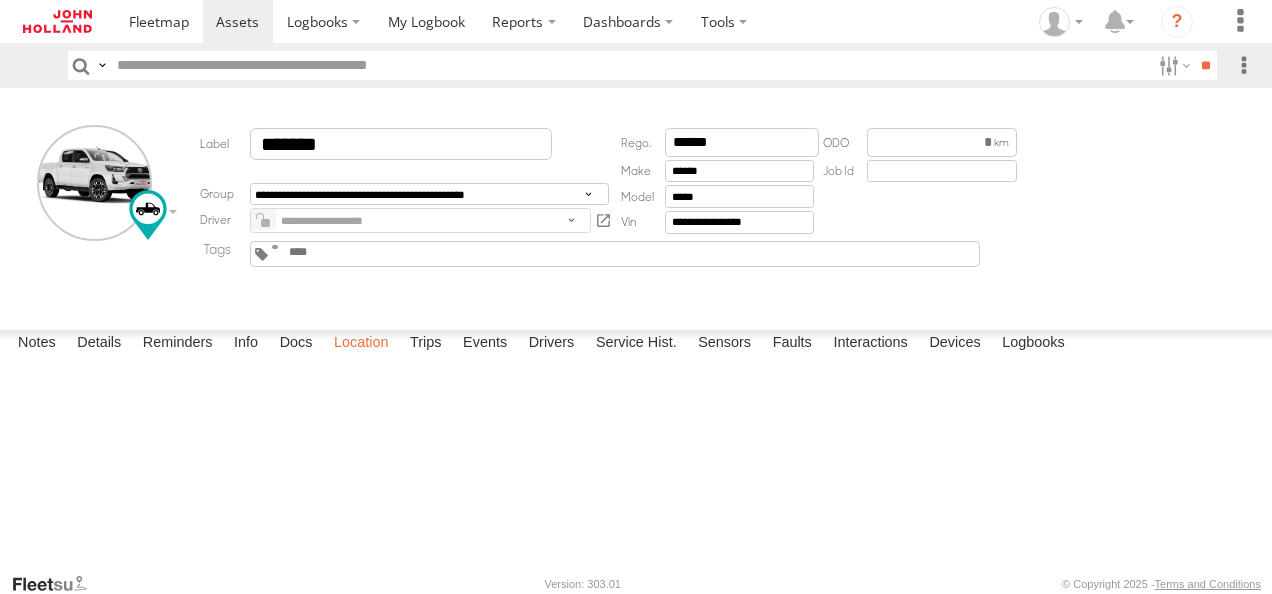 drag, startPoint x: 359, startPoint y: 549, endPoint x: 398, endPoint y: 559, distance: 40.261642 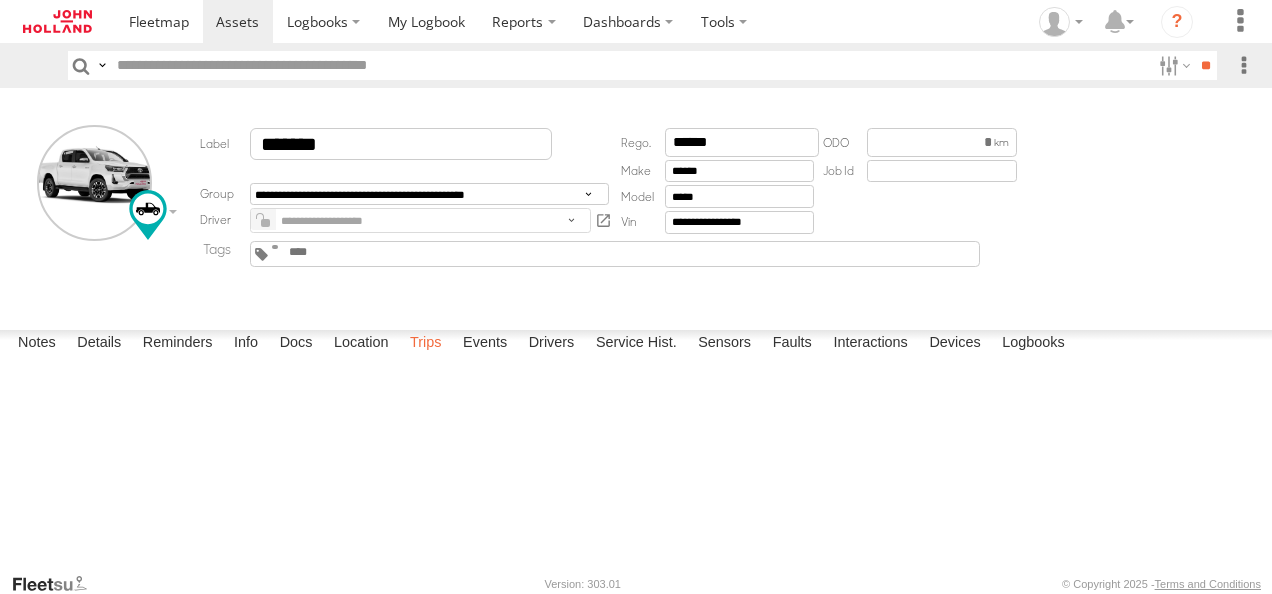 click on "Trips" at bounding box center (426, 344) 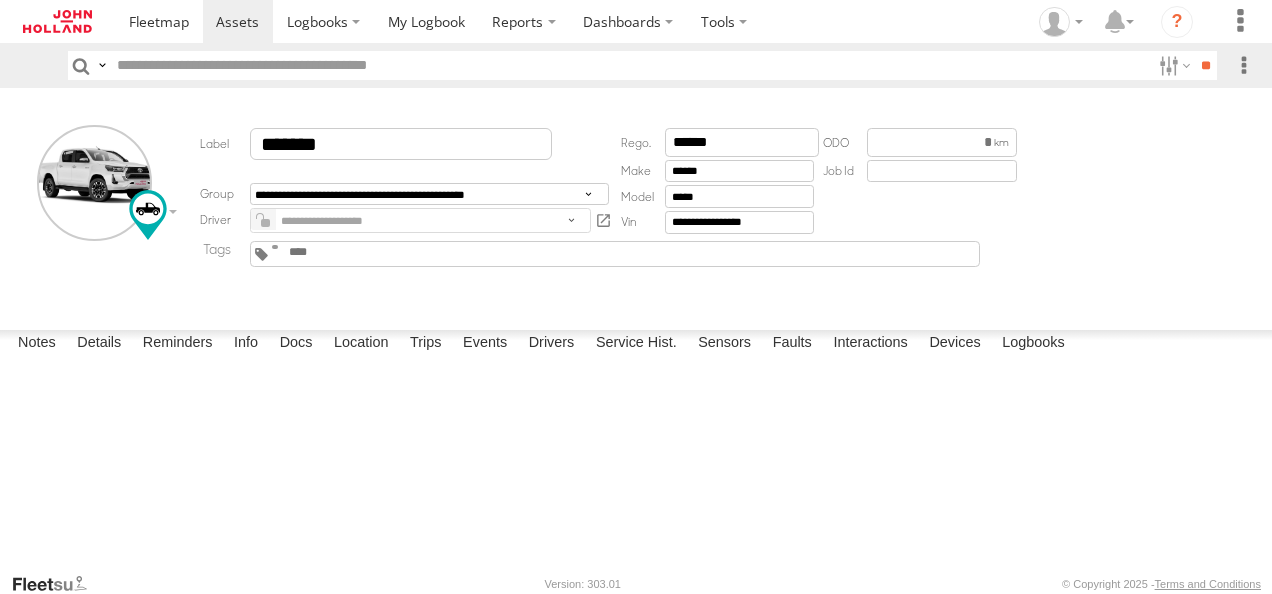 scroll, scrollTop: 298, scrollLeft: 0, axis: vertical 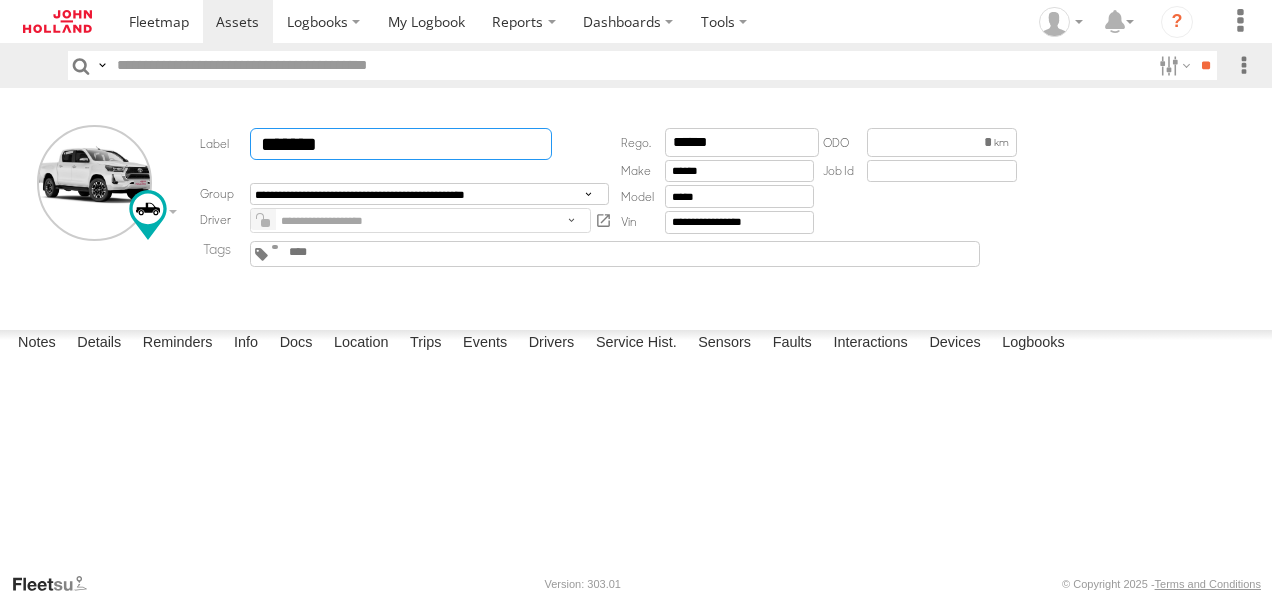 click on "*******" at bounding box center (401, 144) 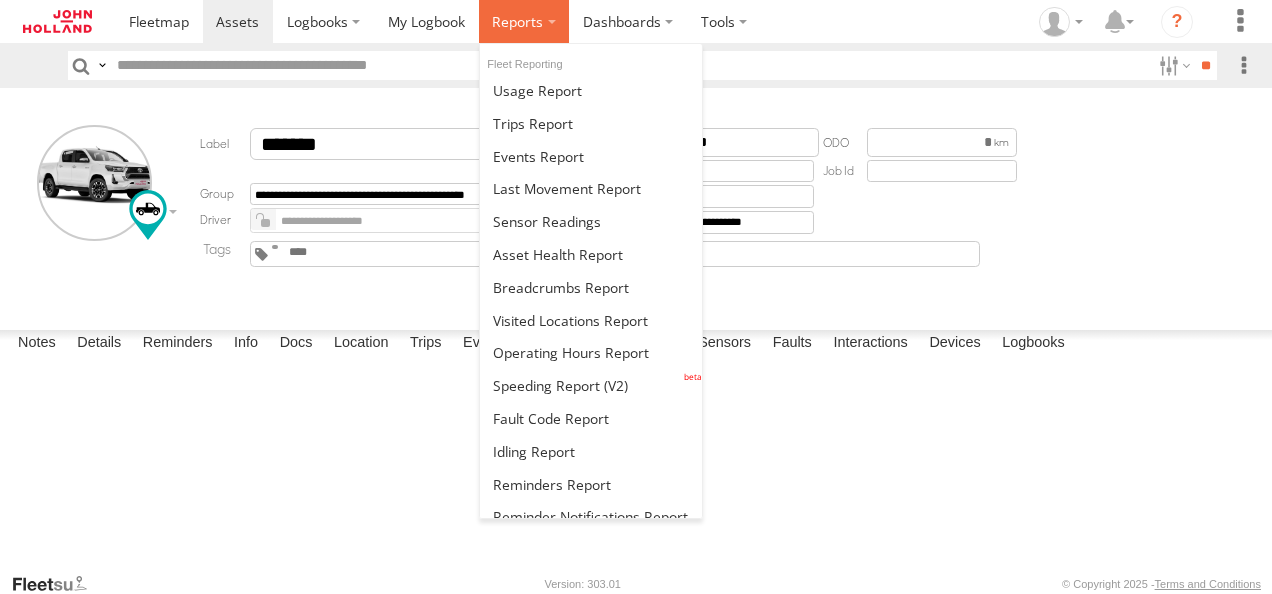 click at bounding box center [517, 21] 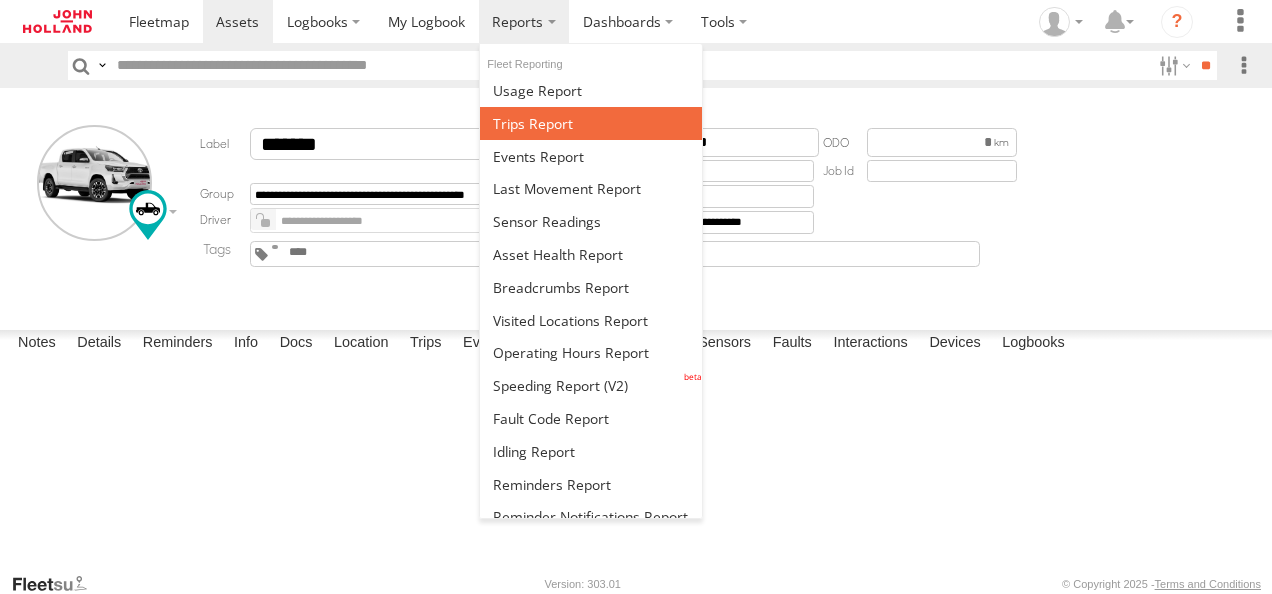 click at bounding box center [533, 123] 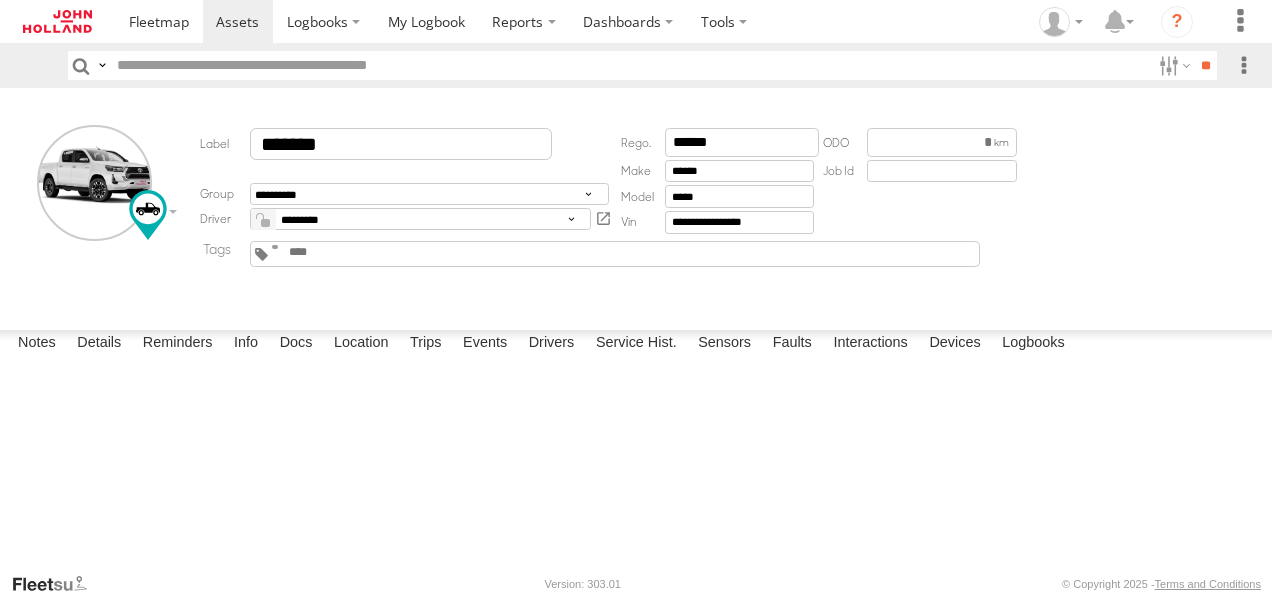 scroll, scrollTop: 0, scrollLeft: 0, axis: both 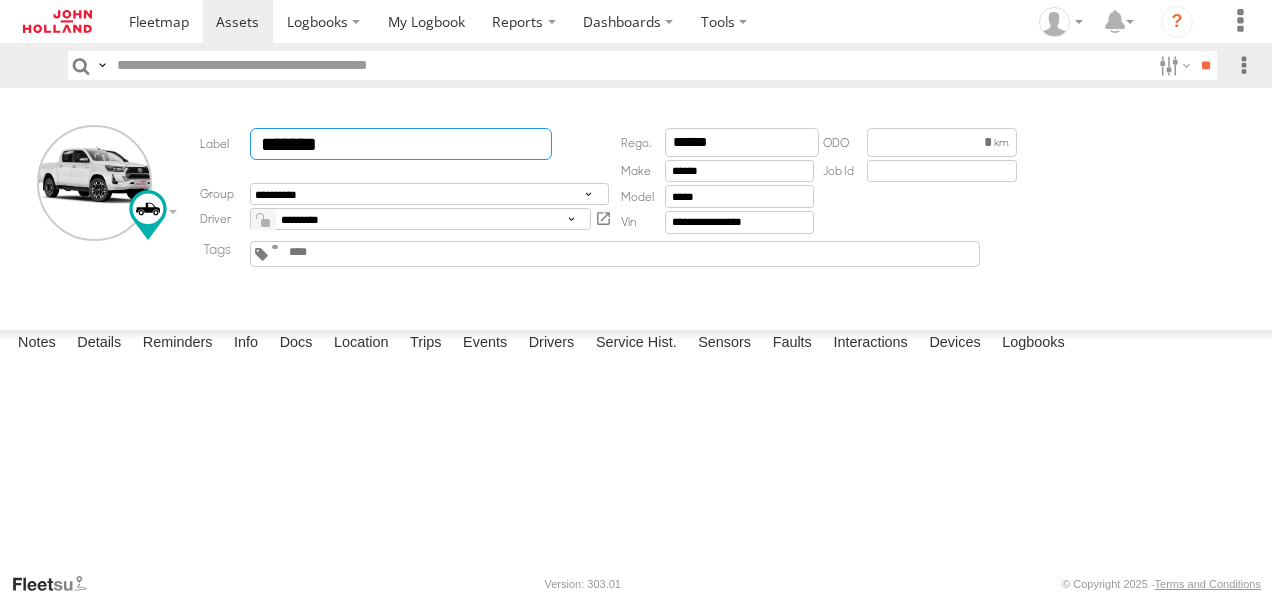 click on "*******" at bounding box center (401, 144) 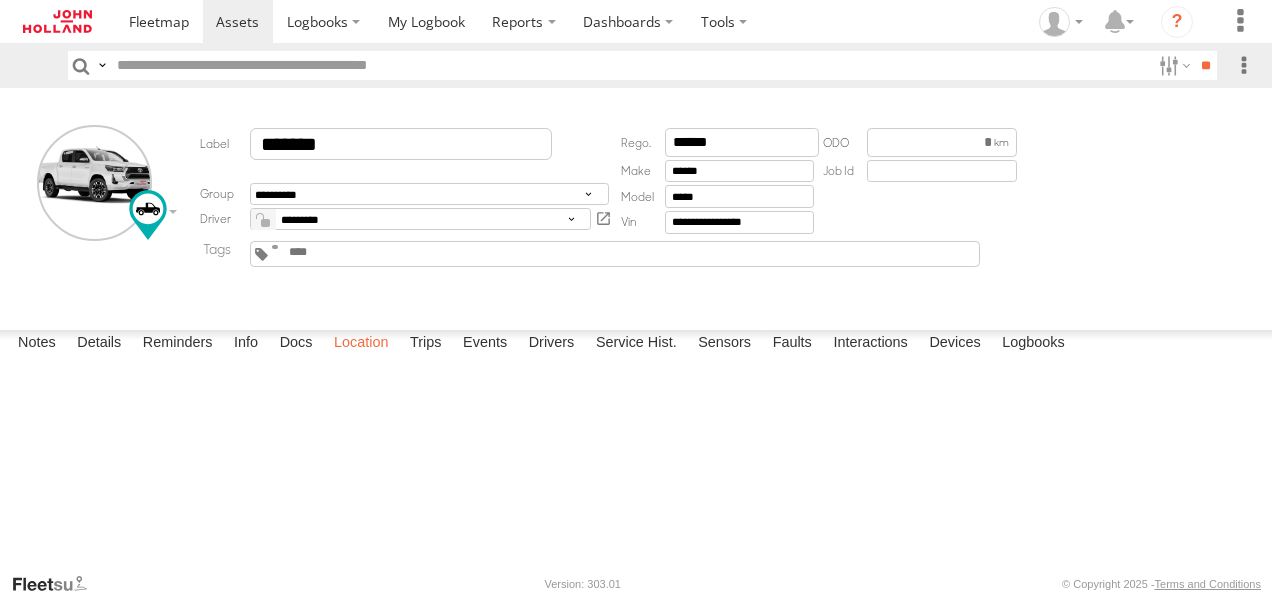 click on "Location" at bounding box center (361, 344) 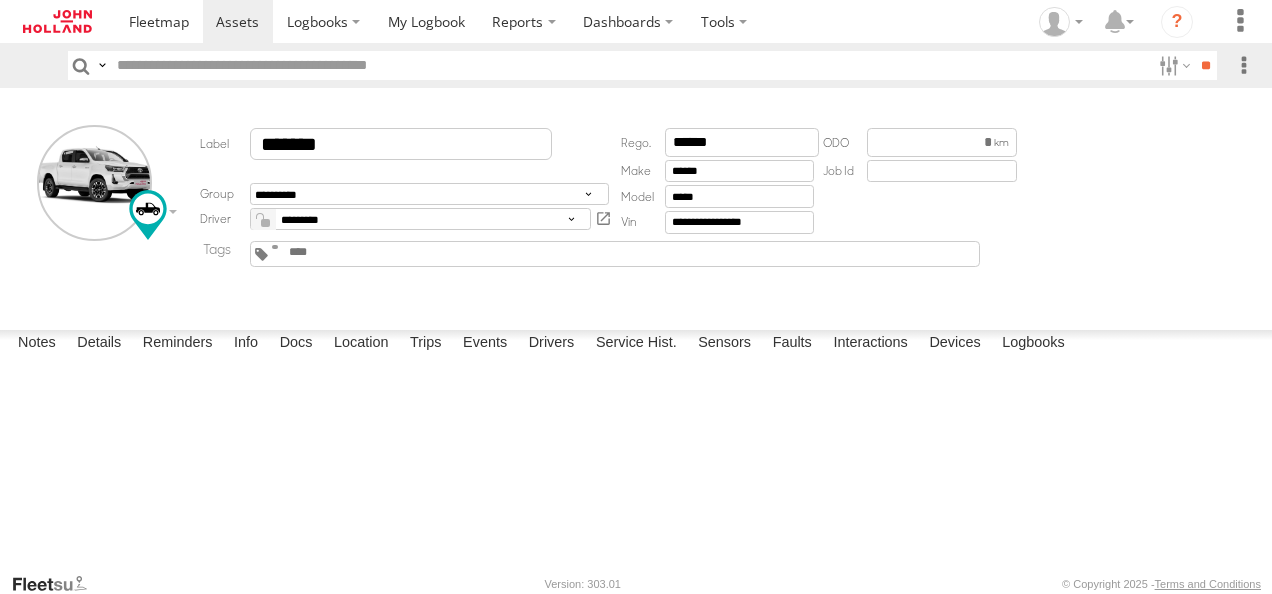 scroll, scrollTop: 0, scrollLeft: 0, axis: both 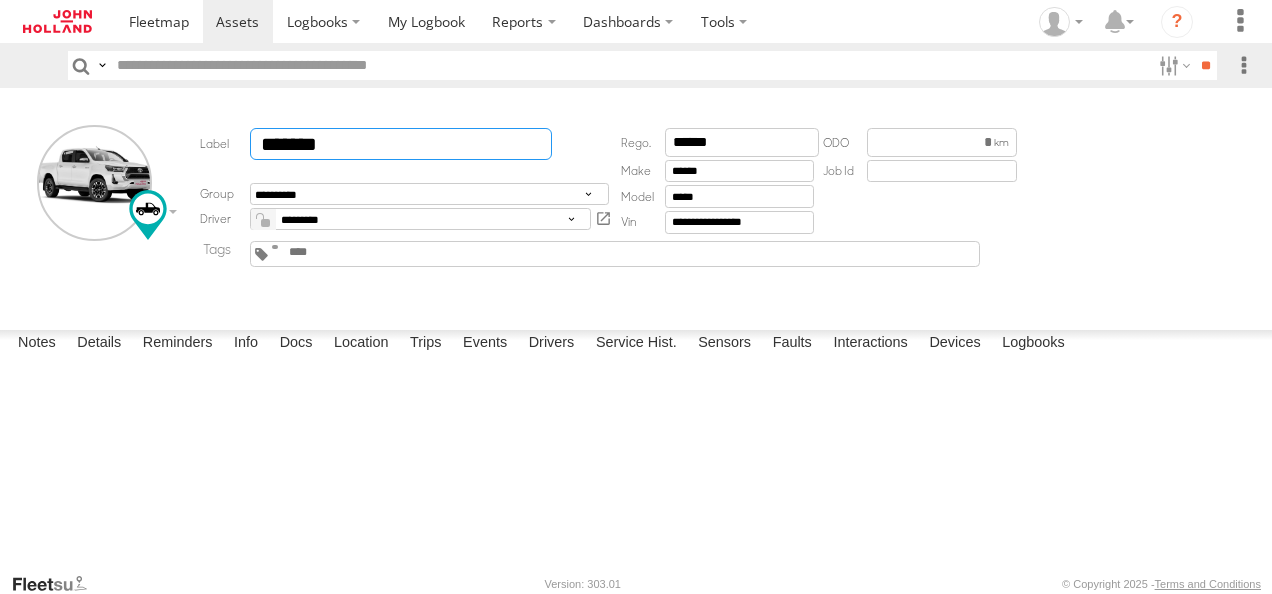 click on "*******" at bounding box center (401, 144) 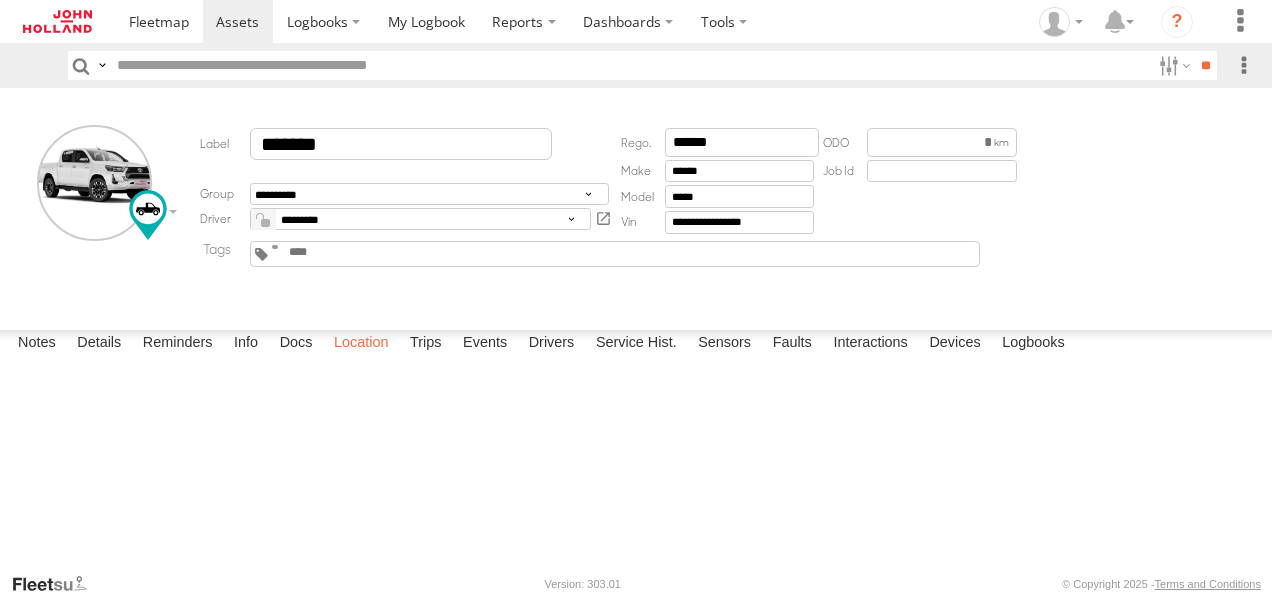 click on "Location" at bounding box center (361, 344) 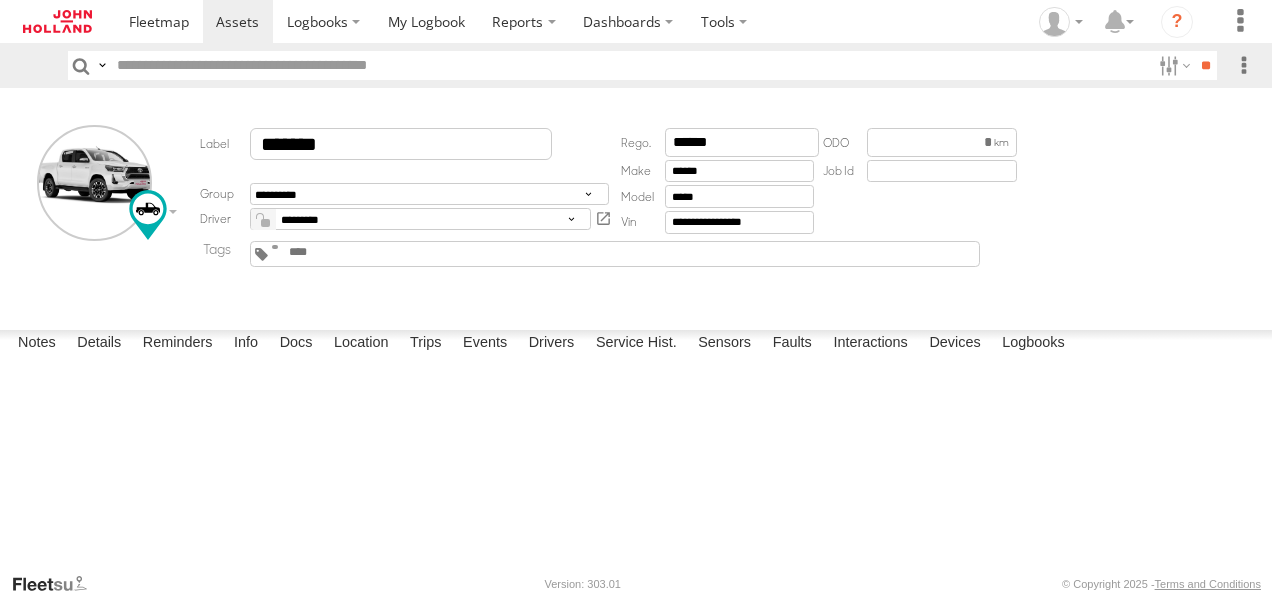 click on "**********" at bounding box center (636, 205) 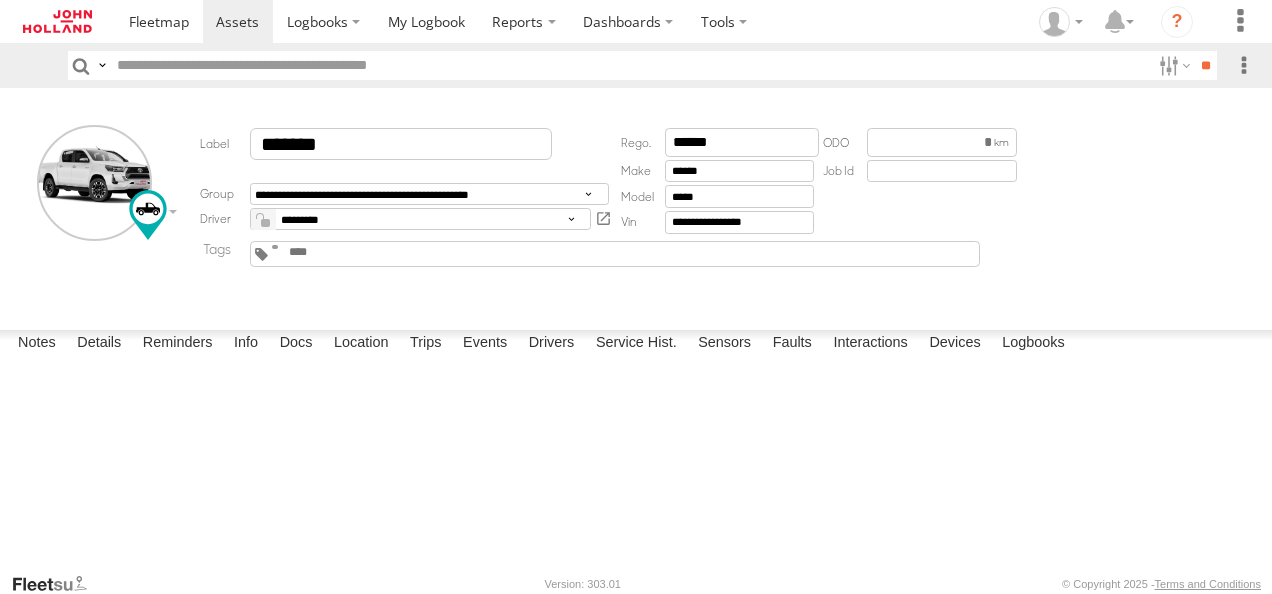 scroll, scrollTop: 0, scrollLeft: 0, axis: both 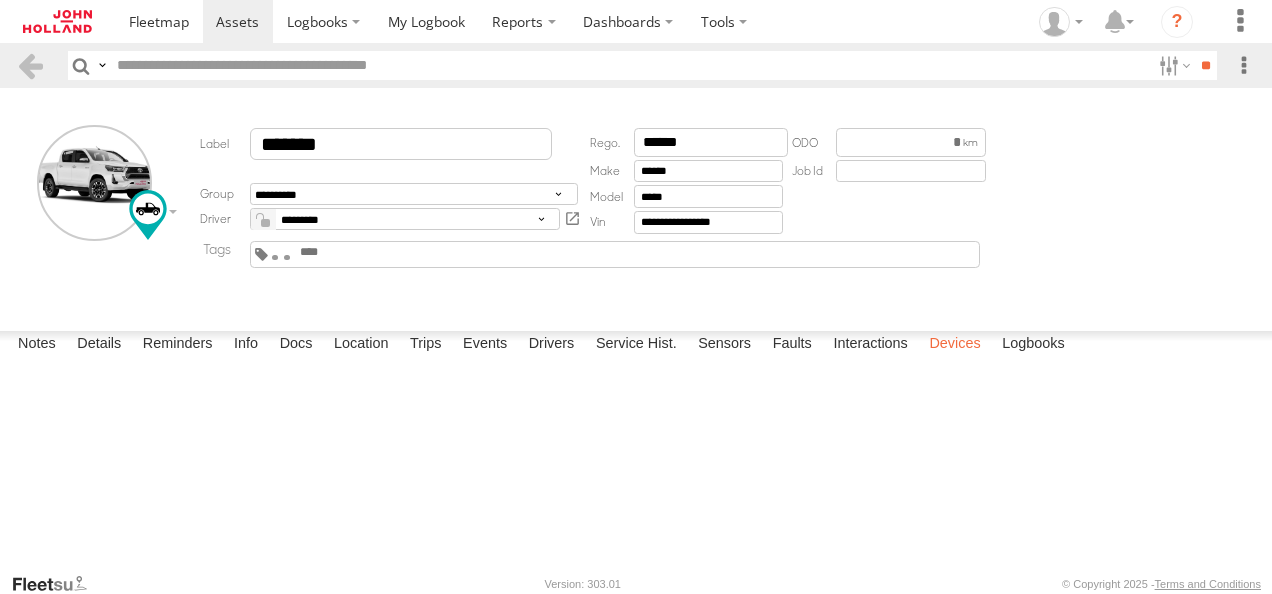 click on "Devices" at bounding box center (954, 345) 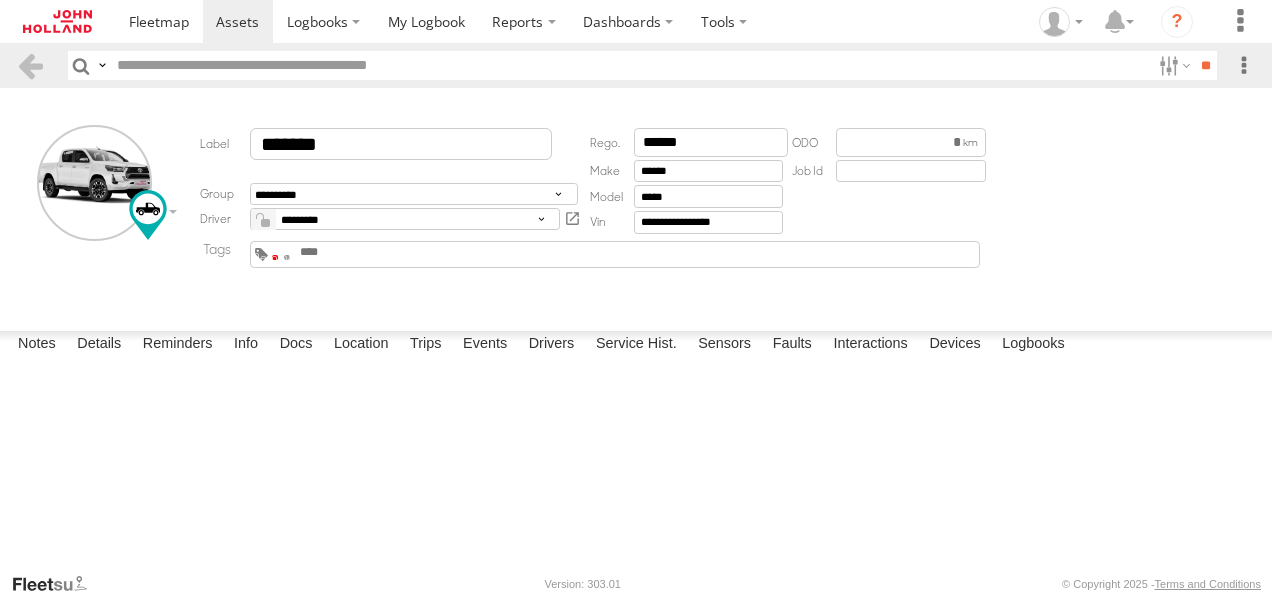 click at bounding box center [275, 257] 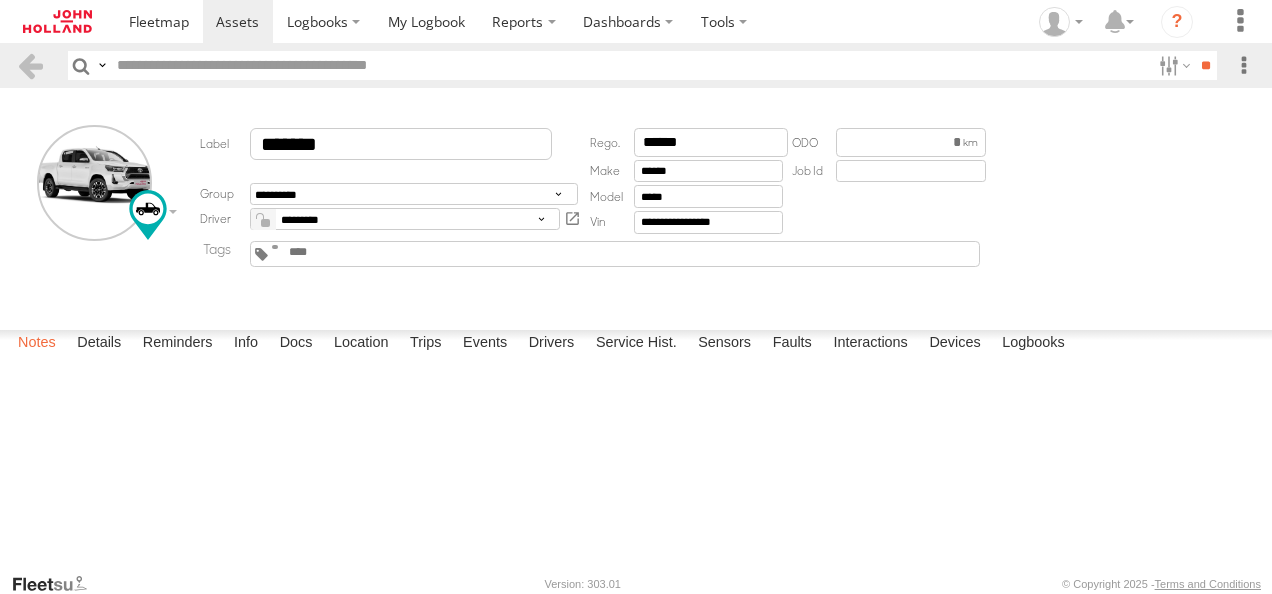 click on "Notes" at bounding box center (37, 344) 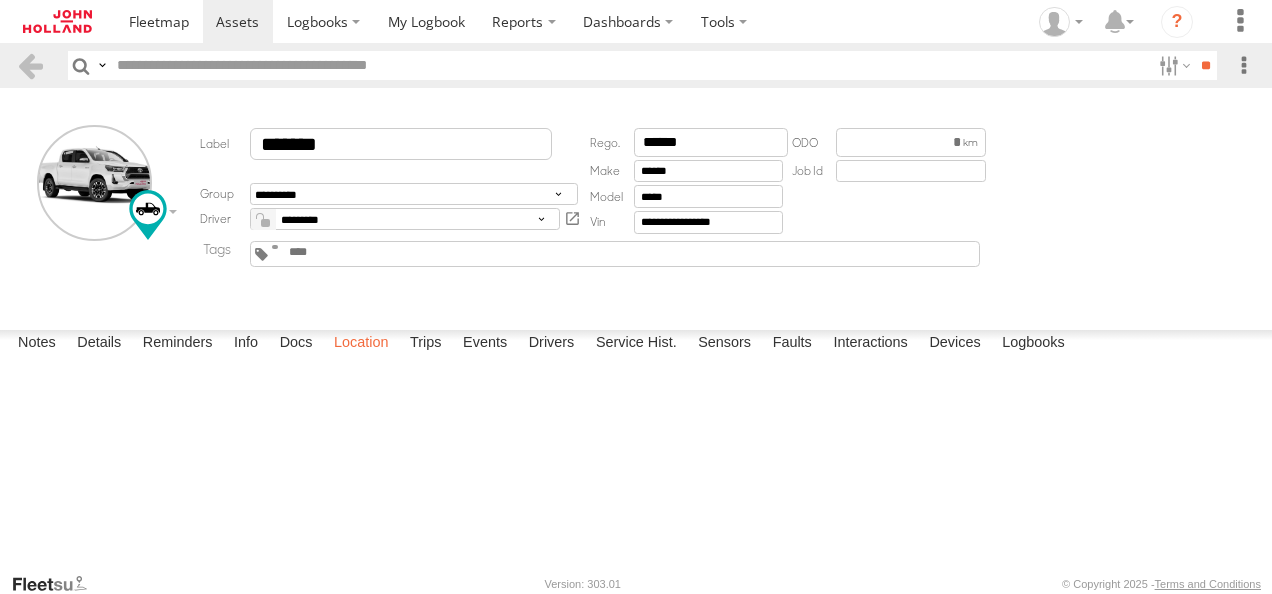 click on "Location" at bounding box center (361, 344) 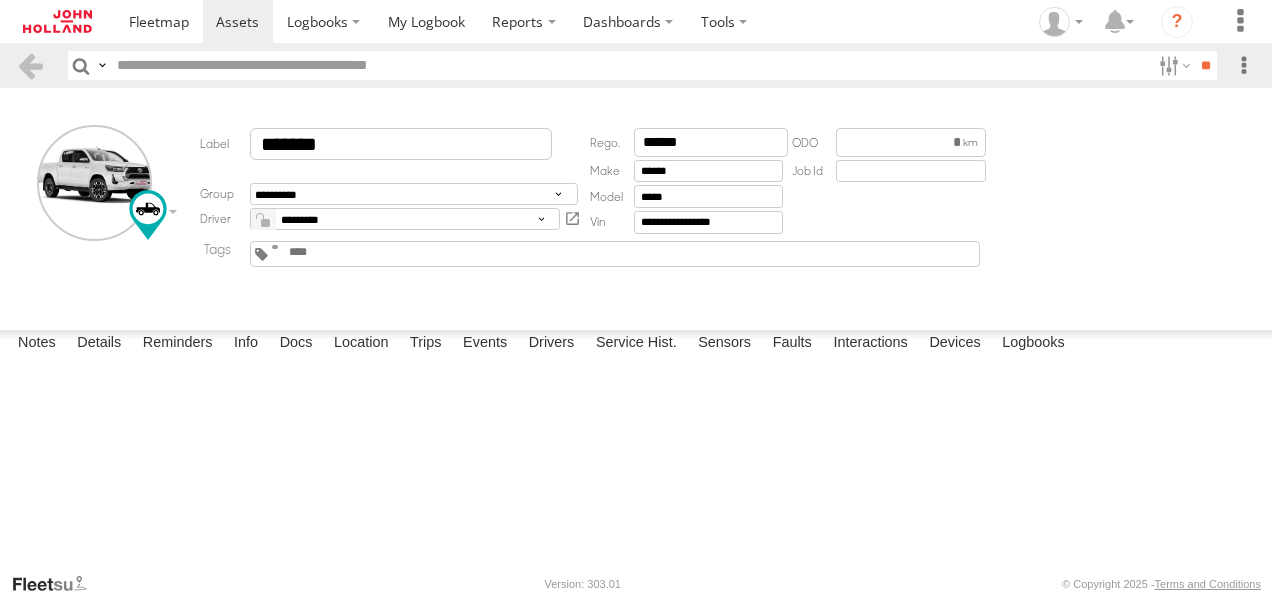 click at bounding box center (0, 0) 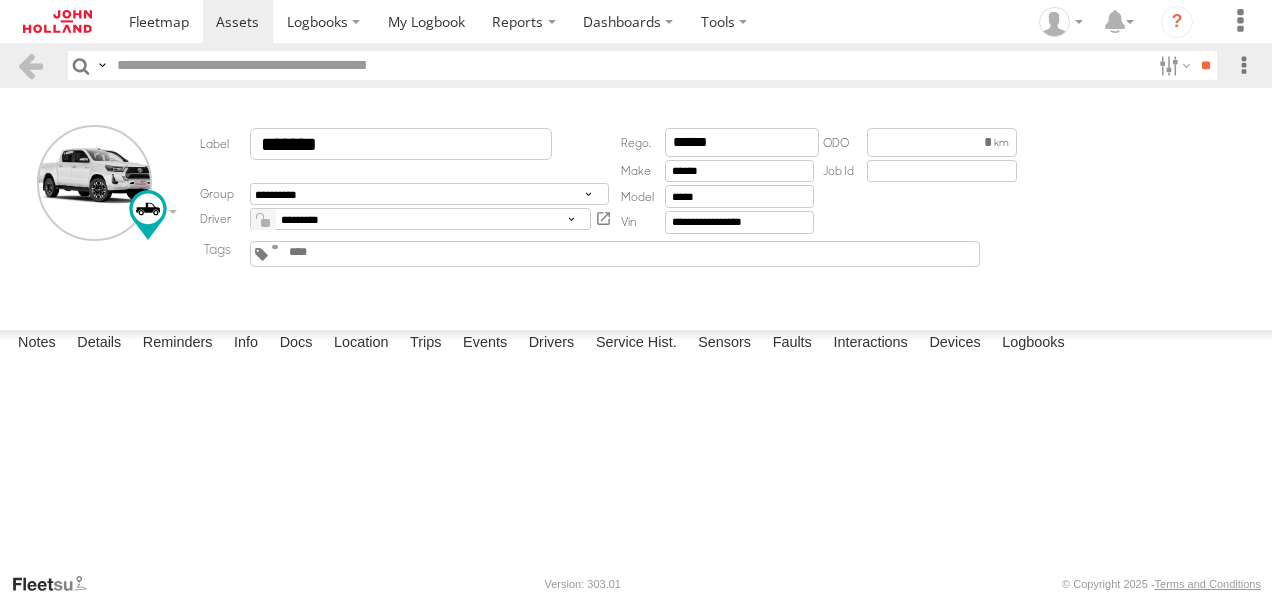 click at bounding box center (0, 0) 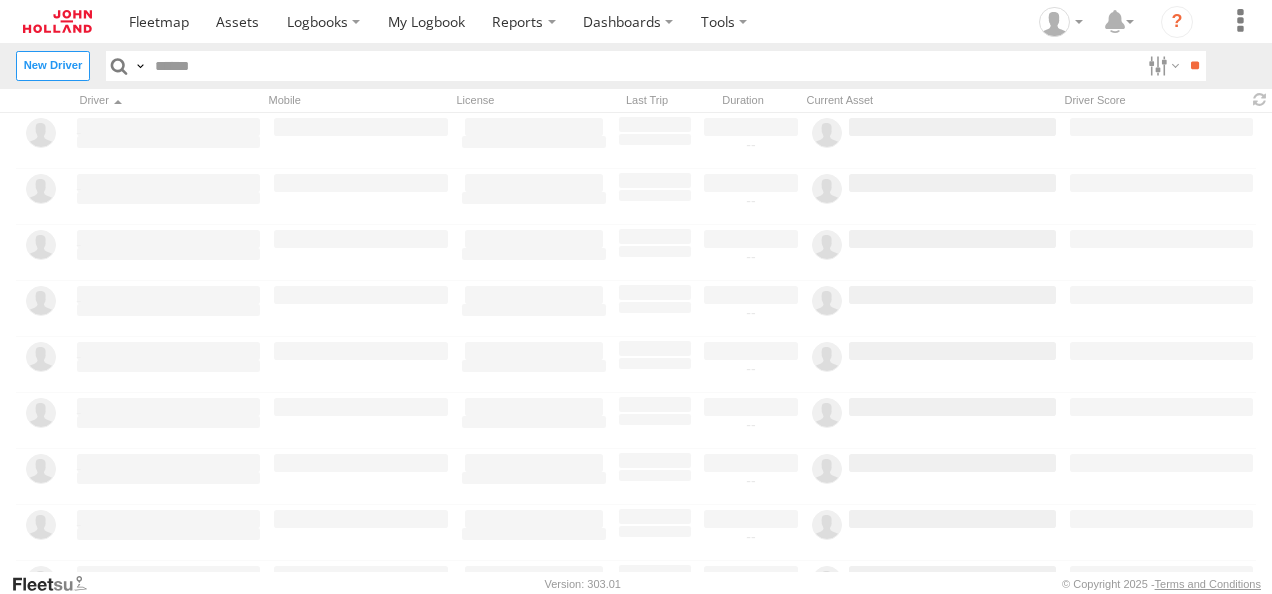 scroll, scrollTop: 0, scrollLeft: 0, axis: both 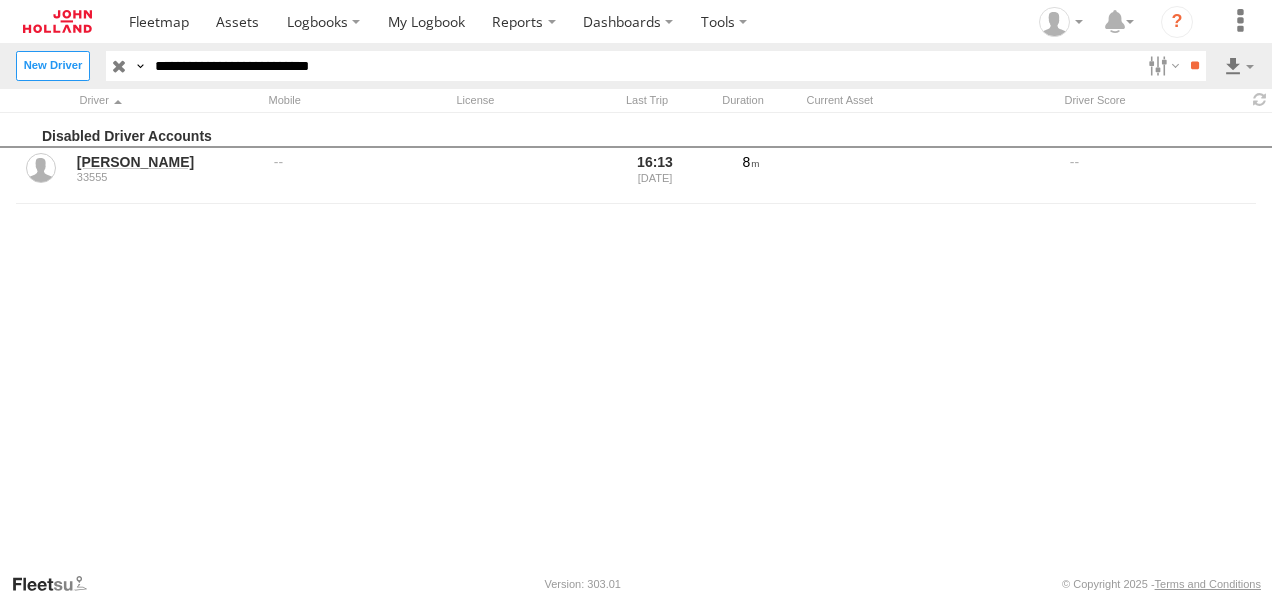 drag, startPoint x: 312, startPoint y: 64, endPoint x: -4, endPoint y: 90, distance: 317.0678 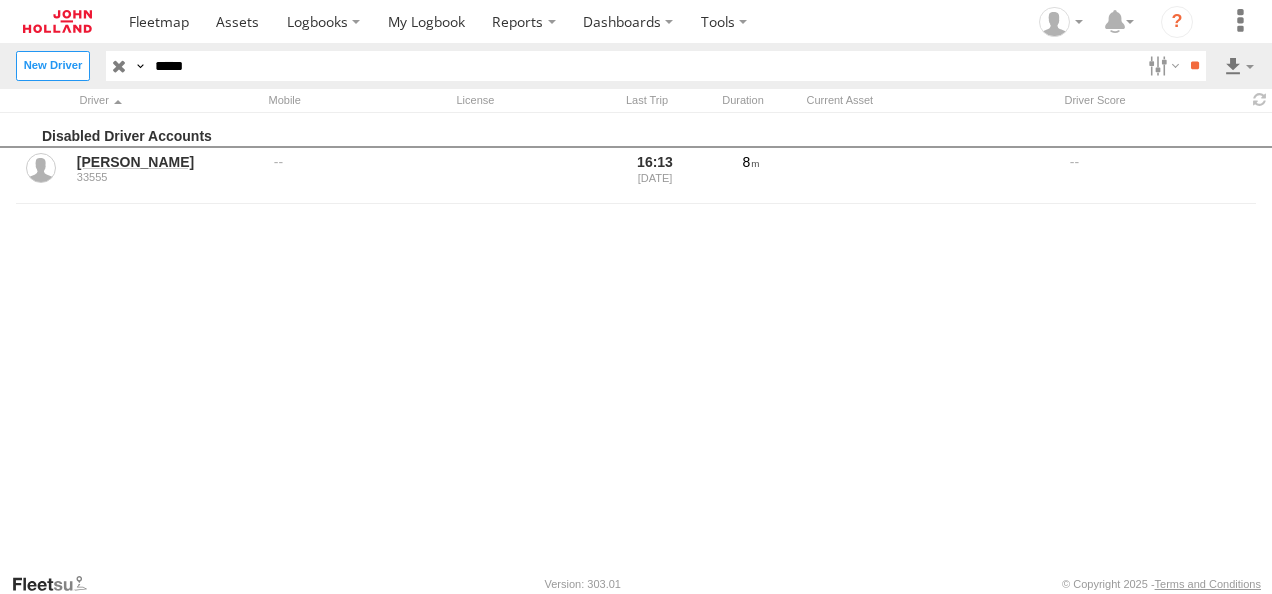 type on "*****" 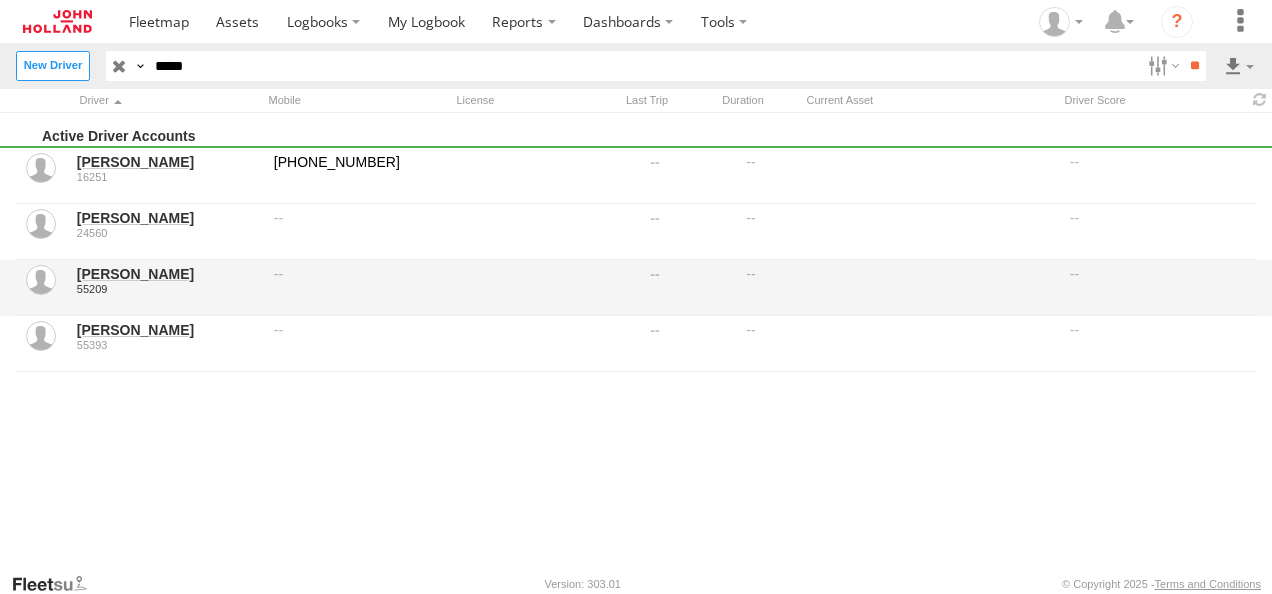 click on "Nhu Y Trinh" at bounding box center (168, 274) 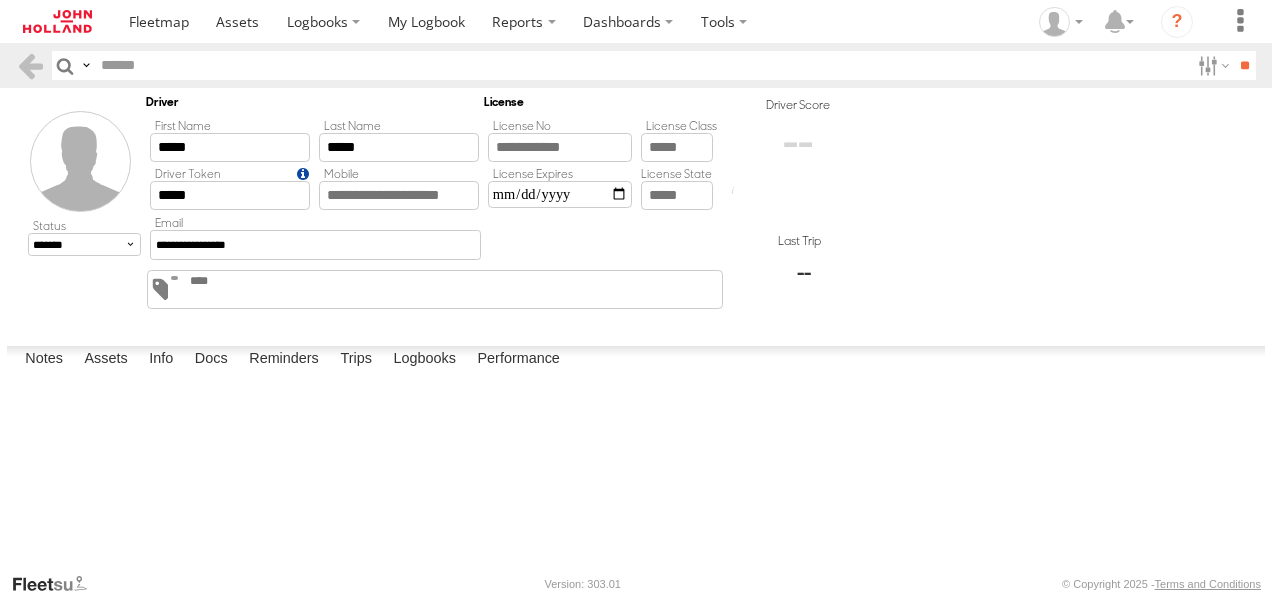 scroll, scrollTop: 0, scrollLeft: 0, axis: both 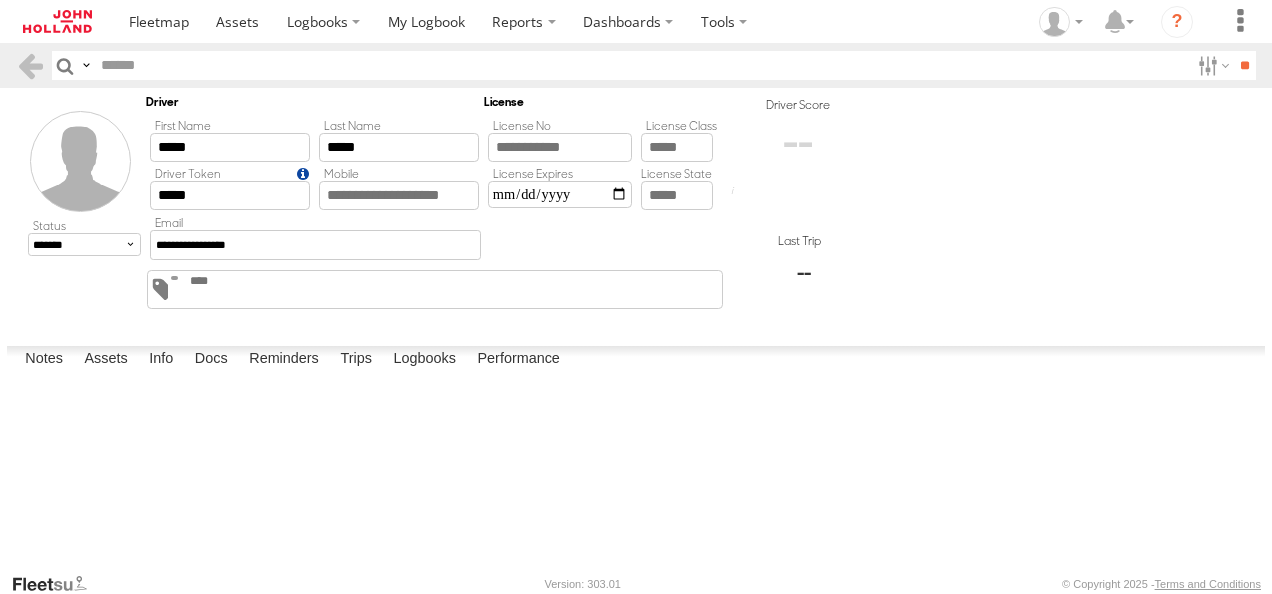 type on "*****" 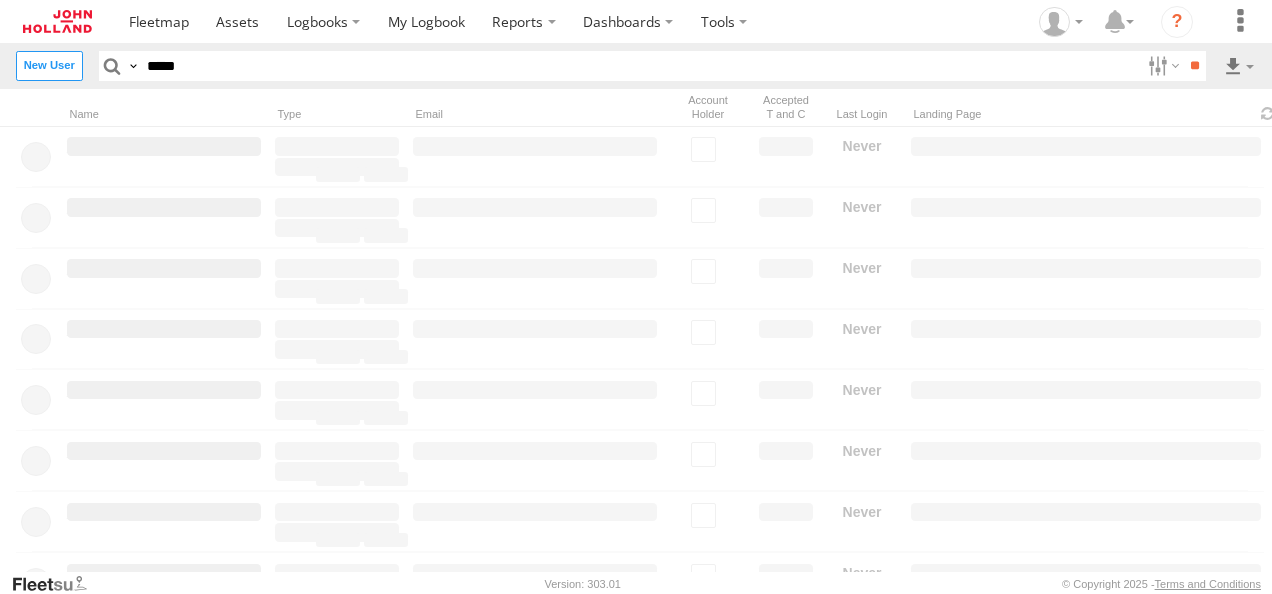 scroll, scrollTop: 0, scrollLeft: 0, axis: both 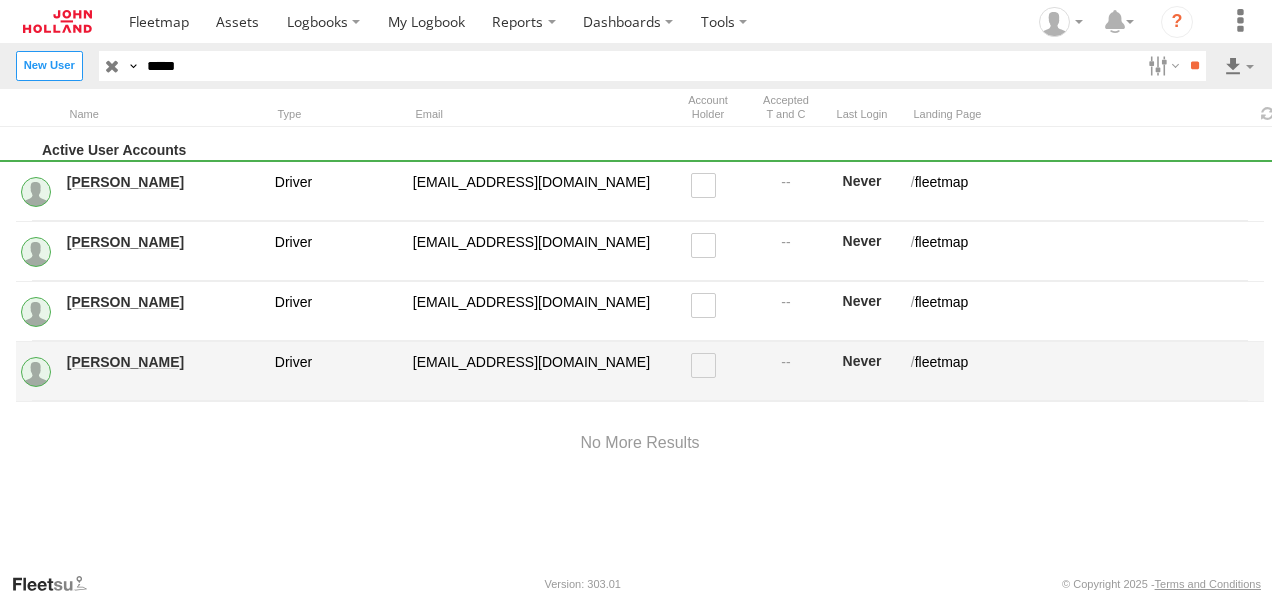 click on "[PERSON_NAME]" at bounding box center [164, 362] 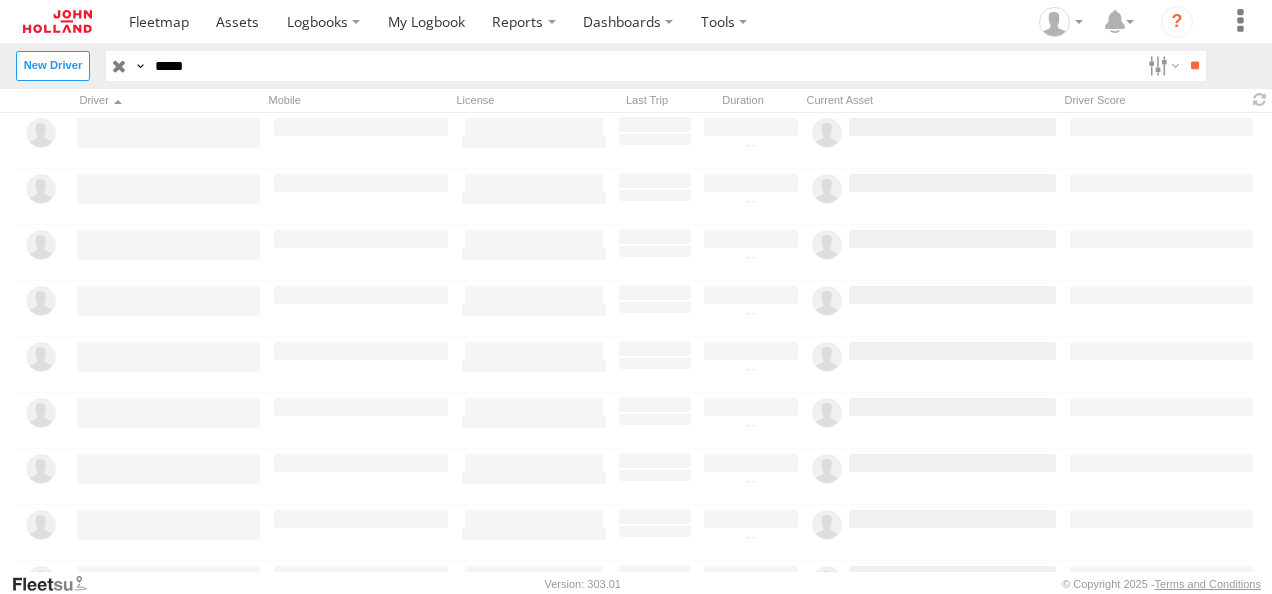 scroll, scrollTop: 0, scrollLeft: 0, axis: both 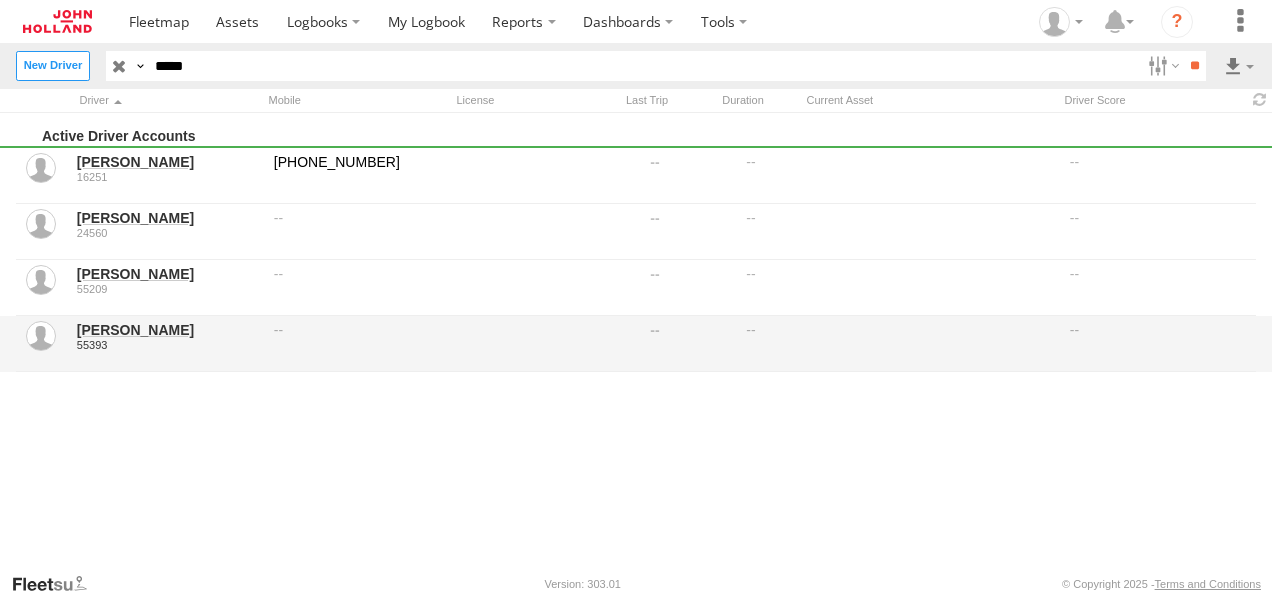 click on "[PERSON_NAME]" at bounding box center (168, 330) 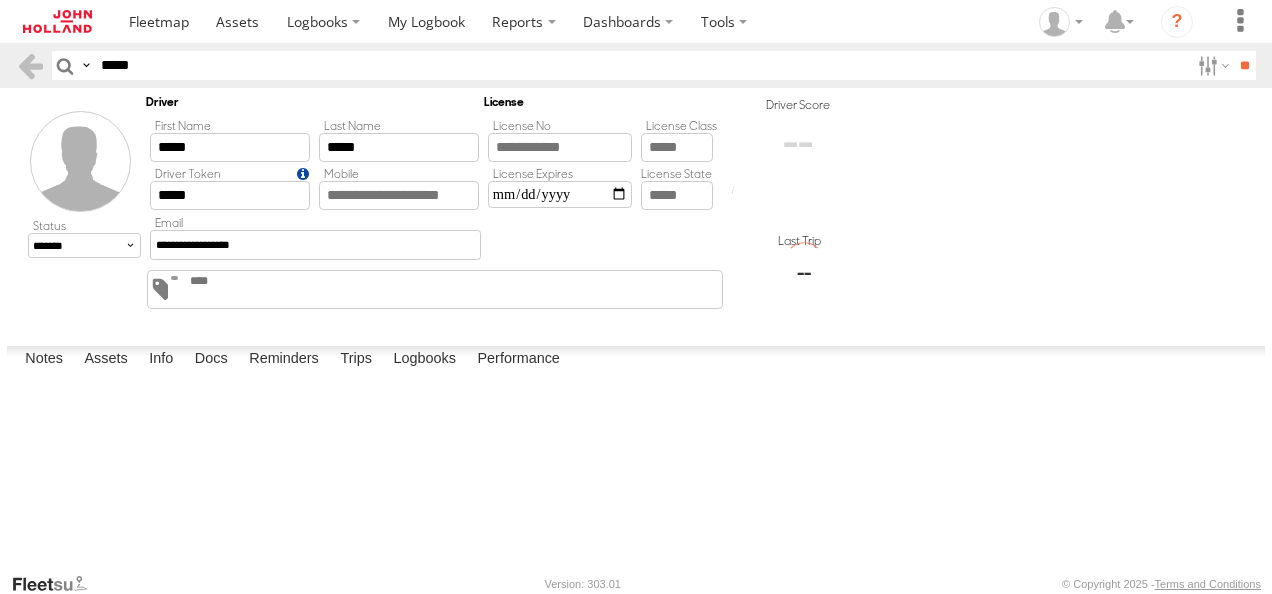 scroll, scrollTop: 0, scrollLeft: 0, axis: both 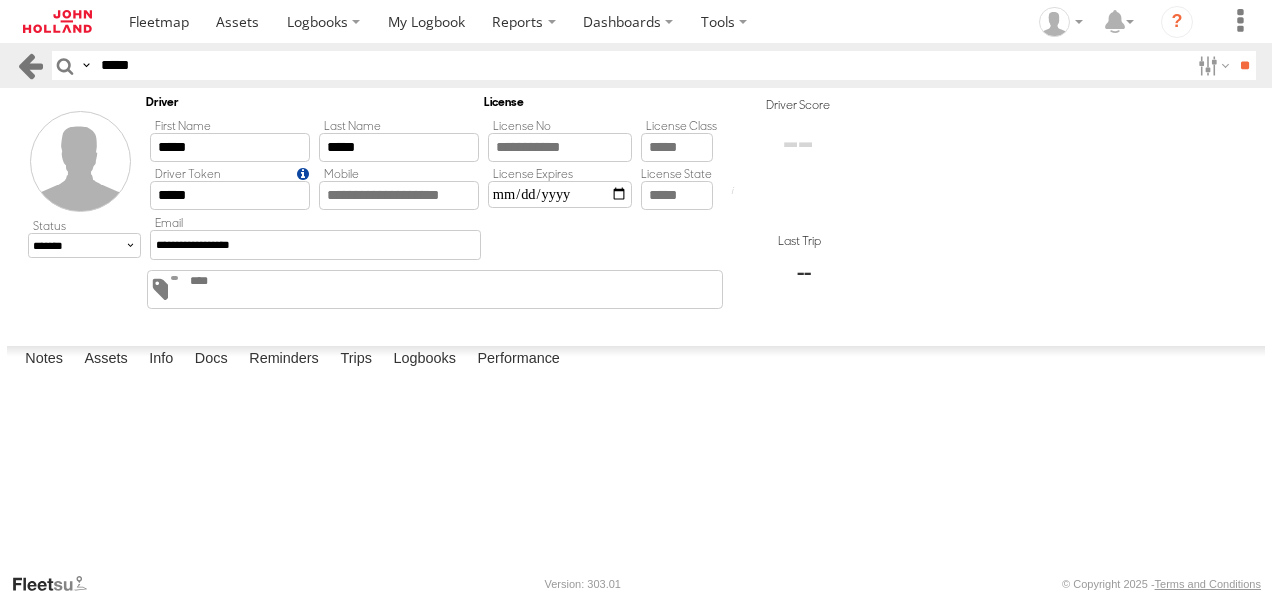 drag, startPoint x: 244, startPoint y: 72, endPoint x: 27, endPoint y: 66, distance: 217.08293 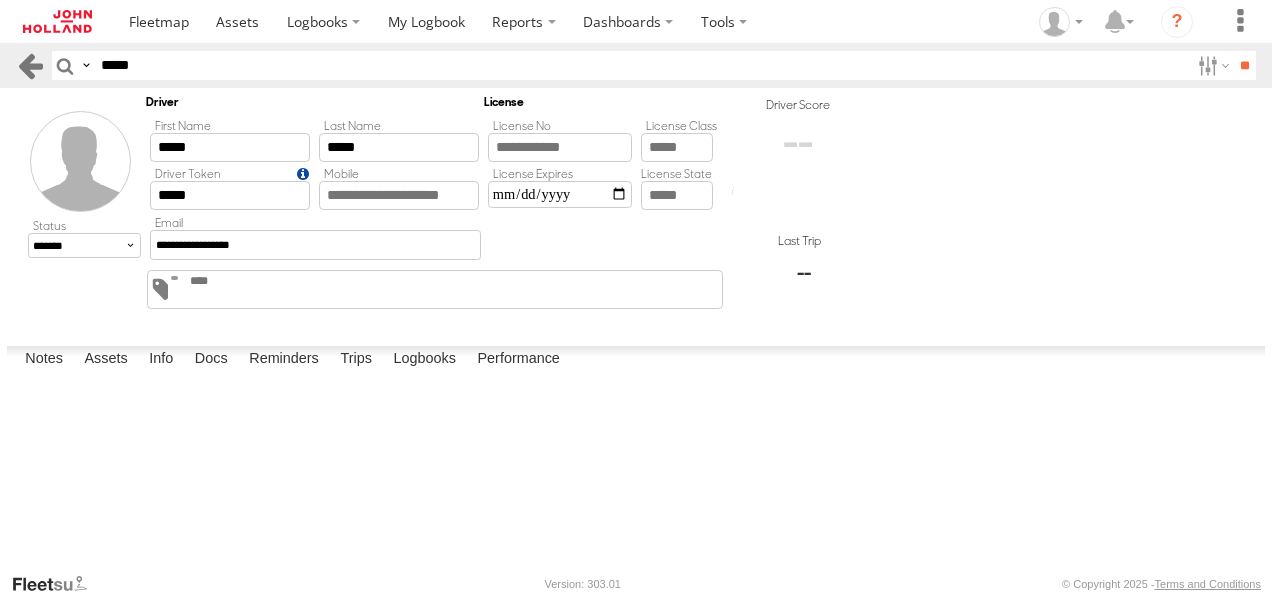 click on "Search Query
First Name
Last Name
Full Name
Email
Phone
*****" at bounding box center (636, 65) 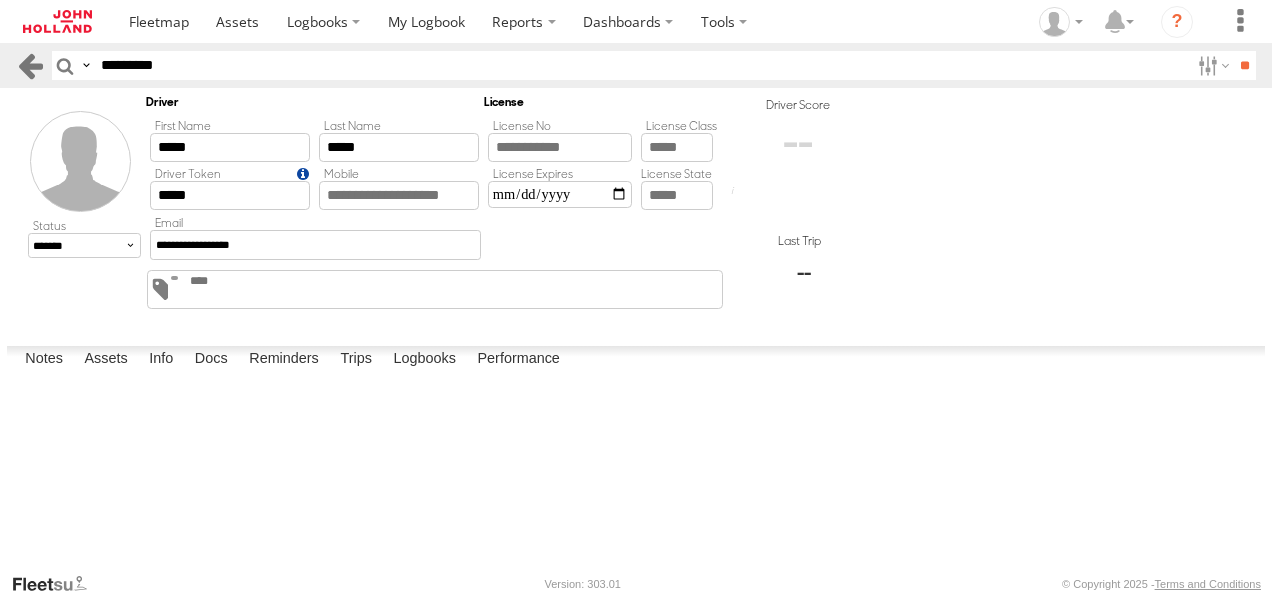 type on "*********" 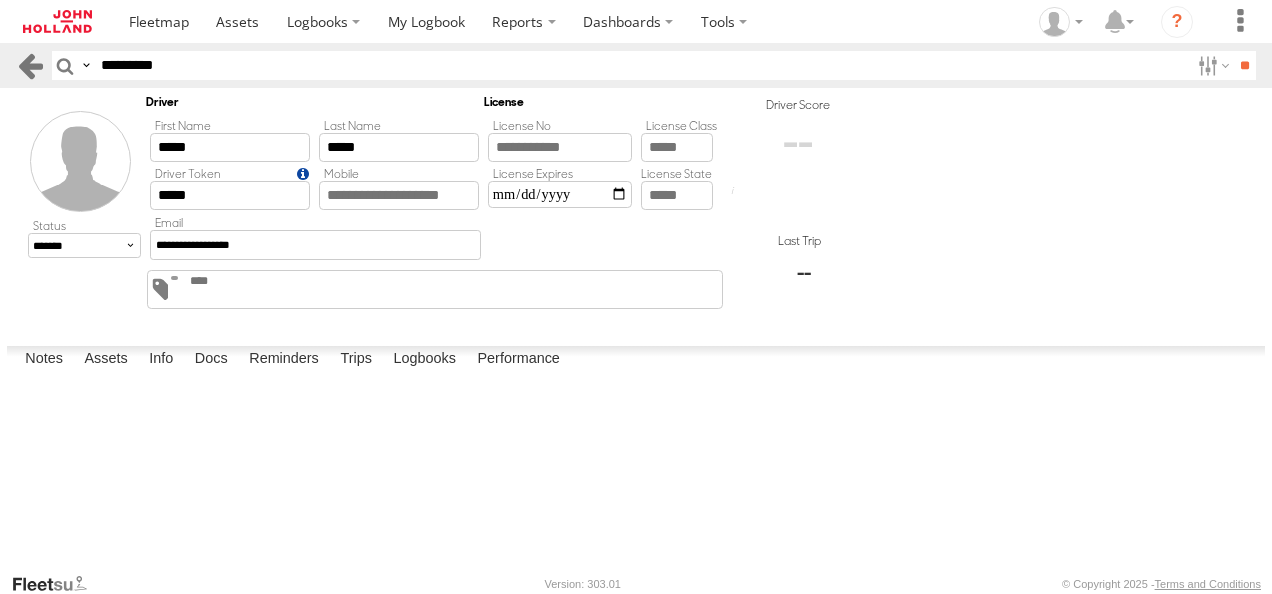 click on "**" at bounding box center [1244, 65] 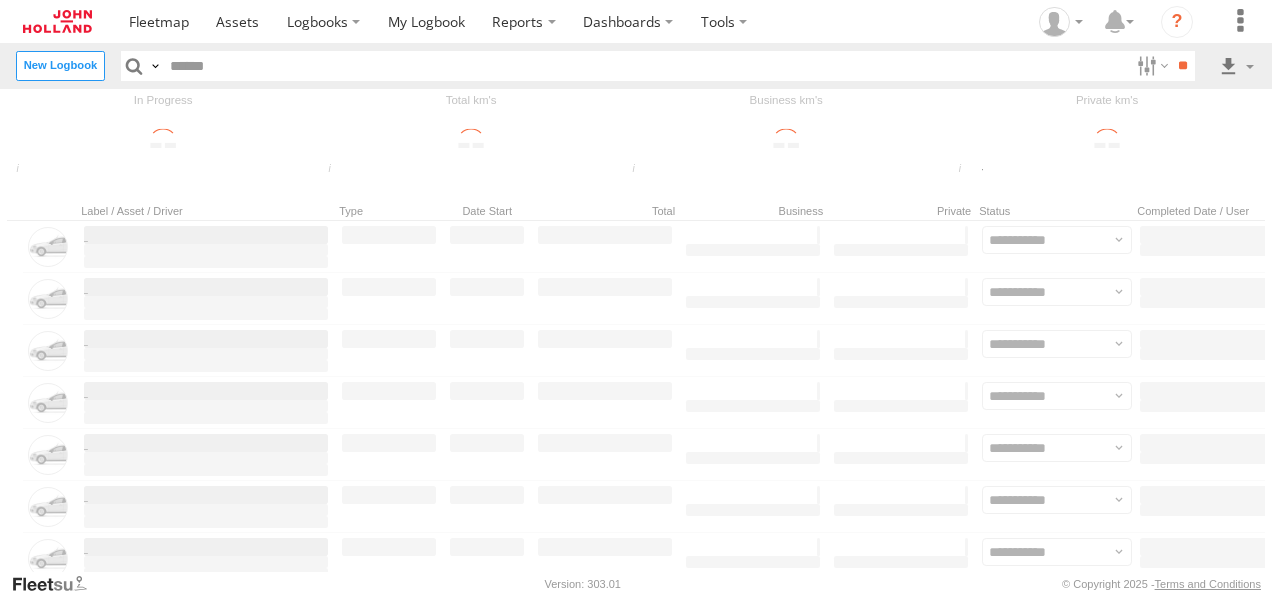 scroll, scrollTop: 0, scrollLeft: 0, axis: both 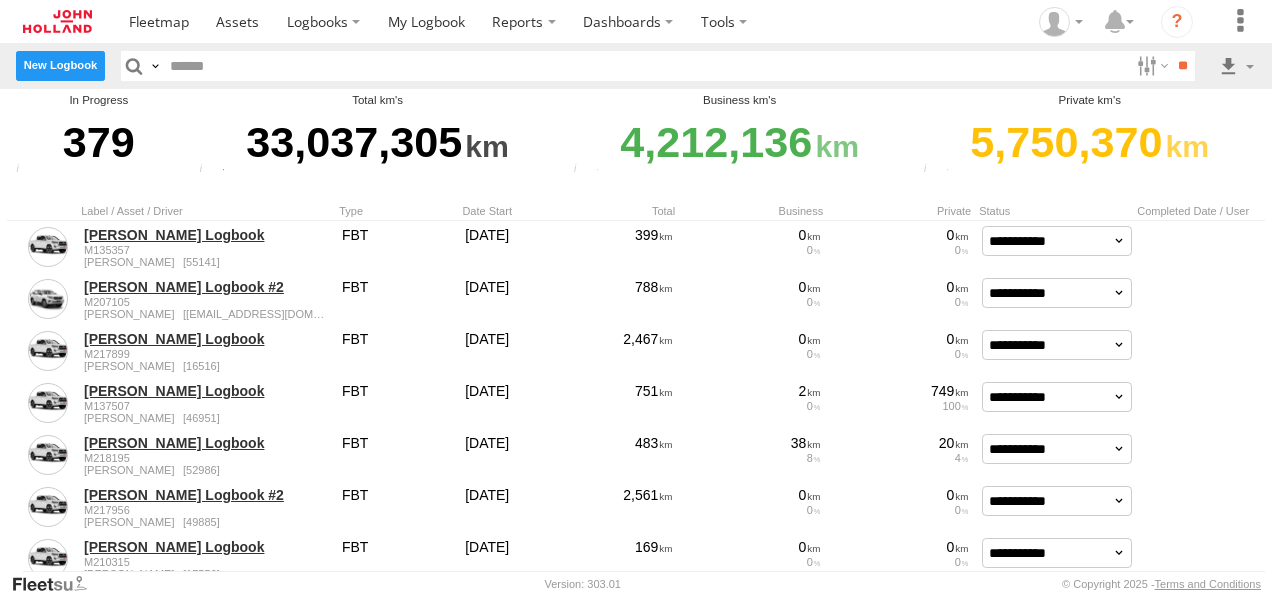 click on "New Logbook" at bounding box center [60, 65] 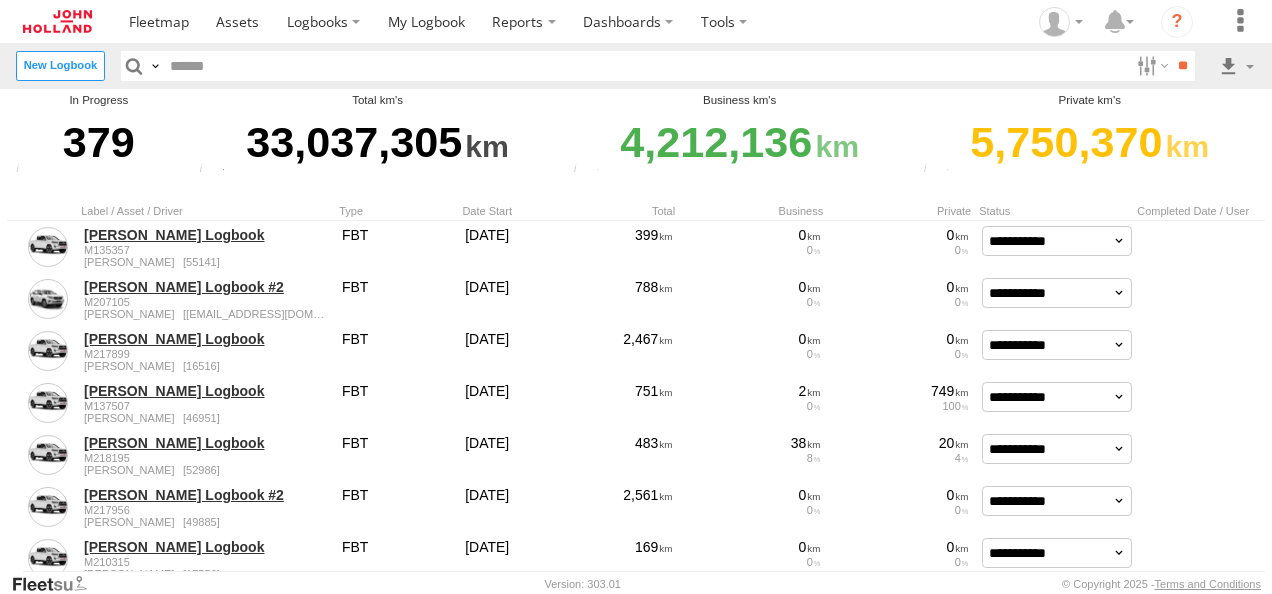 click at bounding box center (0, 0) 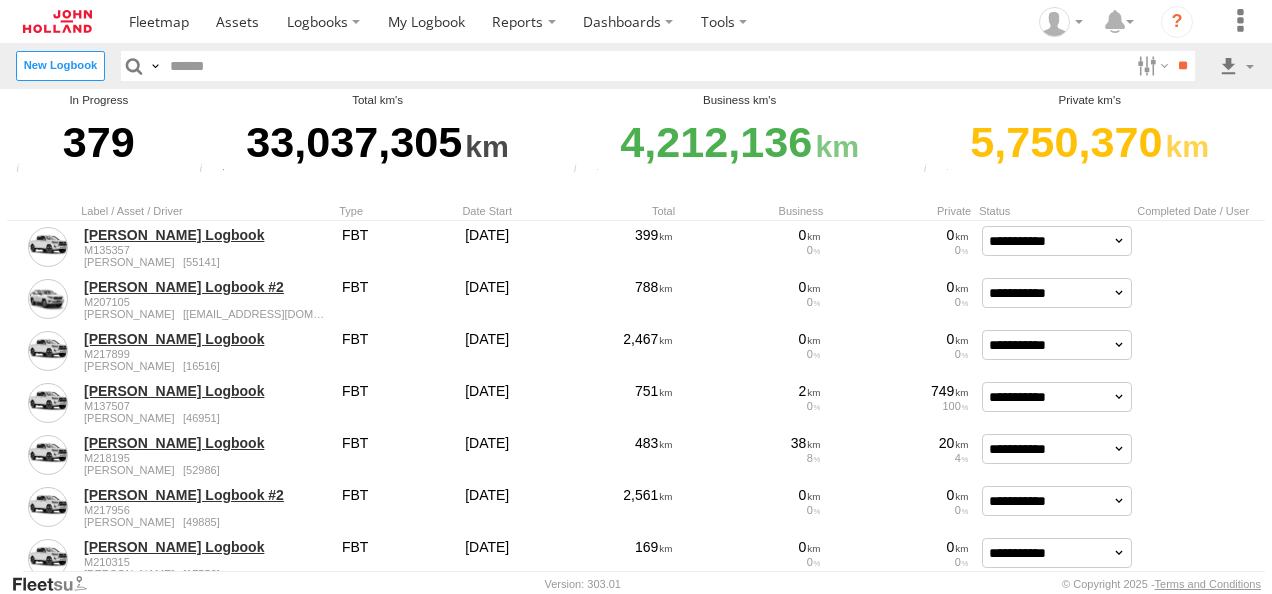 type on "**********" 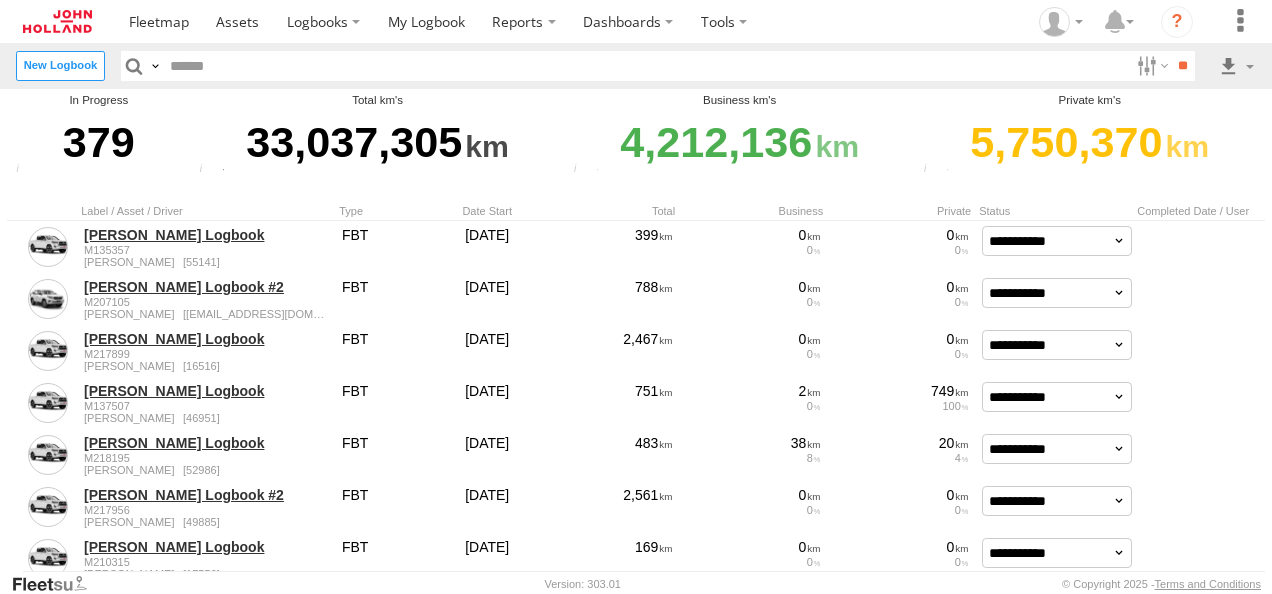 click at bounding box center (0, 0) 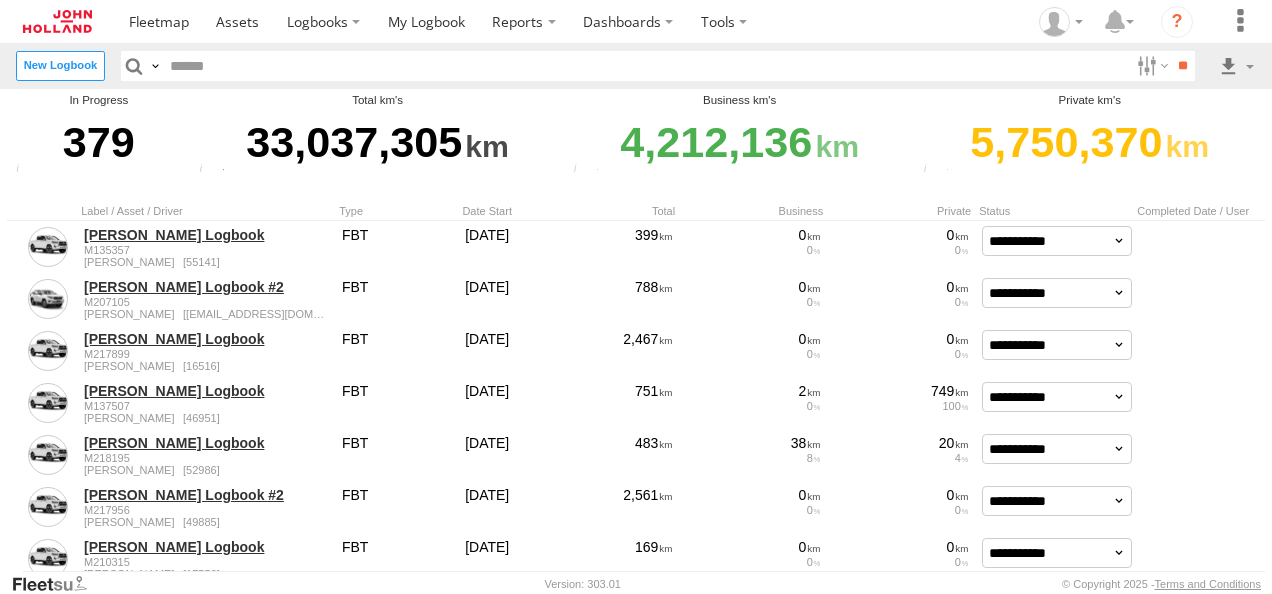 type on "*******" 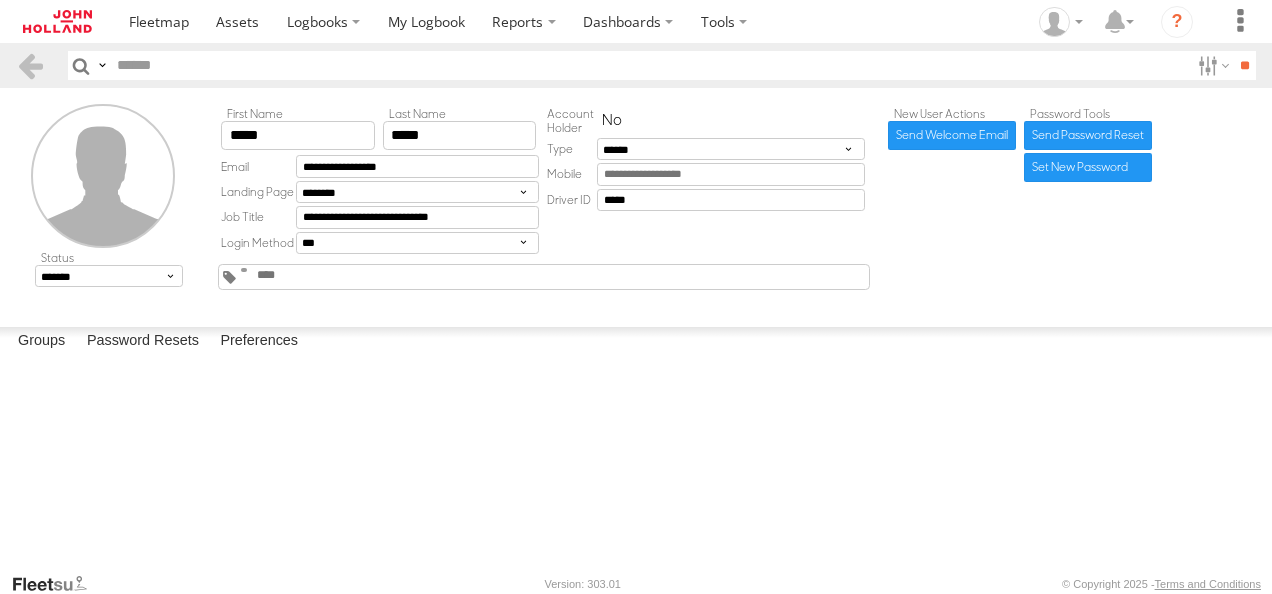 scroll, scrollTop: 0, scrollLeft: 0, axis: both 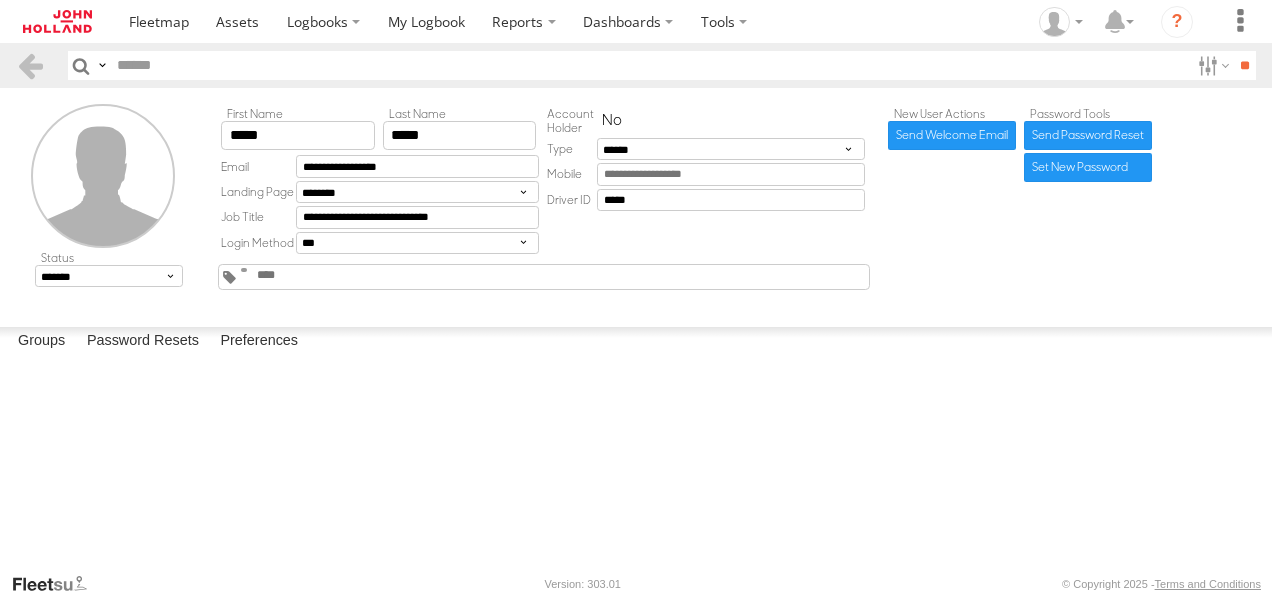 type on "*****" 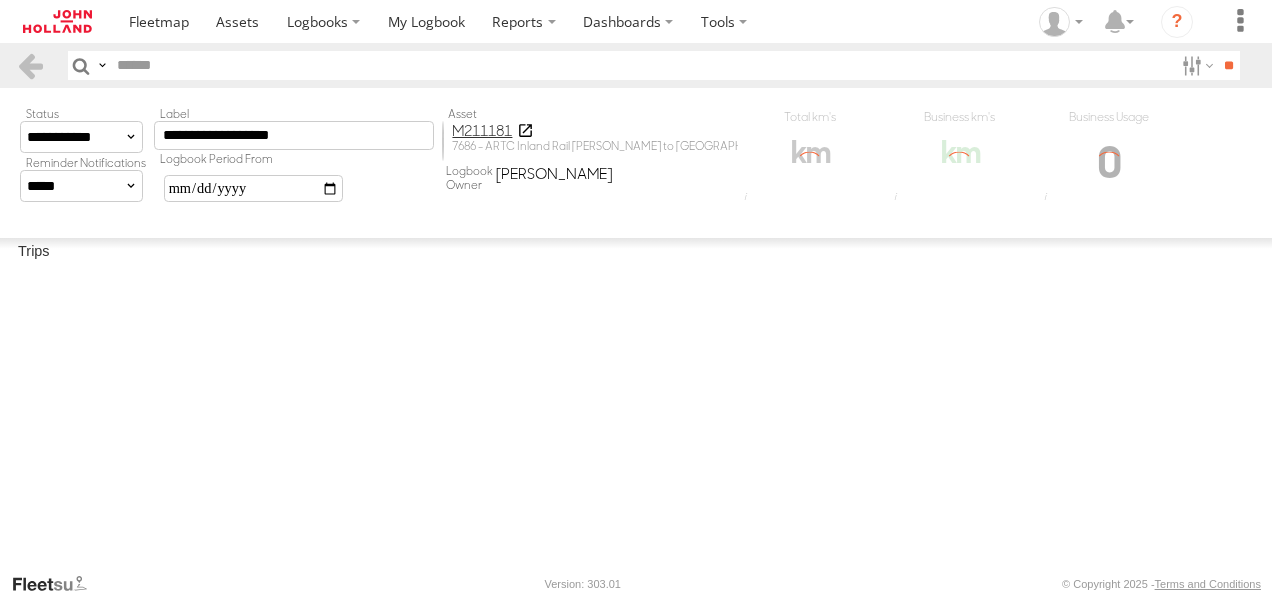 scroll, scrollTop: 0, scrollLeft: 0, axis: both 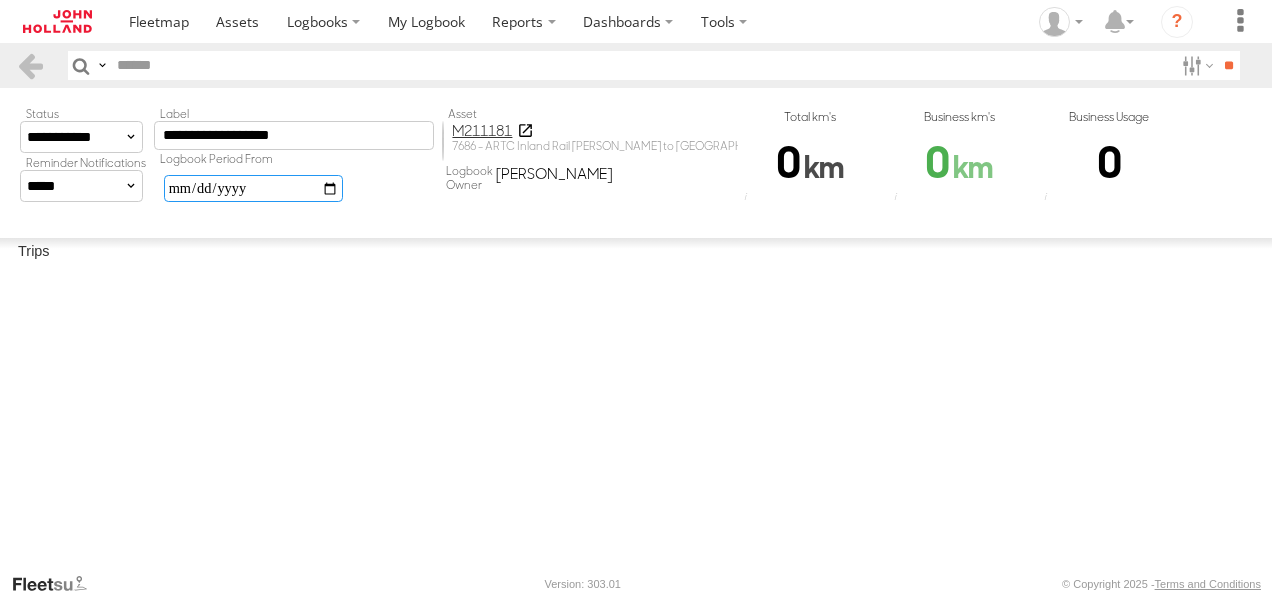 click on "**********" at bounding box center [253, 188] 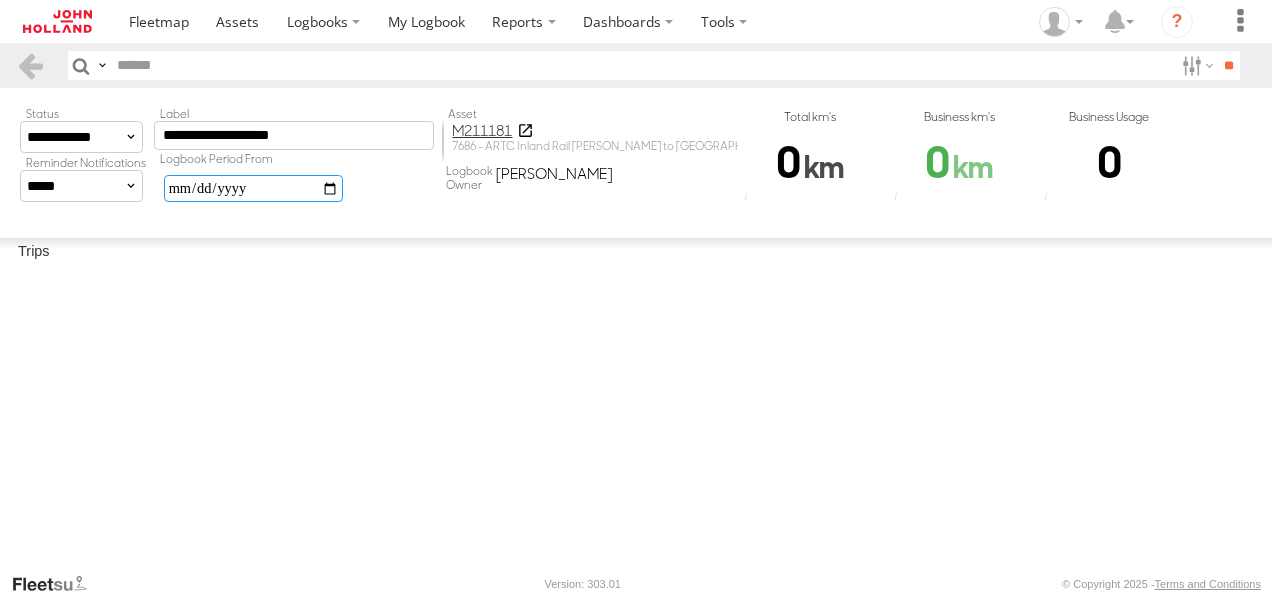 type on "**********" 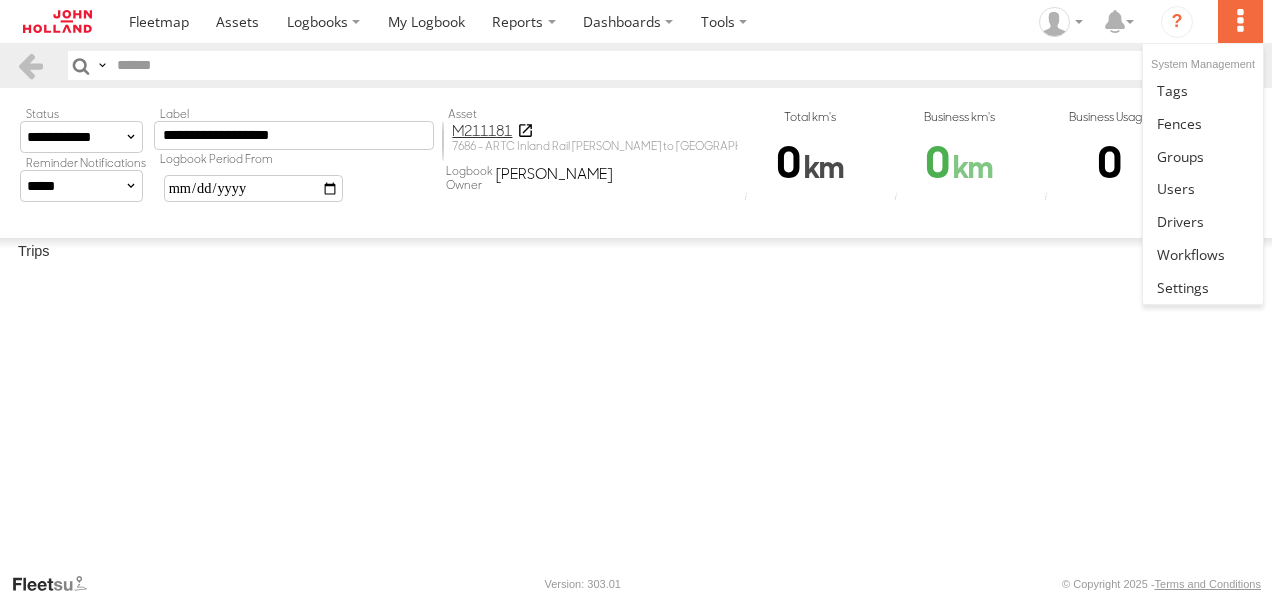 click at bounding box center (1240, 21) 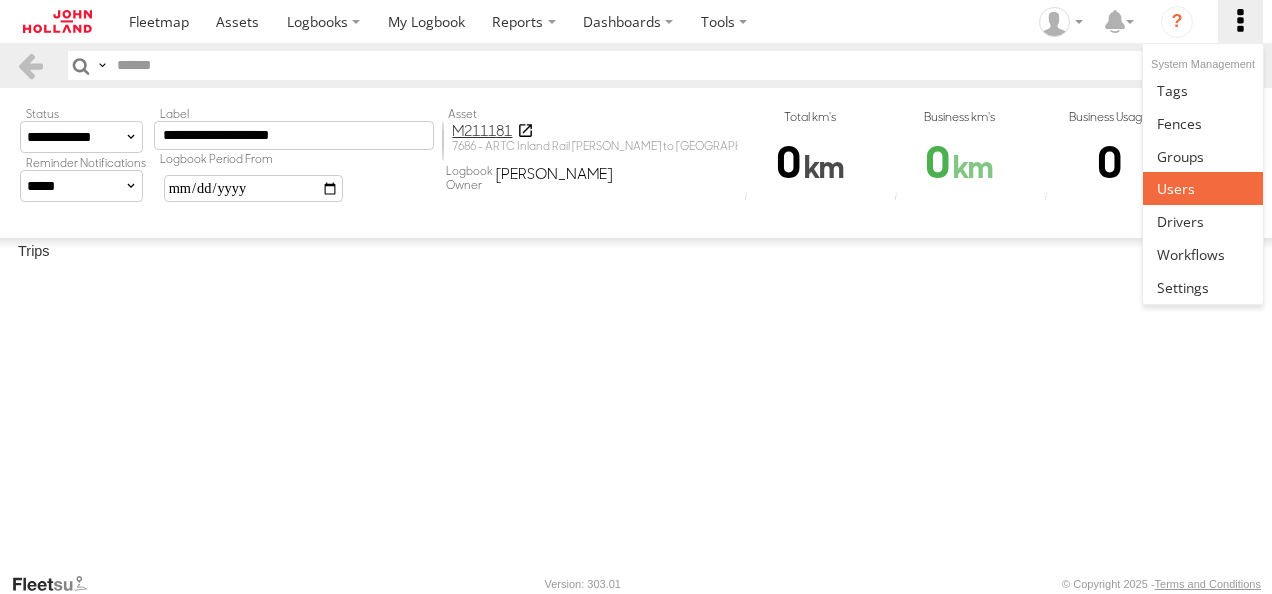 click at bounding box center (1202, 188) 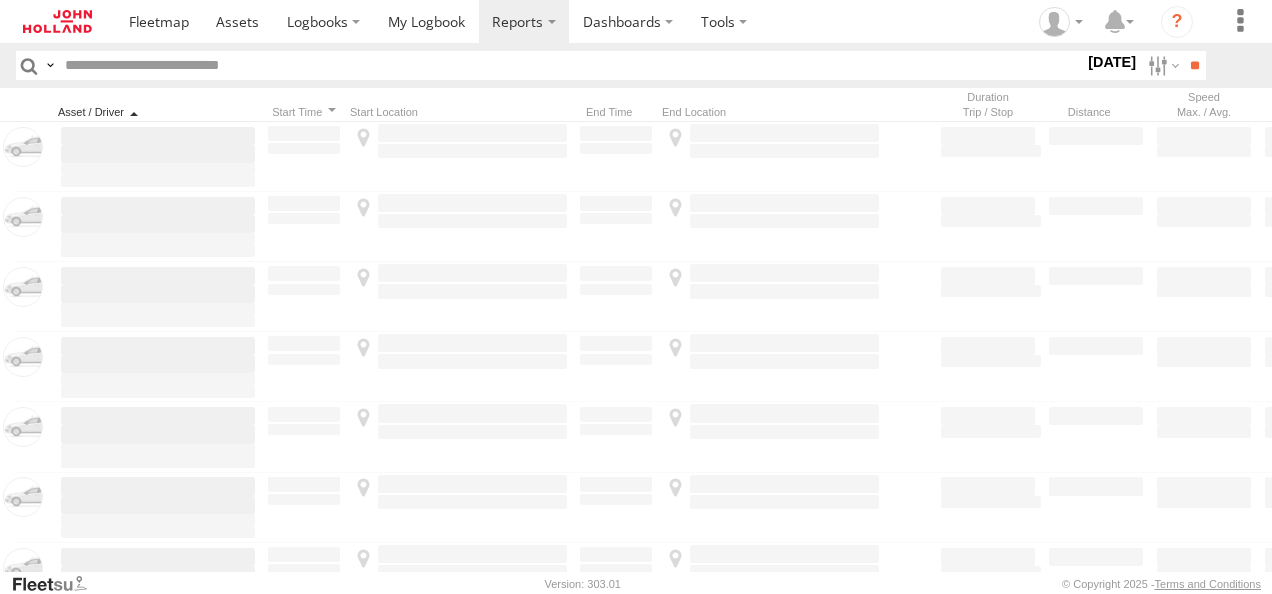 scroll, scrollTop: 0, scrollLeft: 0, axis: both 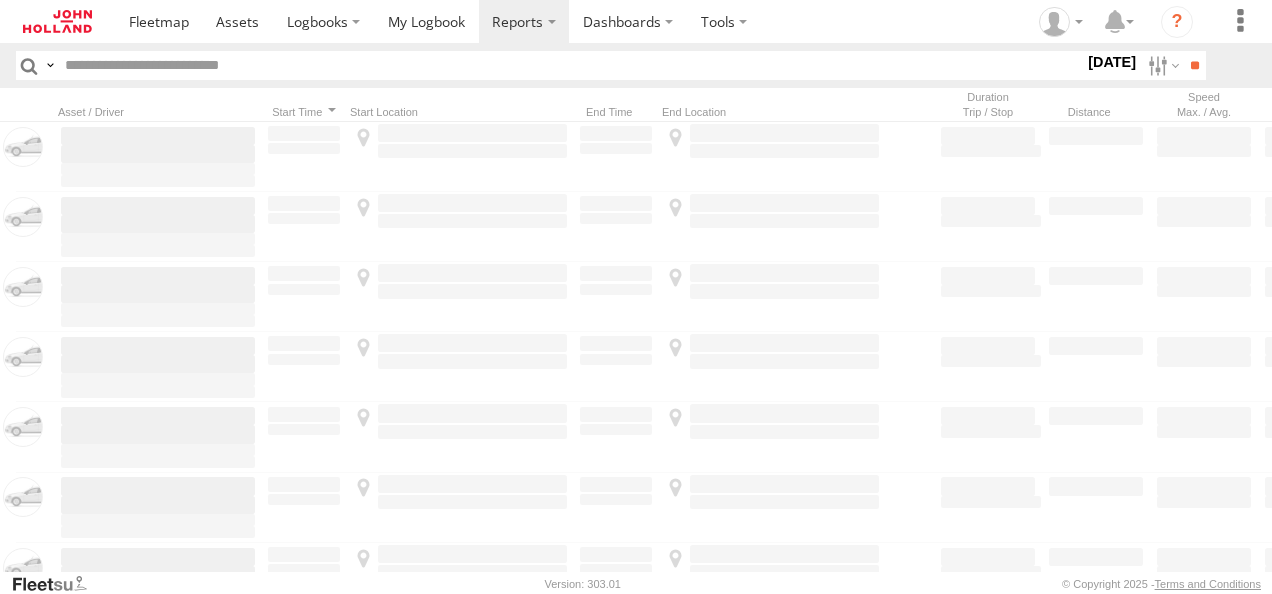click at bounding box center [570, 65] 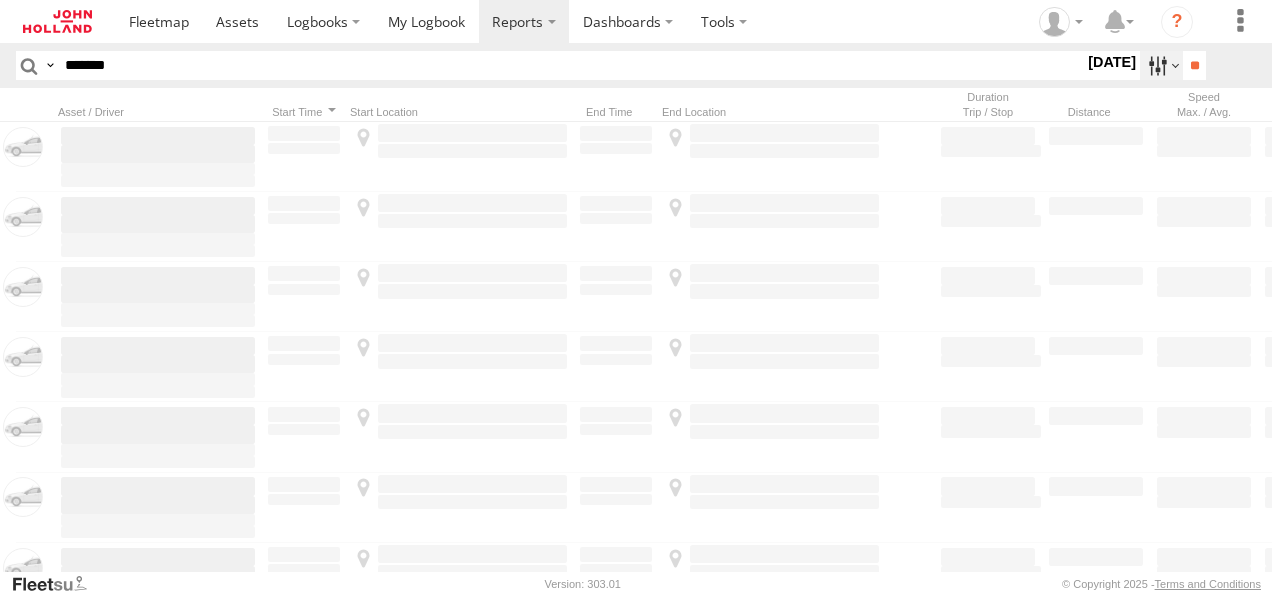type on "*******" 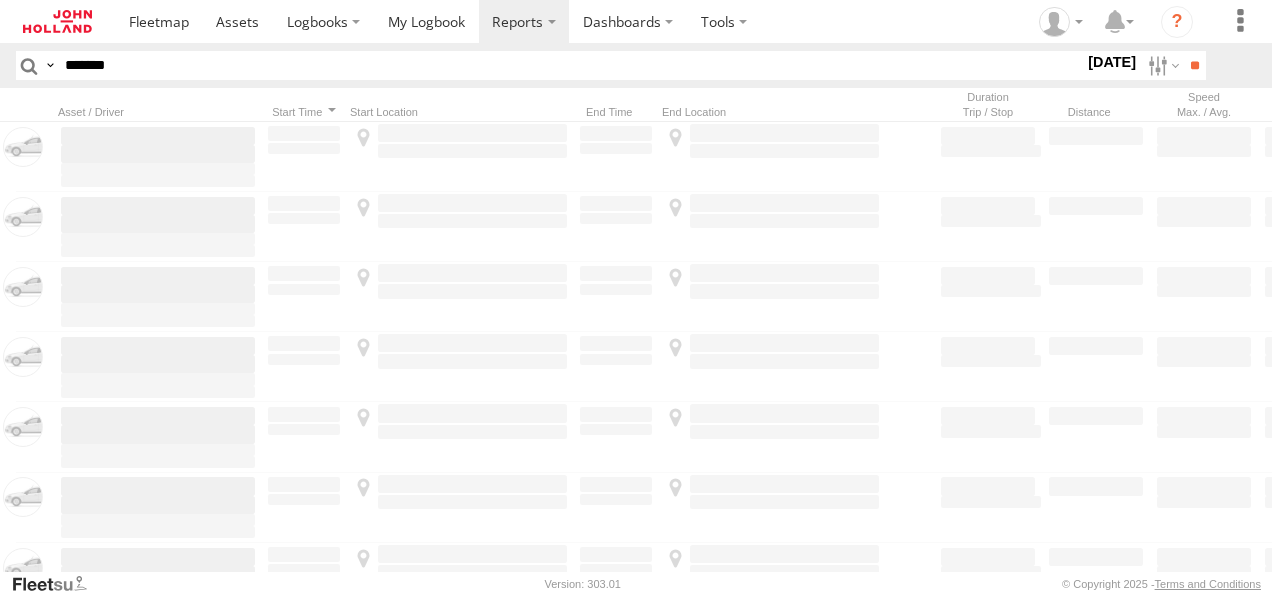 click on "Last 14 Days" at bounding box center (0, 0) 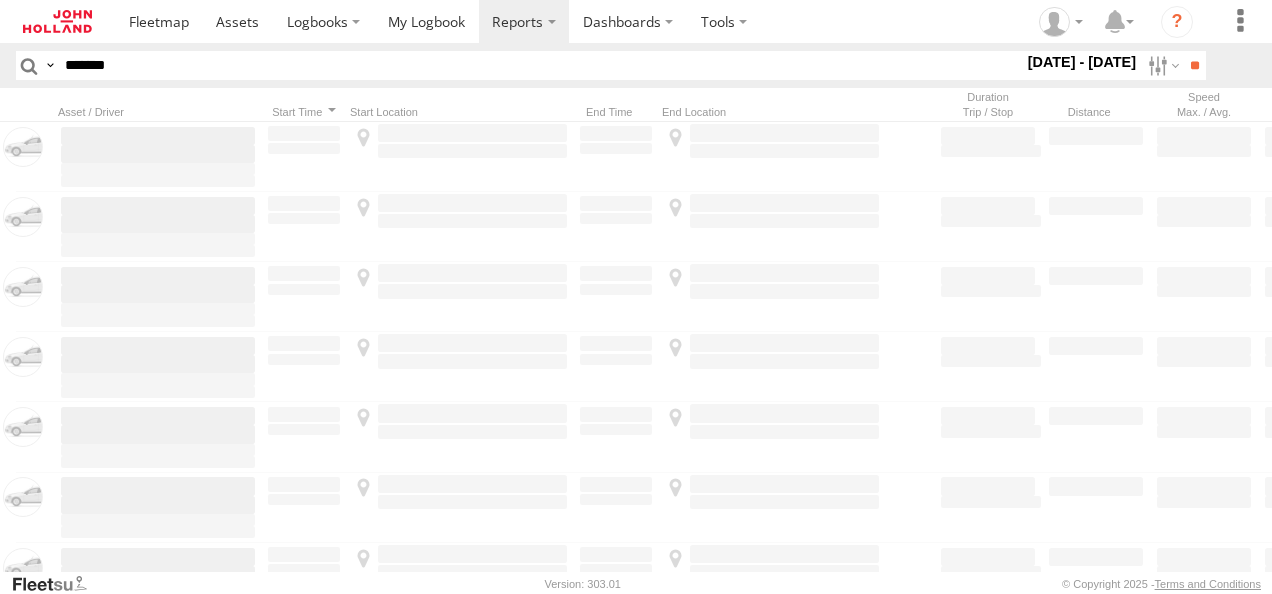click on "Last 30 Days" at bounding box center [0, 0] 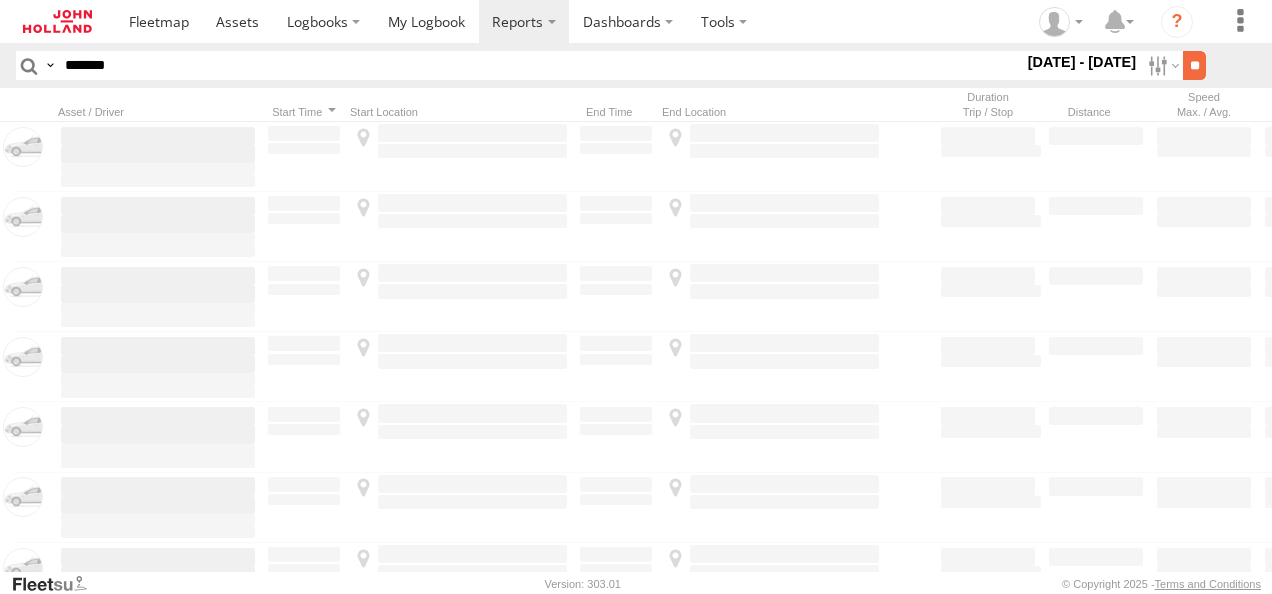 click on "**" at bounding box center (1194, 65) 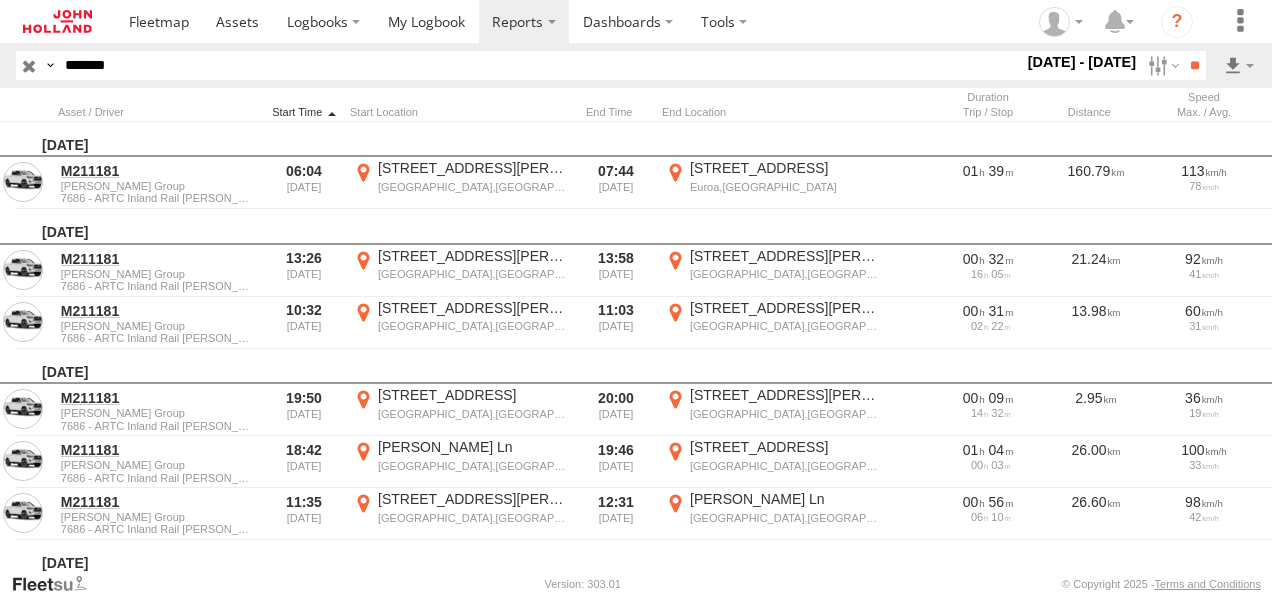 click at bounding box center [304, 112] 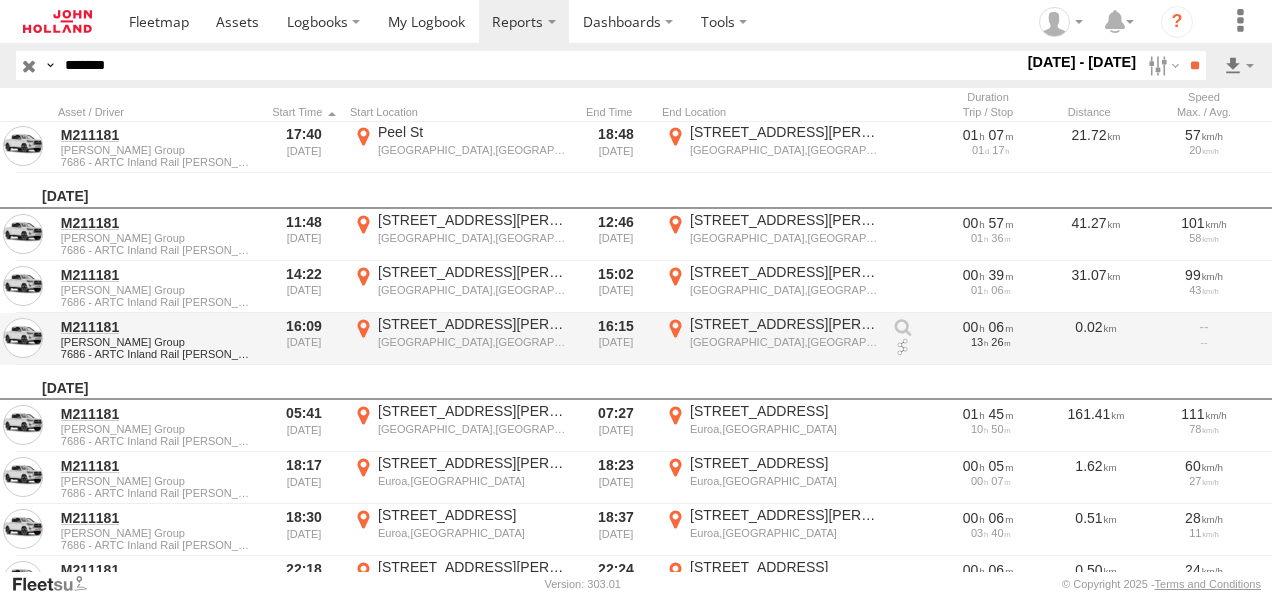 scroll, scrollTop: 700, scrollLeft: 0, axis: vertical 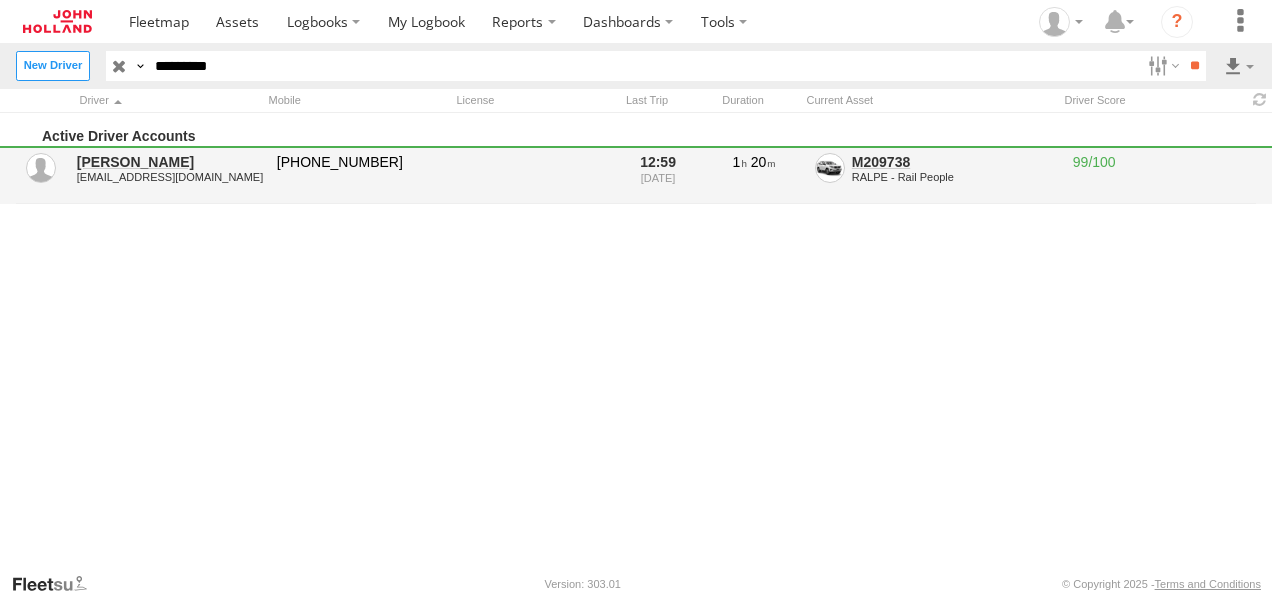 click on "M209738" at bounding box center (881, 162) 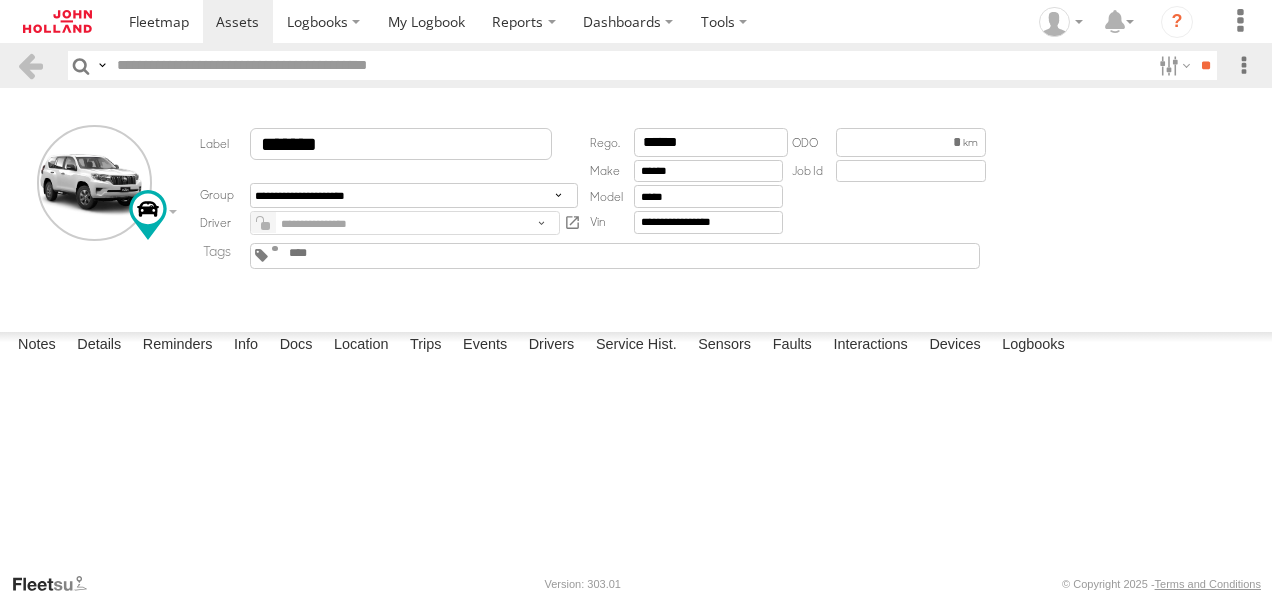 scroll, scrollTop: 0, scrollLeft: 0, axis: both 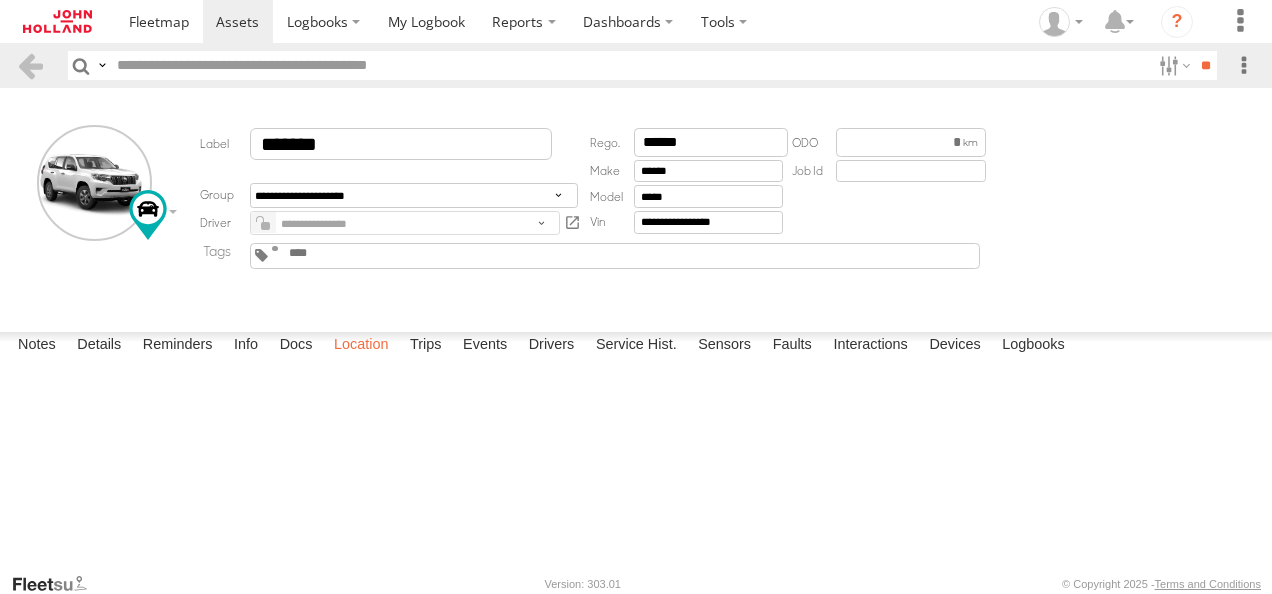 click on "Location" at bounding box center (361, 346) 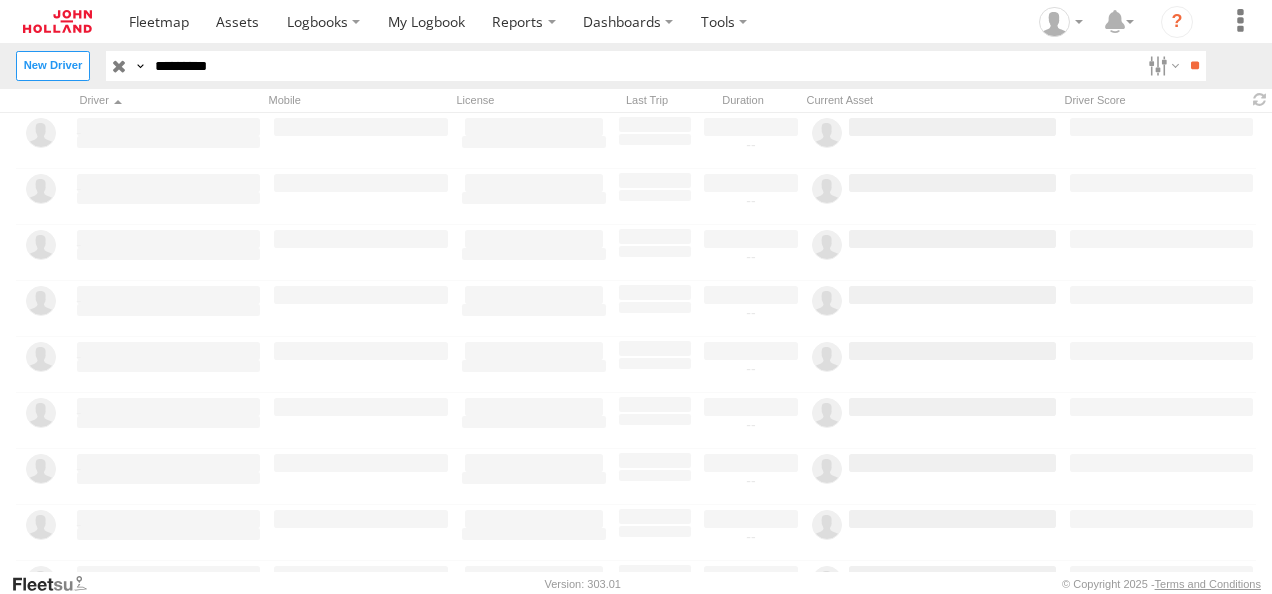 scroll, scrollTop: 0, scrollLeft: 0, axis: both 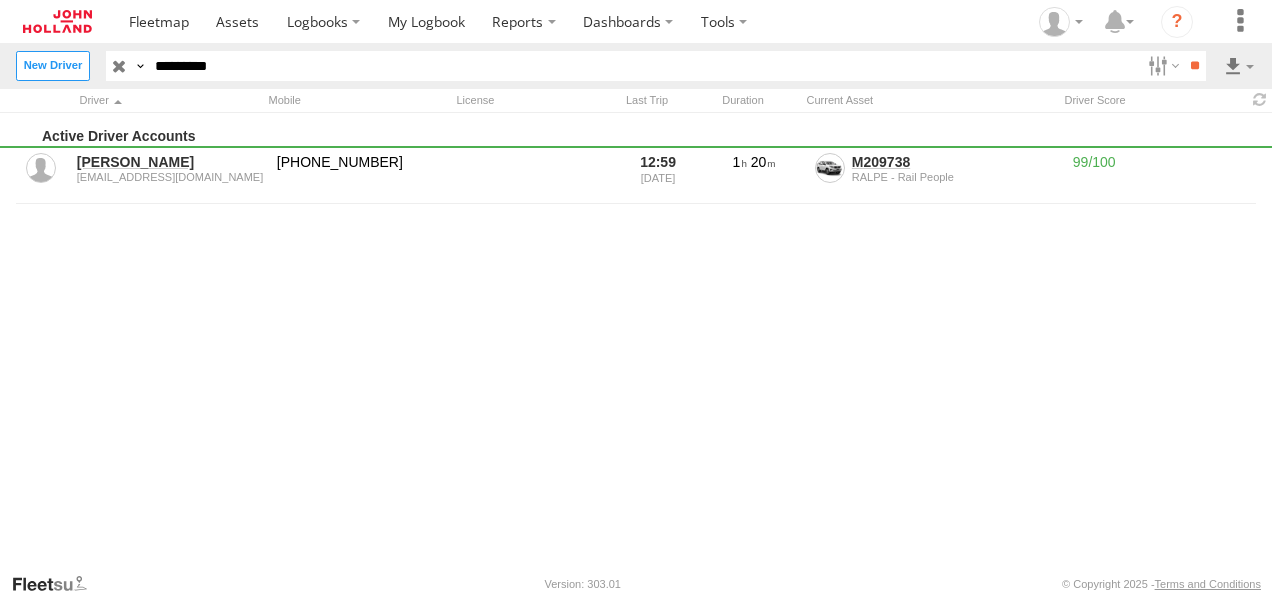 drag, startPoint x: 123, startPoint y: 78, endPoint x: 68, endPoint y: 86, distance: 55.578773 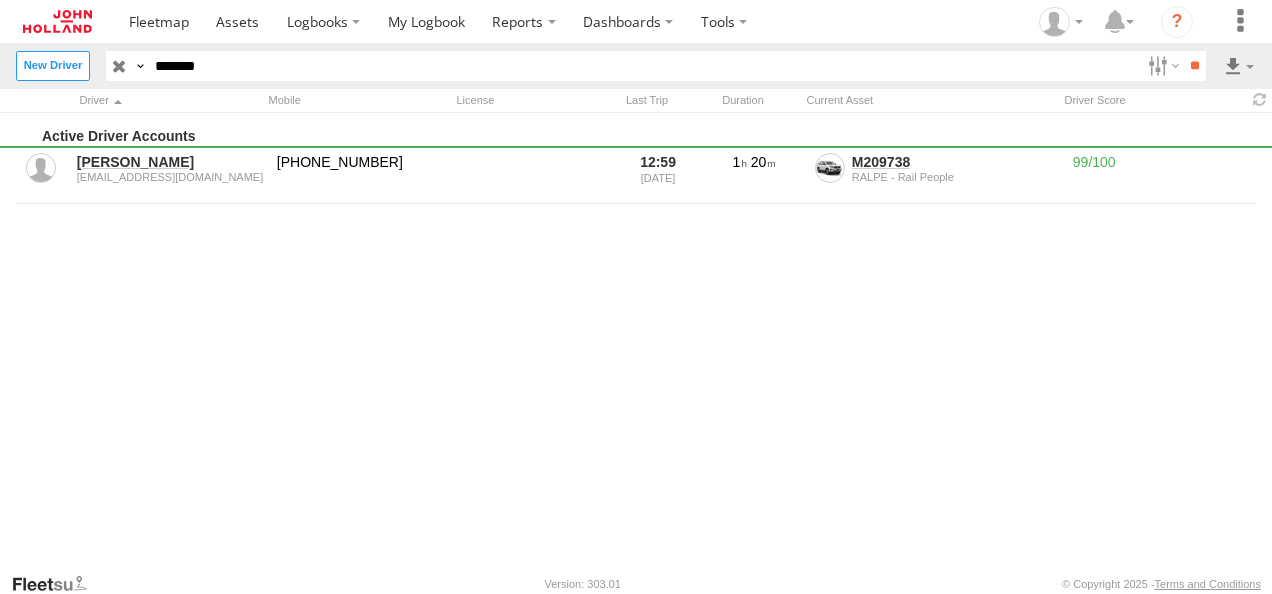 type on "*******" 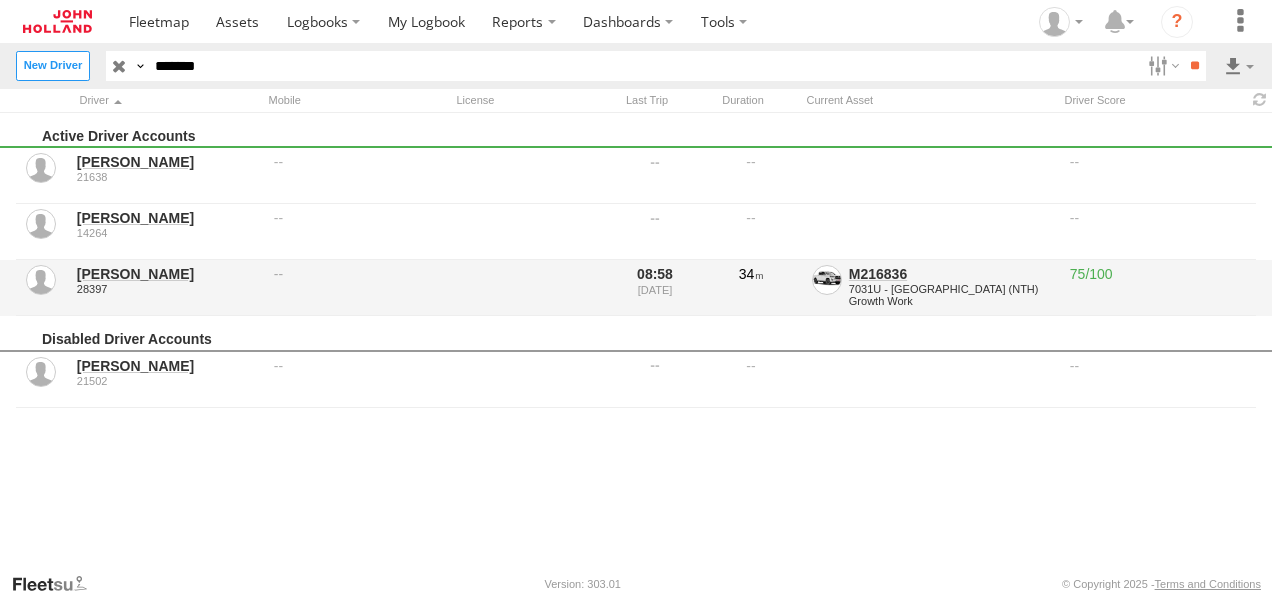 click on "[PERSON_NAME]" at bounding box center [168, 274] 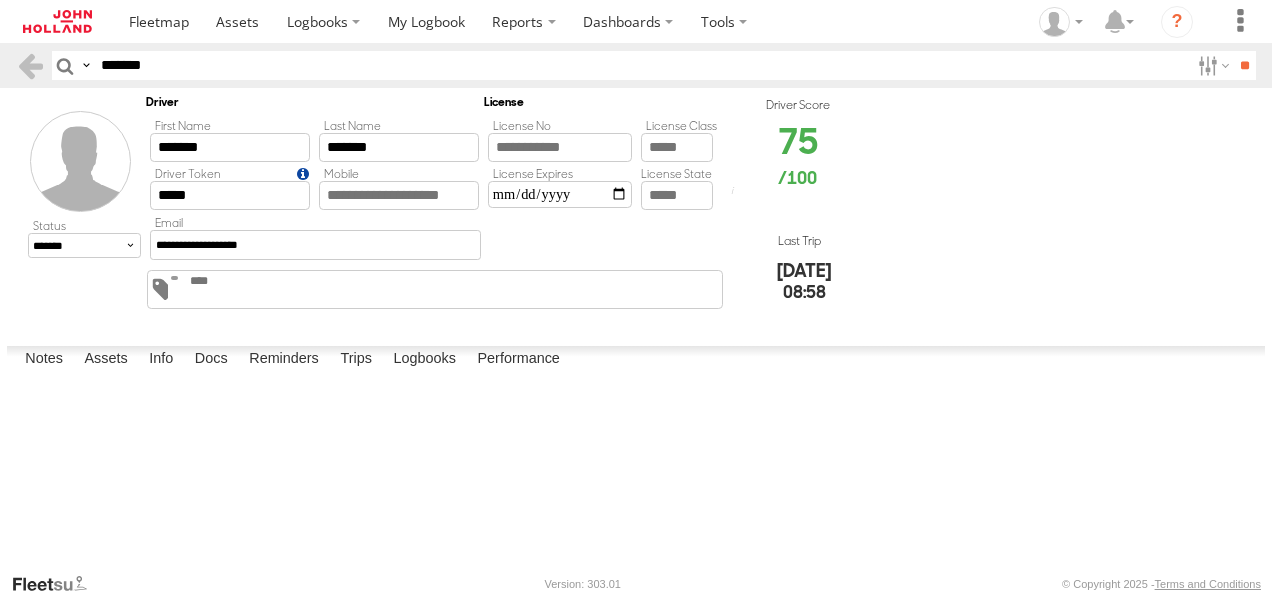 scroll, scrollTop: 0, scrollLeft: 0, axis: both 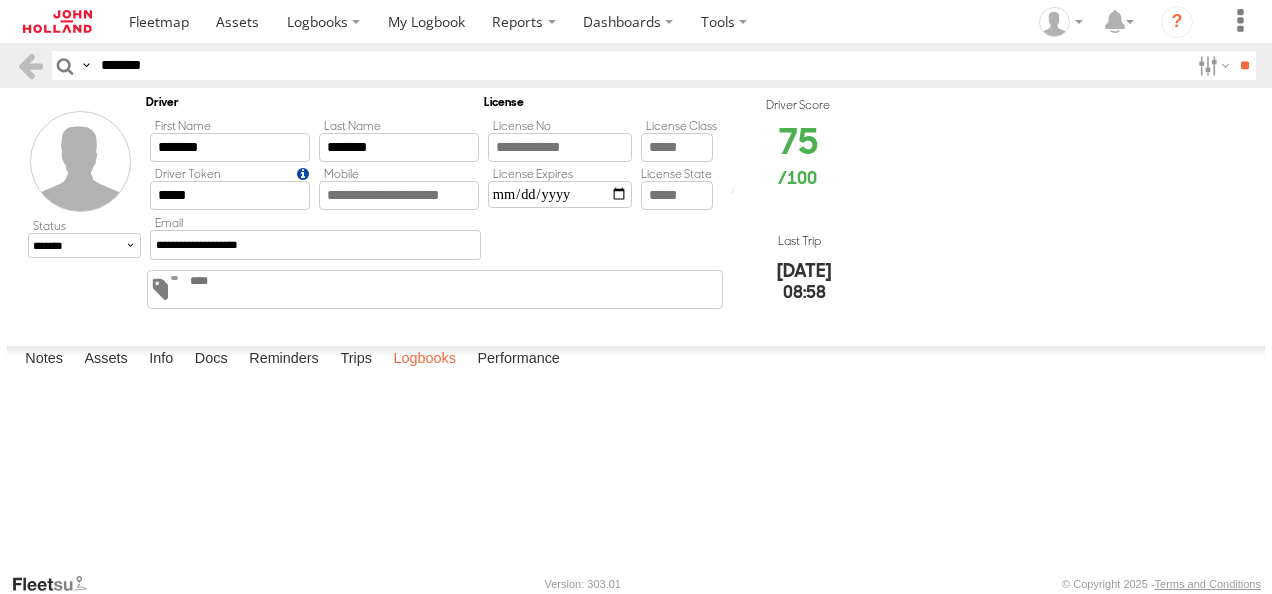 click on "Logbooks" at bounding box center (424, 360) 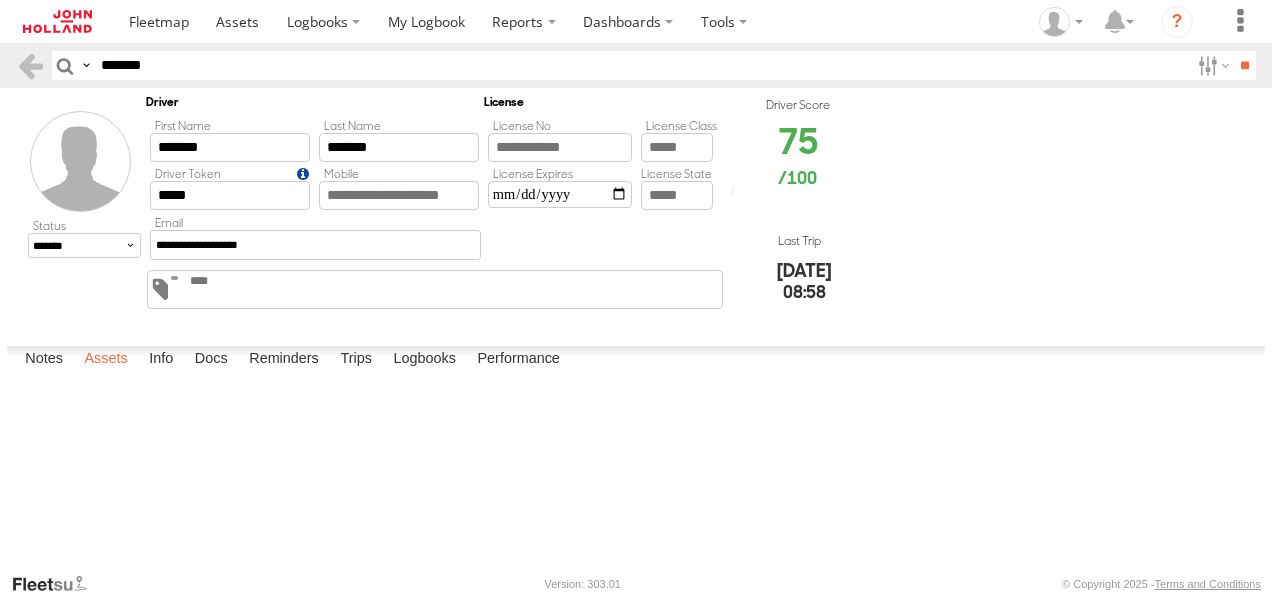click on "Assets" at bounding box center (105, 360) 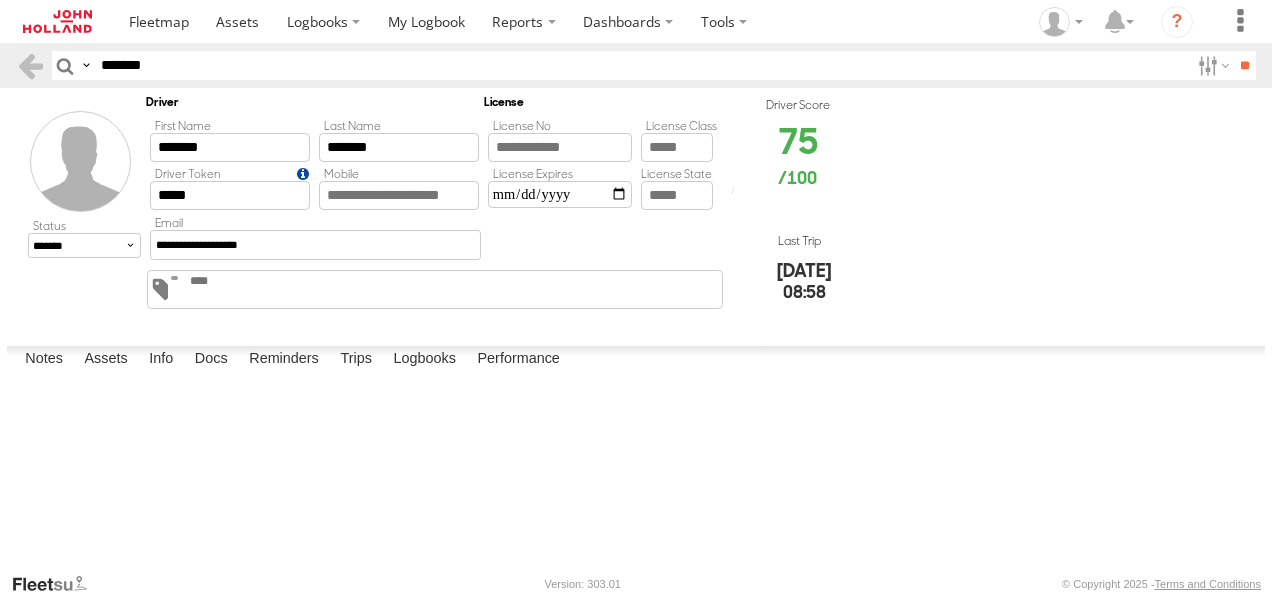 drag, startPoint x: 227, startPoint y: 62, endPoint x: 52, endPoint y: 50, distance: 175.41095 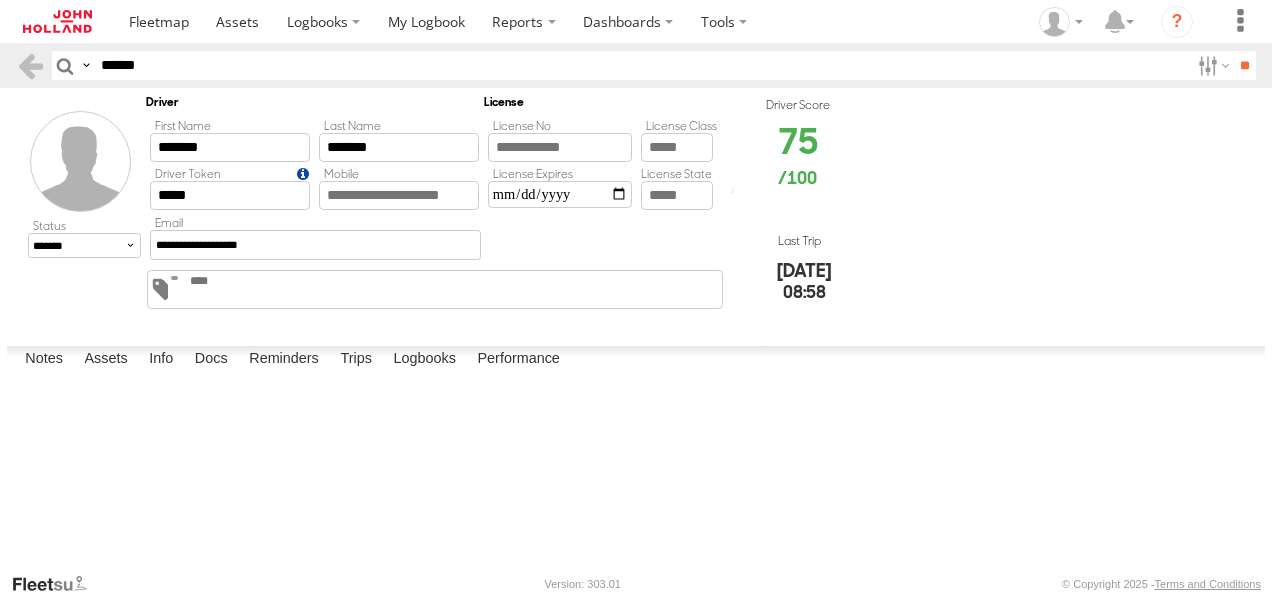 type on "******" 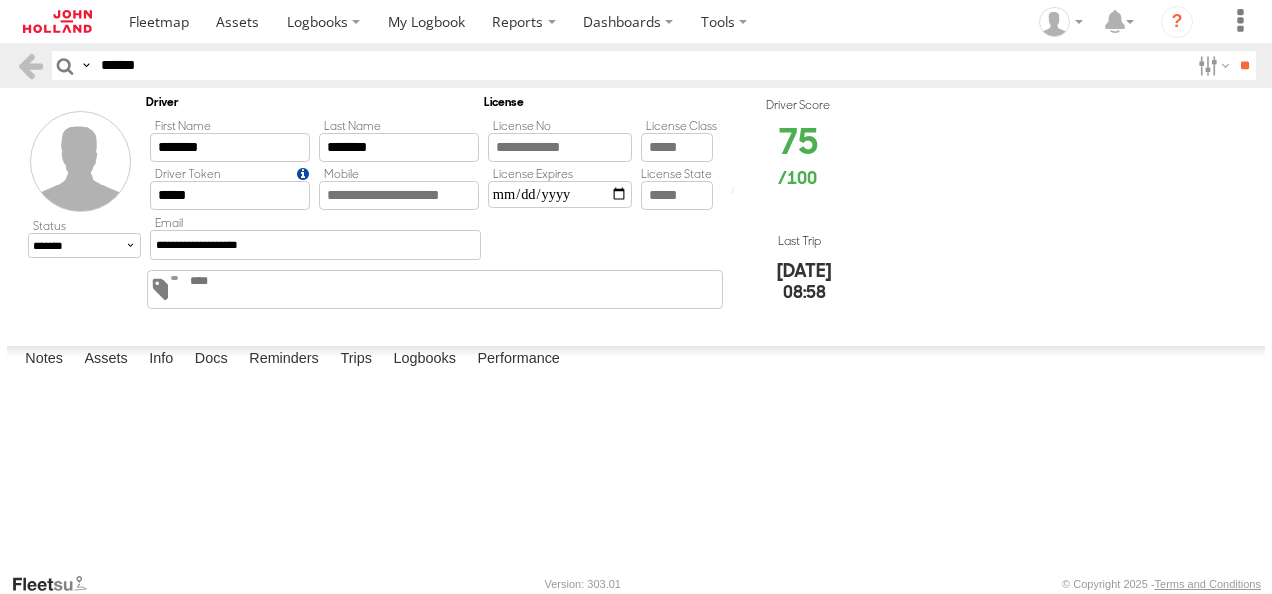 click on "**" at bounding box center (1244, 65) 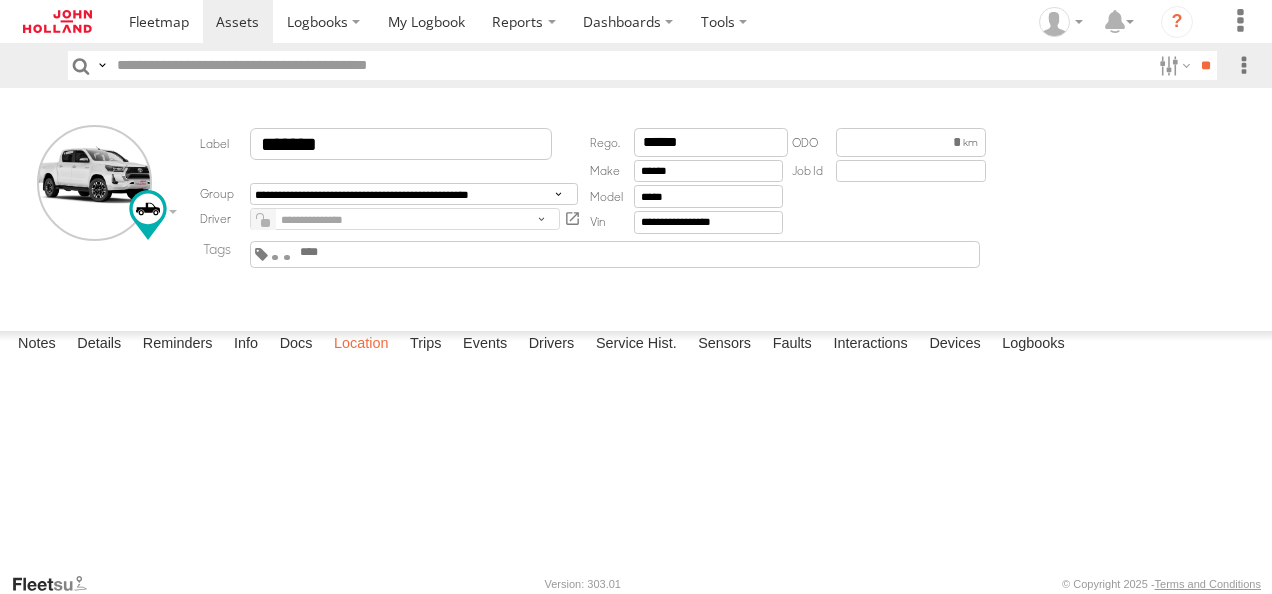 scroll, scrollTop: 0, scrollLeft: 0, axis: both 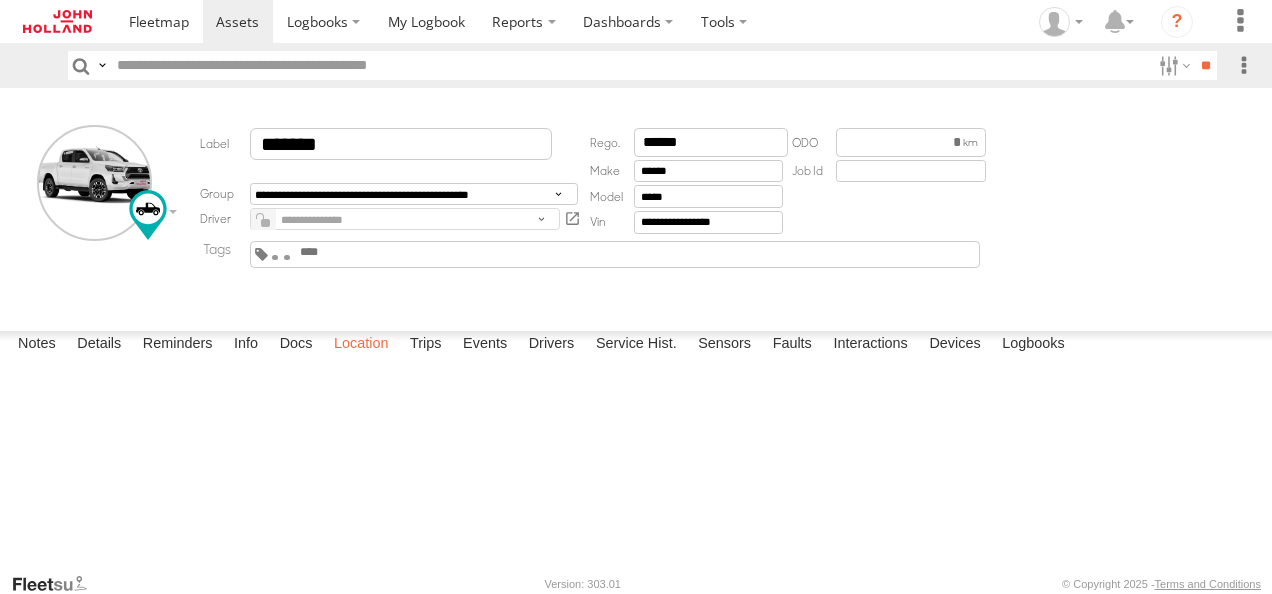 click on "Location" at bounding box center [361, 345] 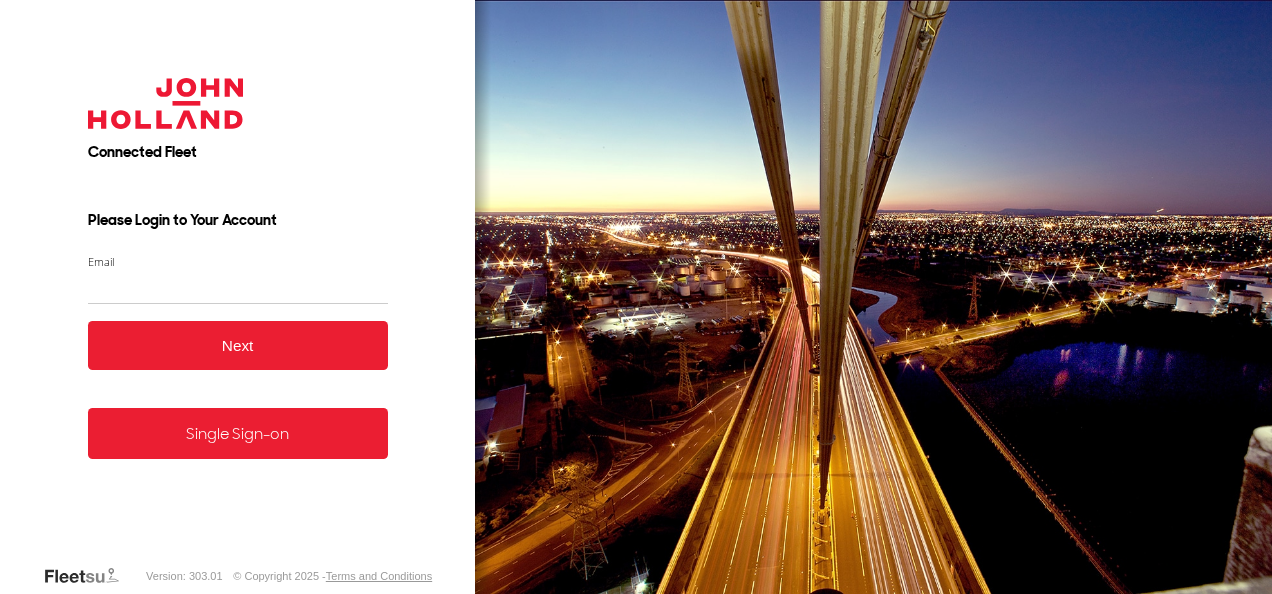 scroll, scrollTop: 0, scrollLeft: 0, axis: both 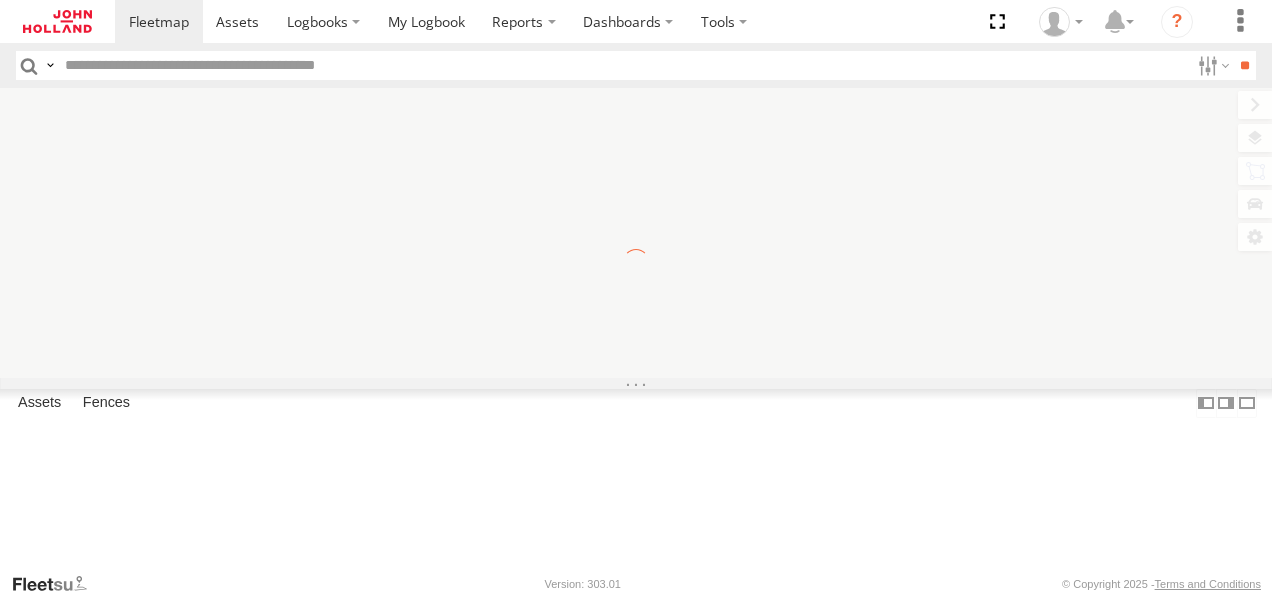 click at bounding box center [623, 65] 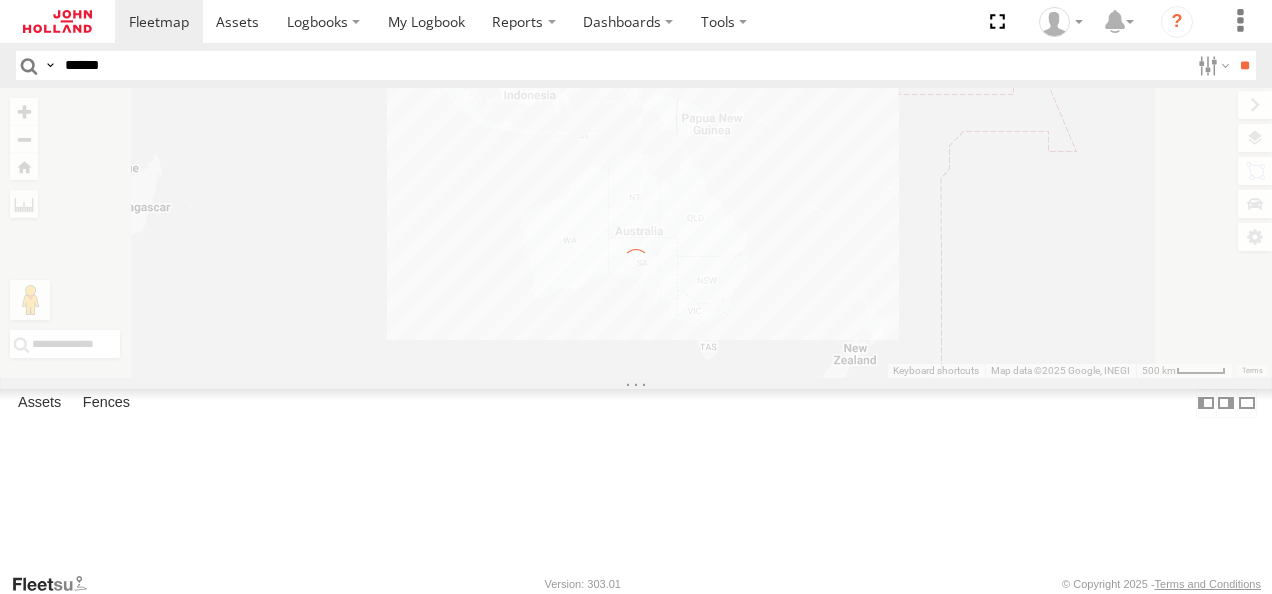 type on "******" 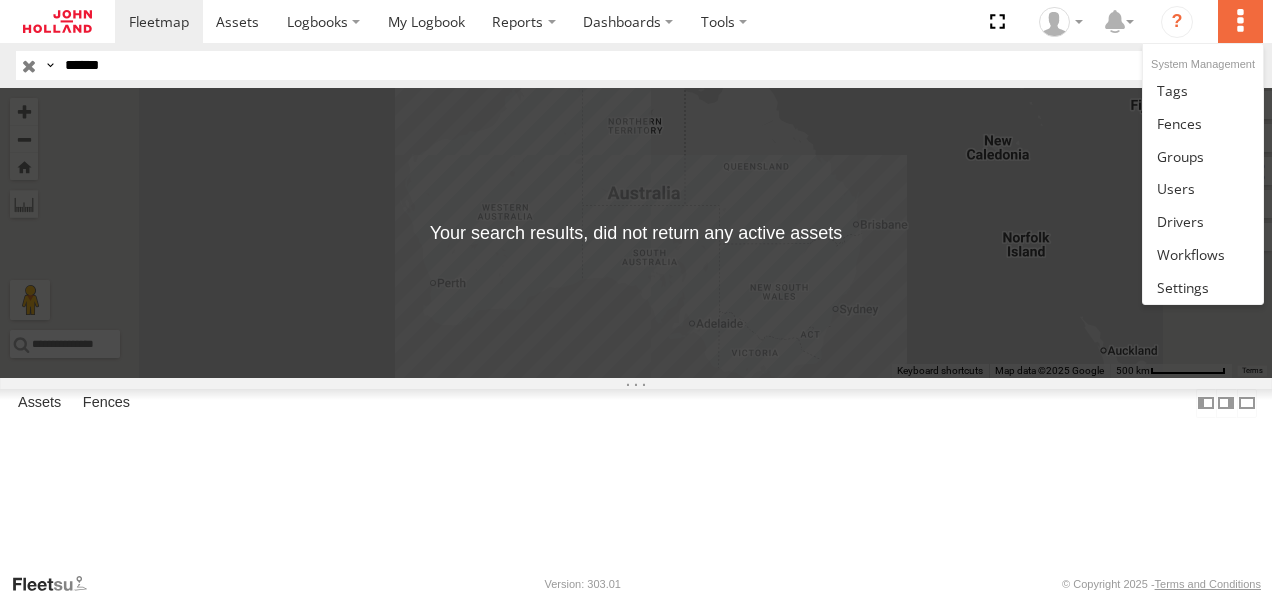 click at bounding box center (1240, 21) 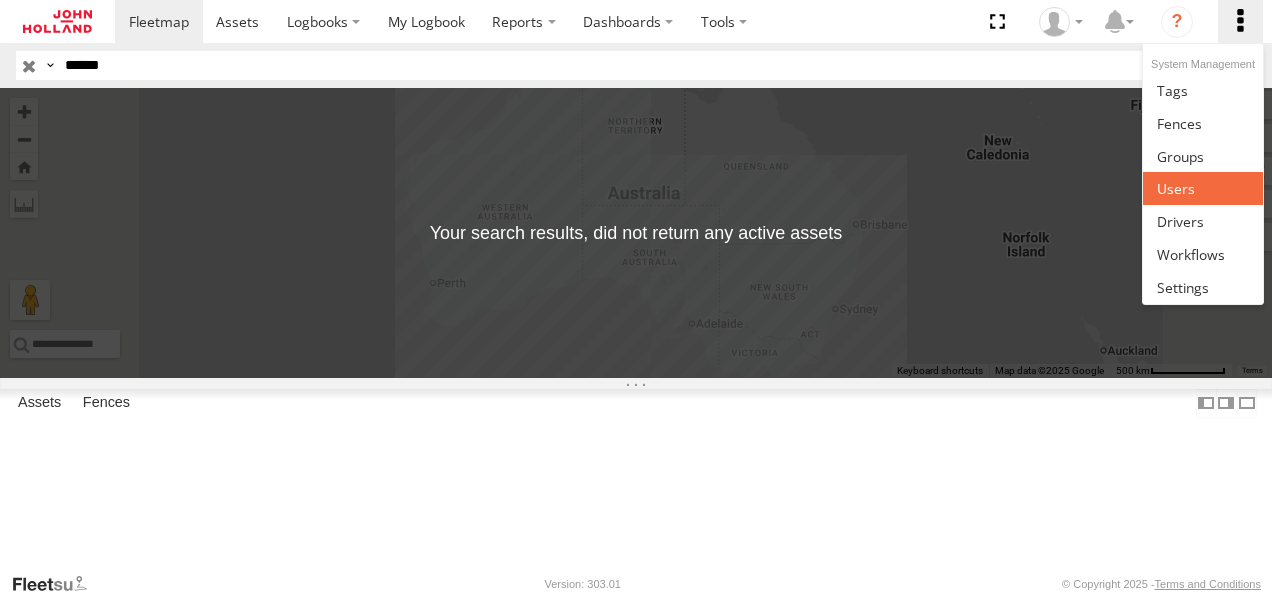 click at bounding box center [1202, 188] 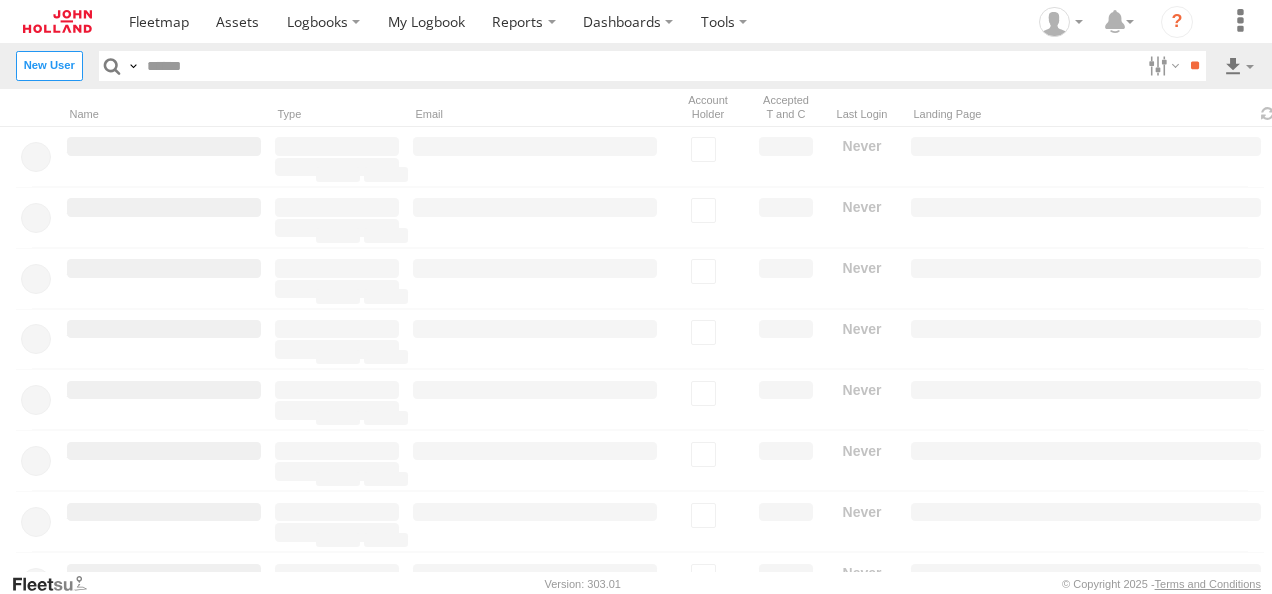 scroll, scrollTop: 0, scrollLeft: 0, axis: both 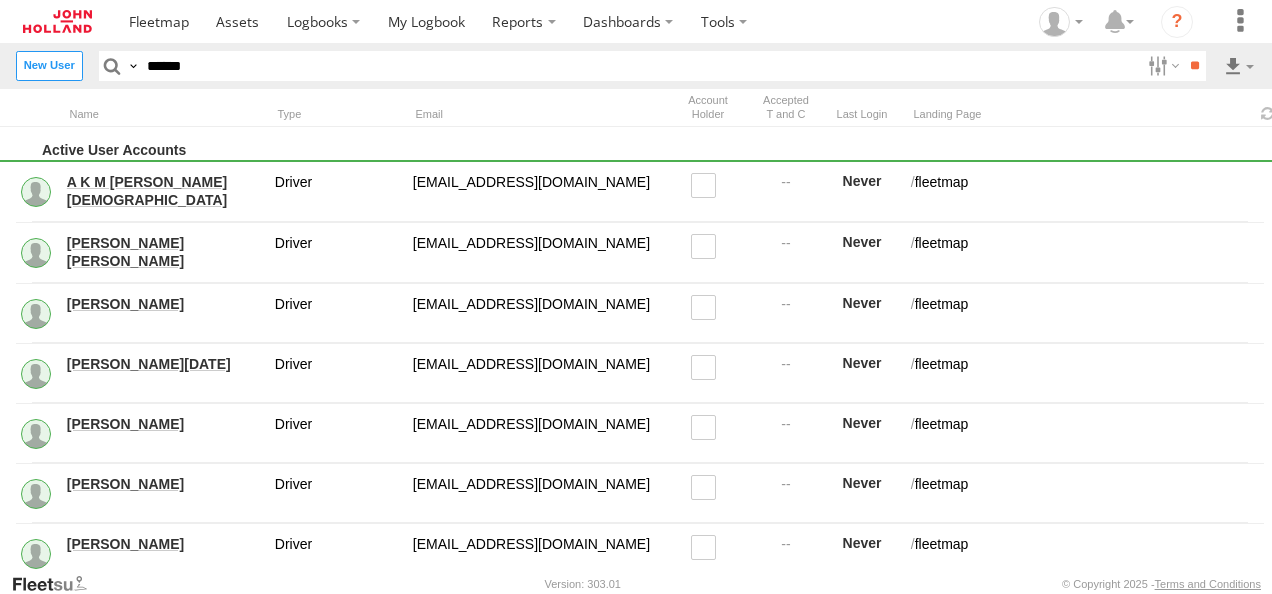 type on "******" 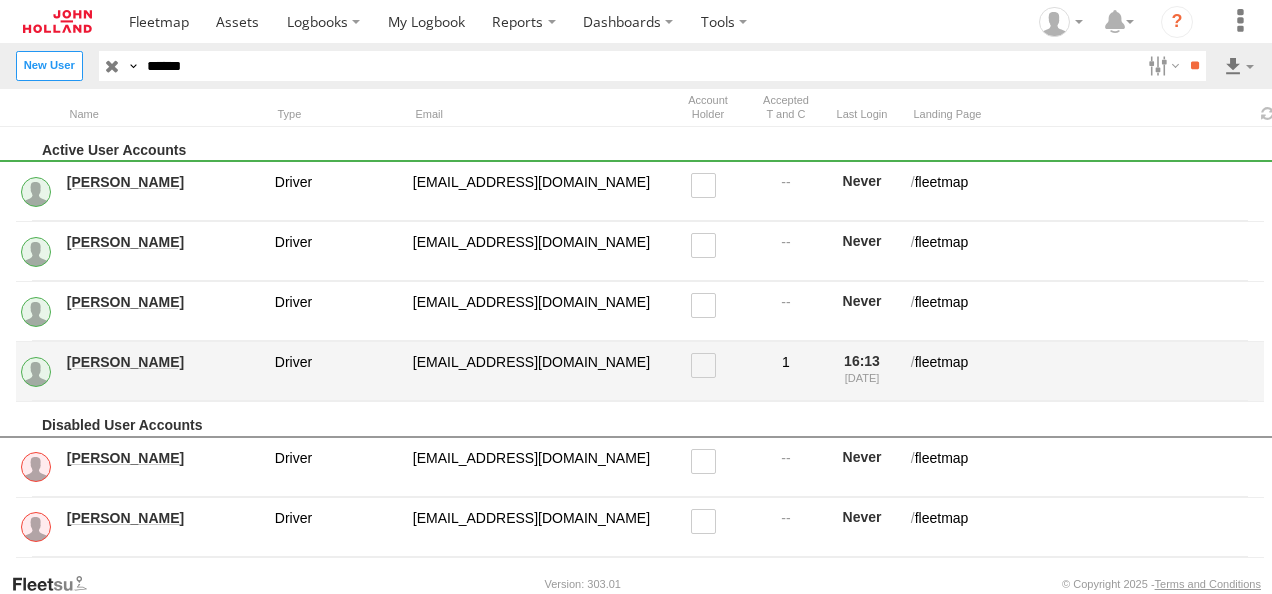 click on "Richard Leeson" at bounding box center [164, 362] 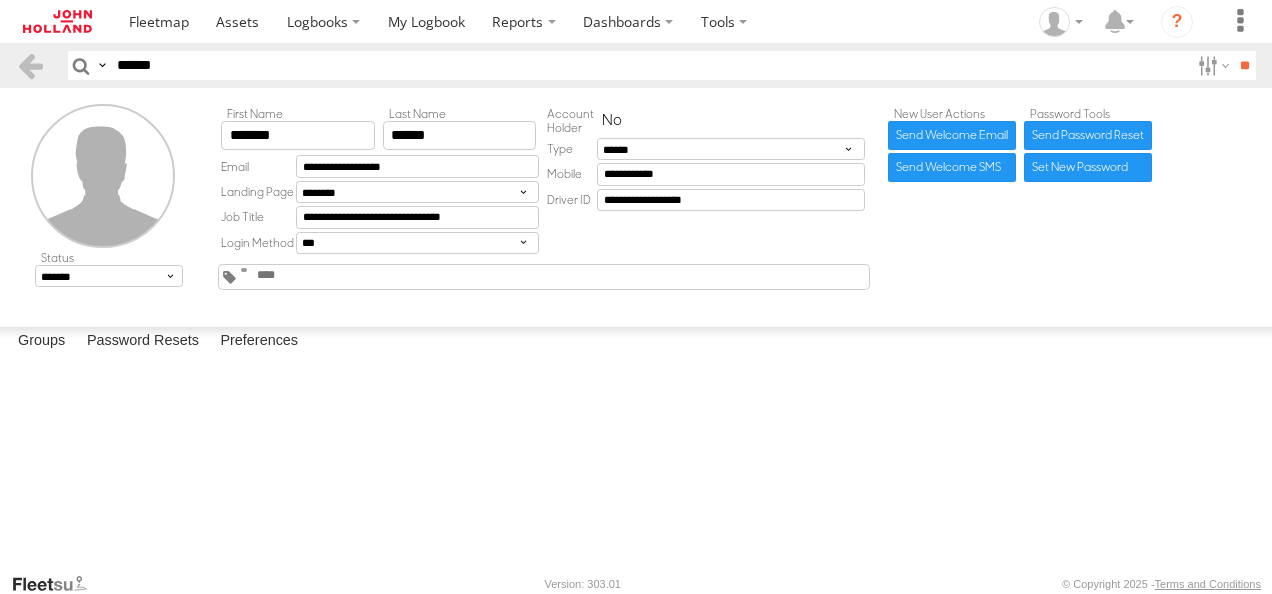 scroll, scrollTop: 0, scrollLeft: 0, axis: both 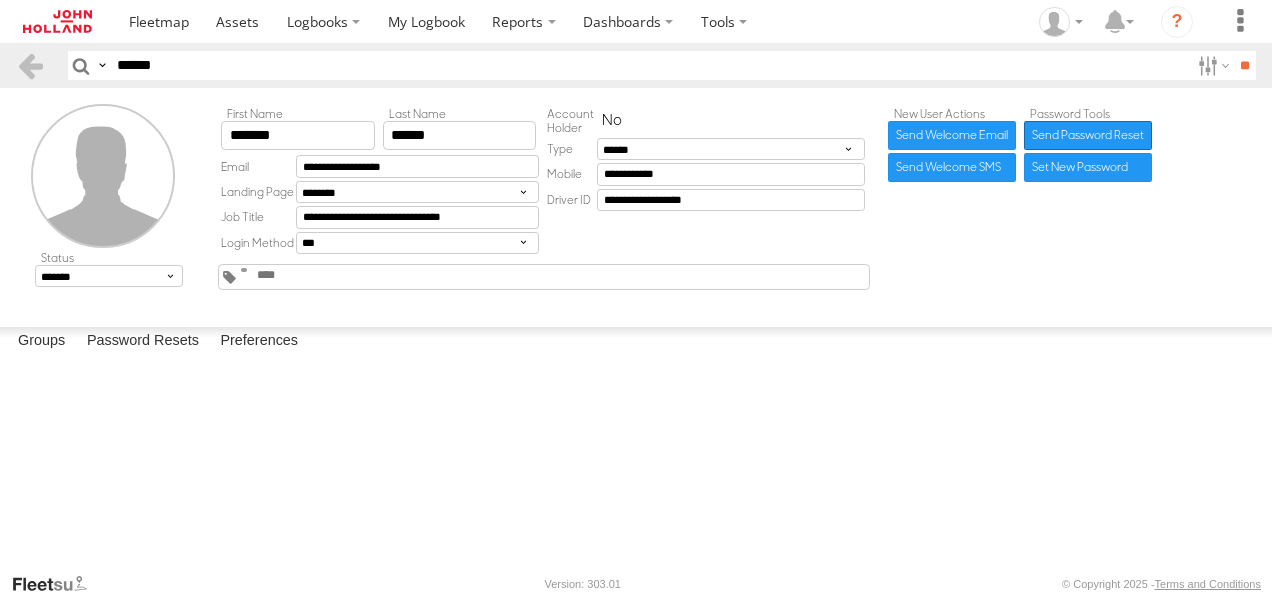 click on "Send Password Reset" at bounding box center [1087, 135] 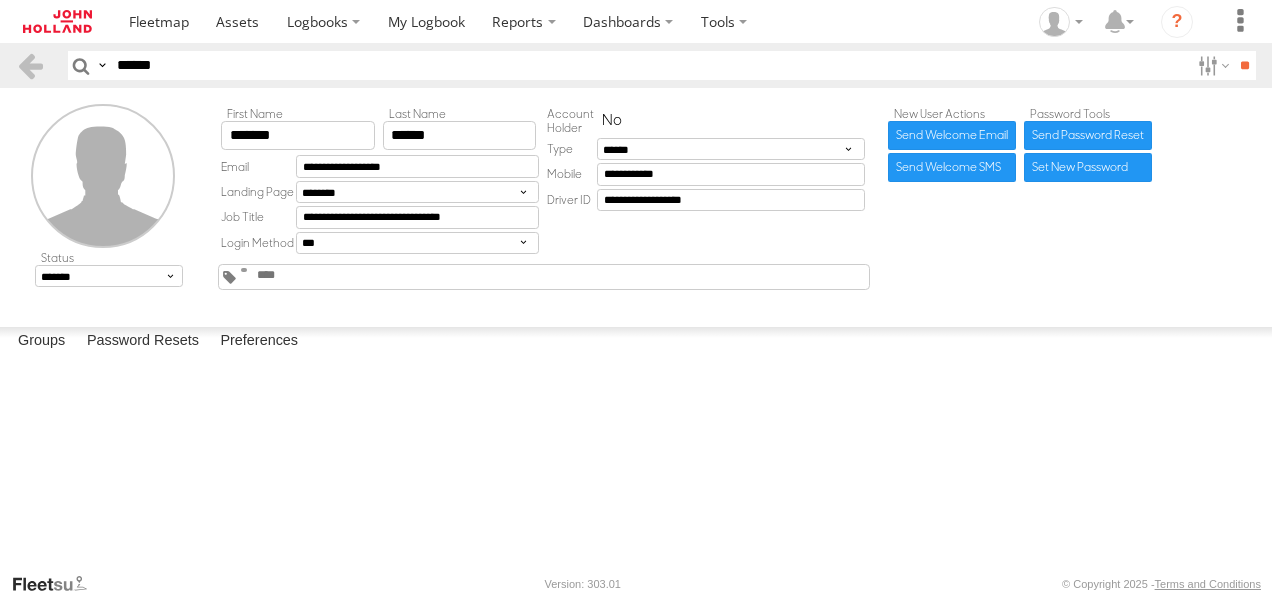 click on "Proceed" at bounding box center (0, 0) 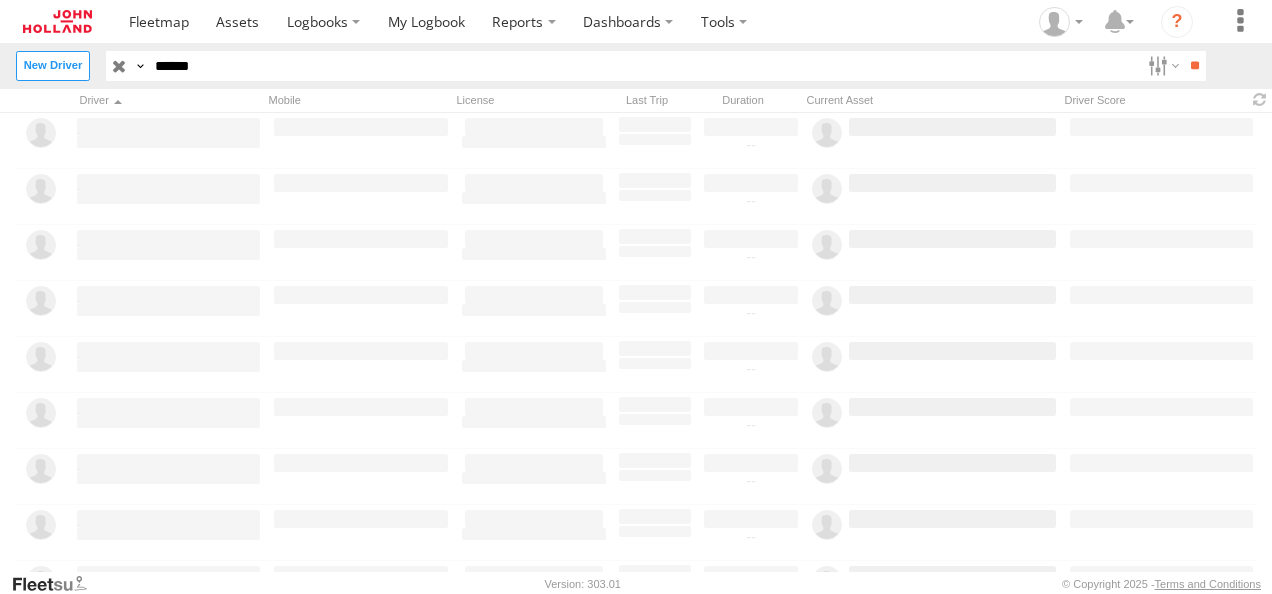 scroll, scrollTop: 0, scrollLeft: 0, axis: both 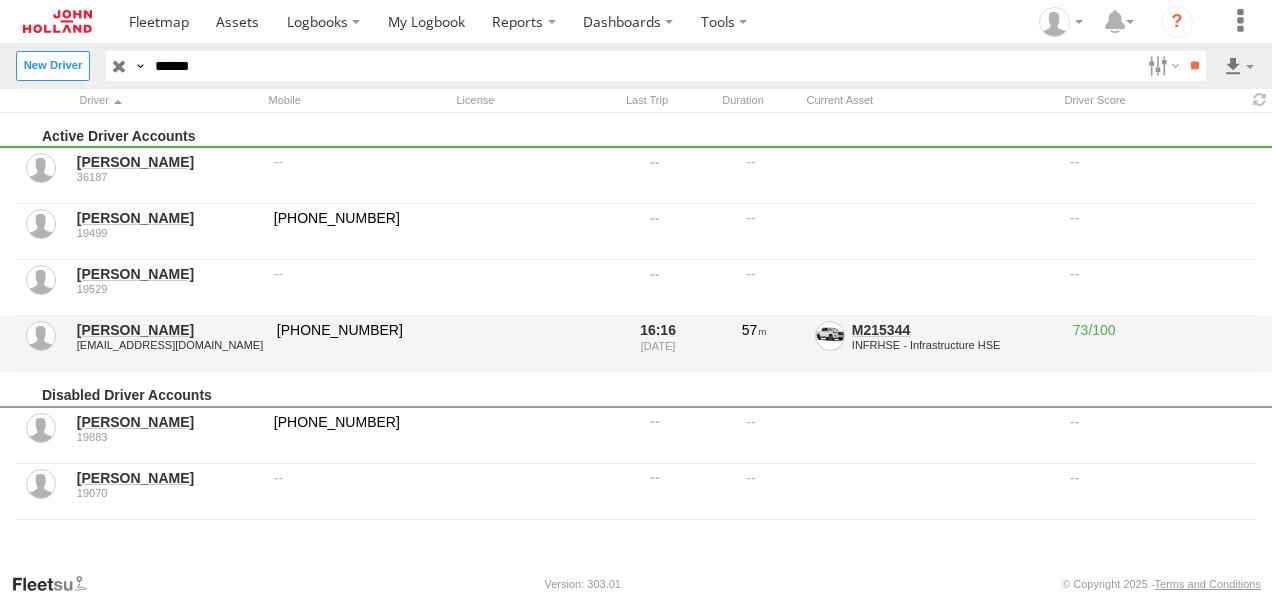 click on "[PERSON_NAME]" at bounding box center [170, 330] 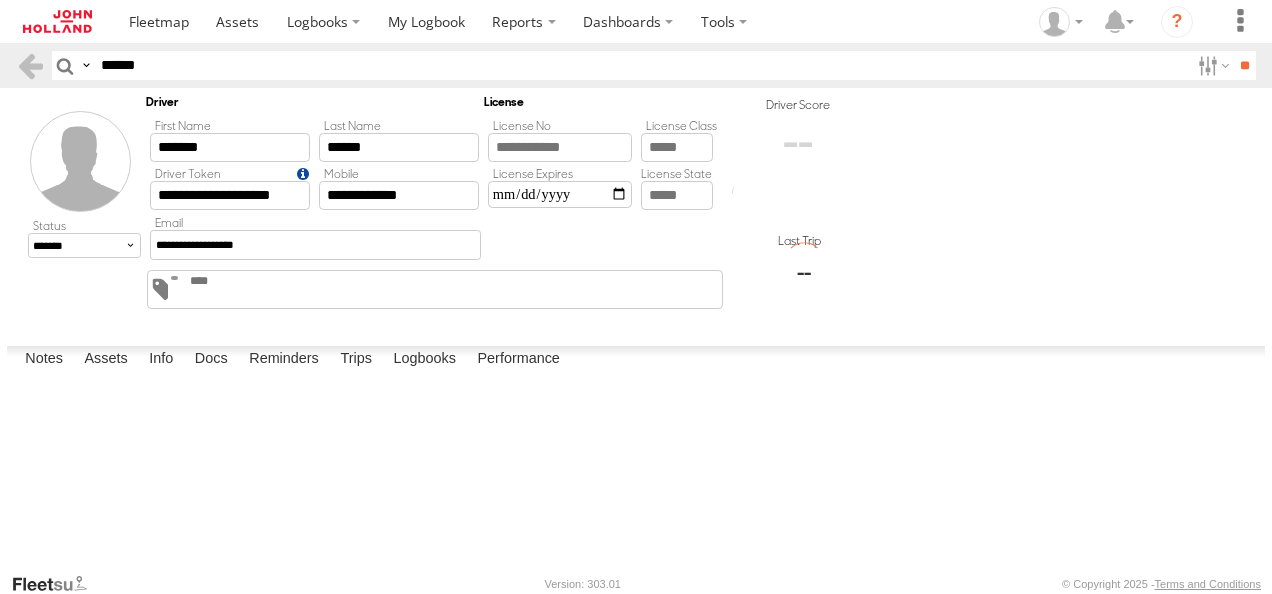 scroll, scrollTop: 0, scrollLeft: 0, axis: both 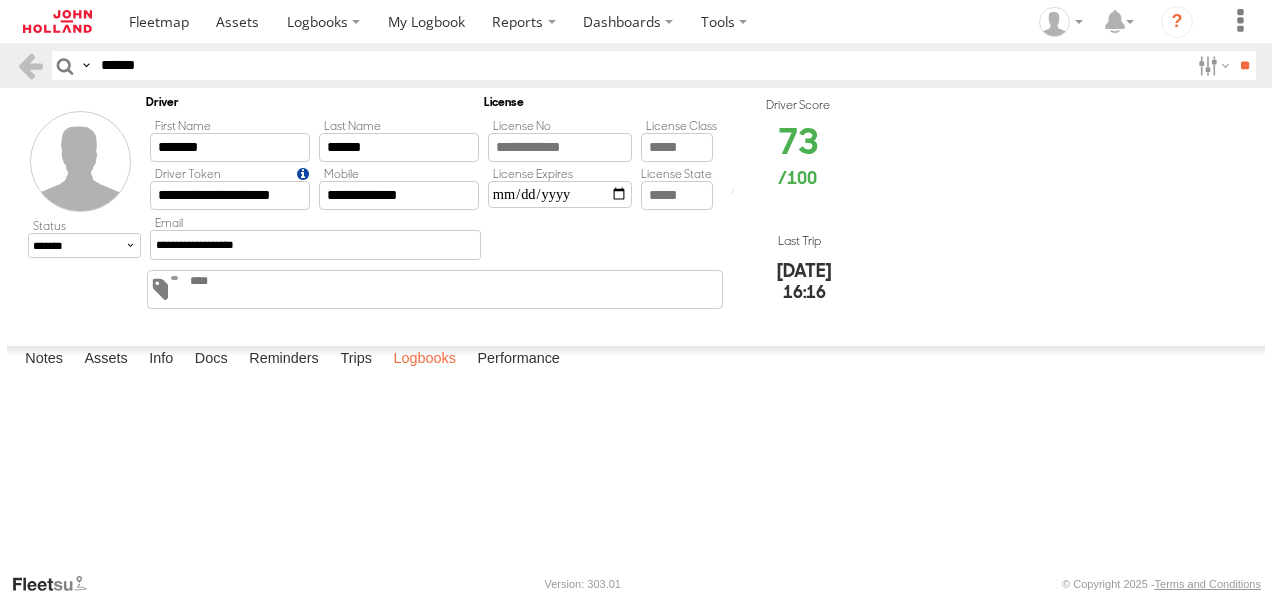 click on "Logbooks" at bounding box center (424, 360) 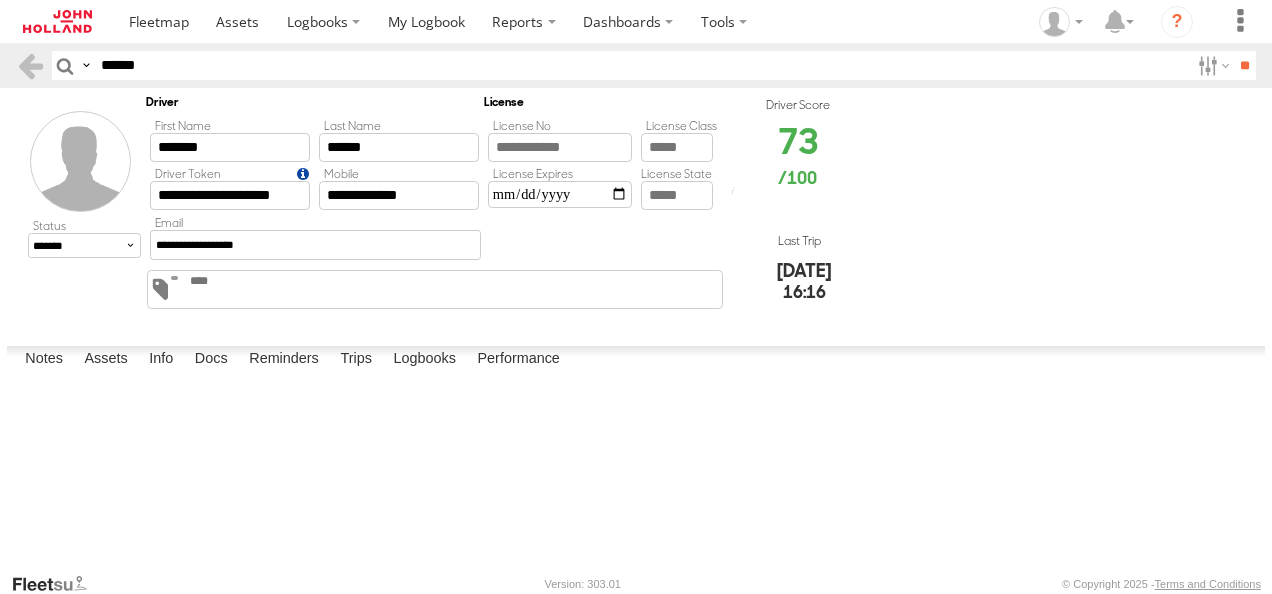 click on "[PERSON_NAME] Logbook" at bounding box center [0, 0] 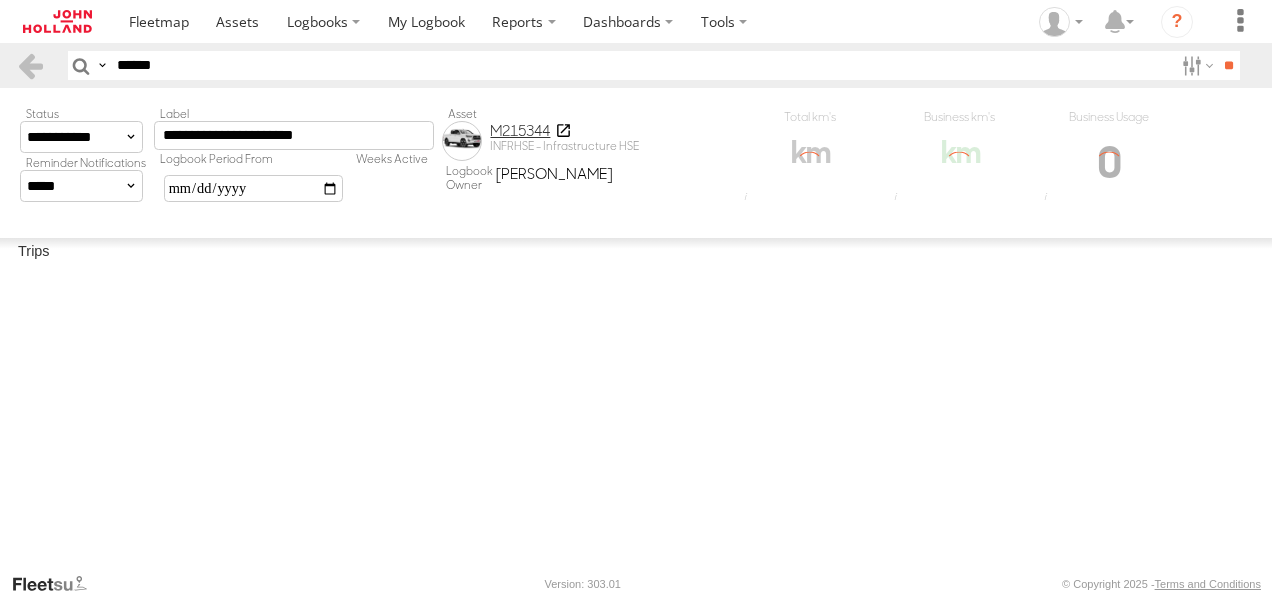scroll, scrollTop: 0, scrollLeft: 0, axis: both 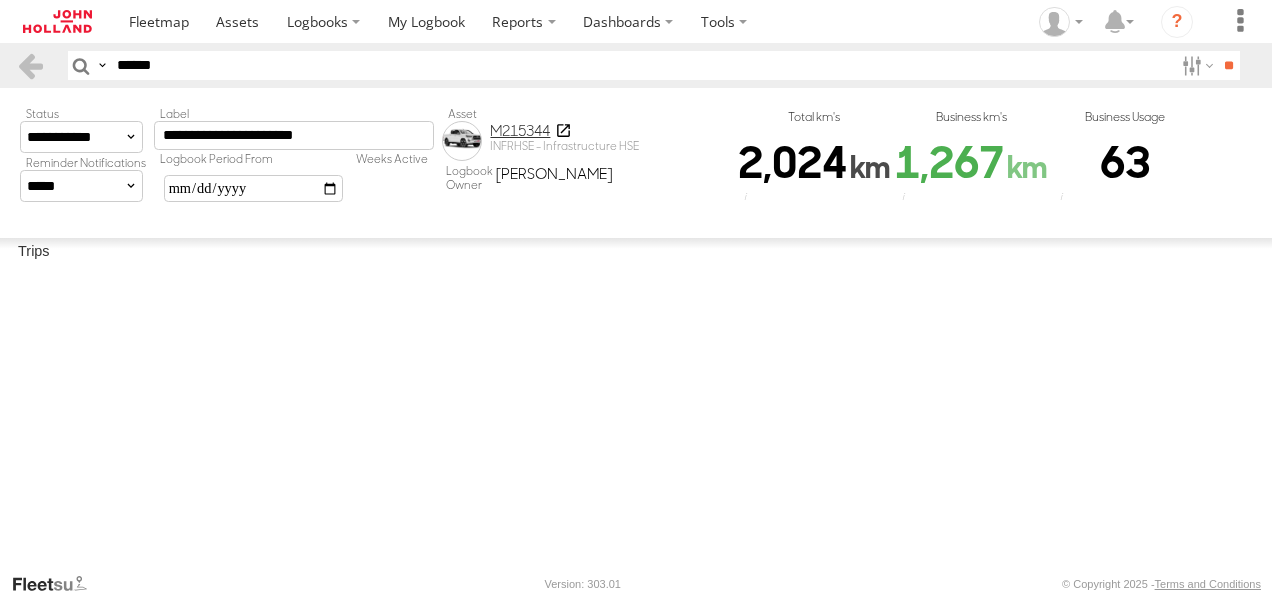 click 